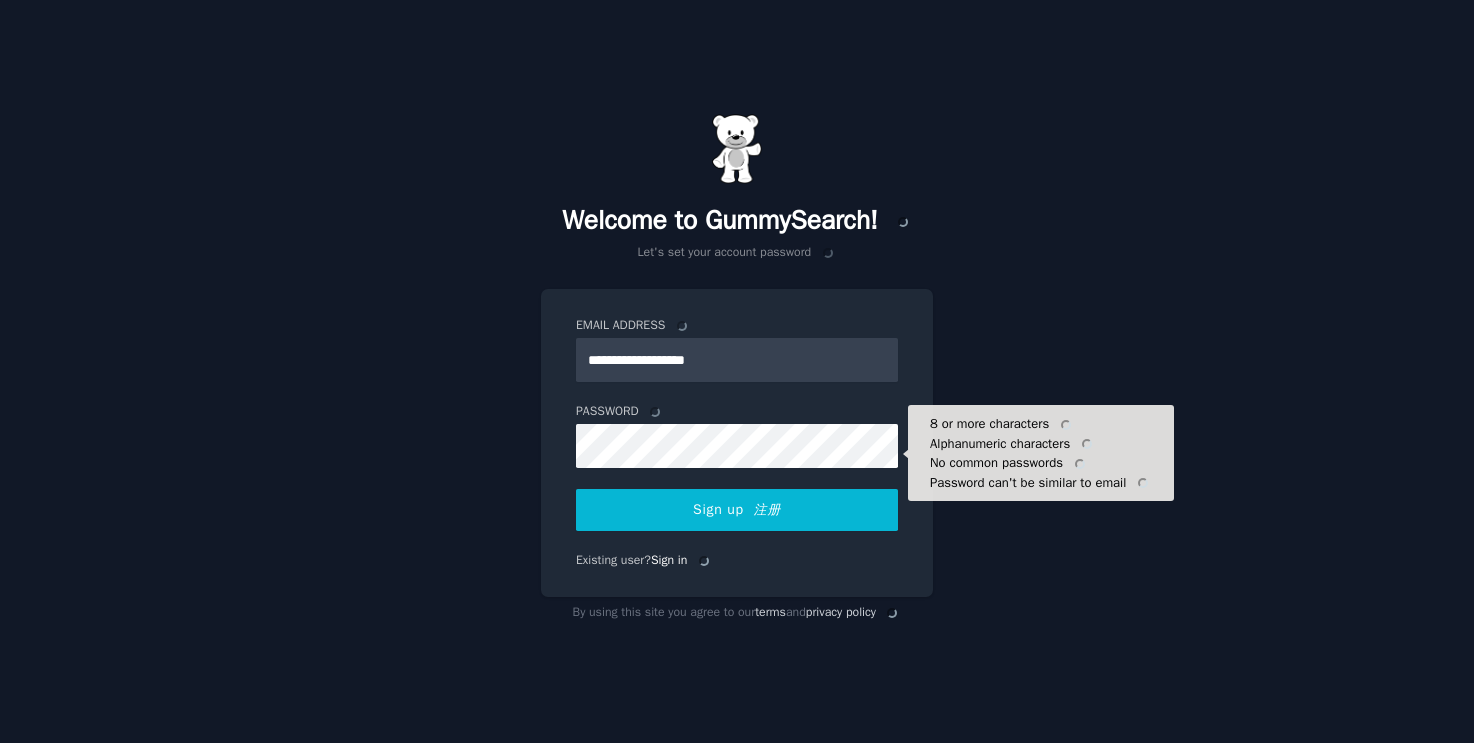 scroll, scrollTop: 0, scrollLeft: 0, axis: both 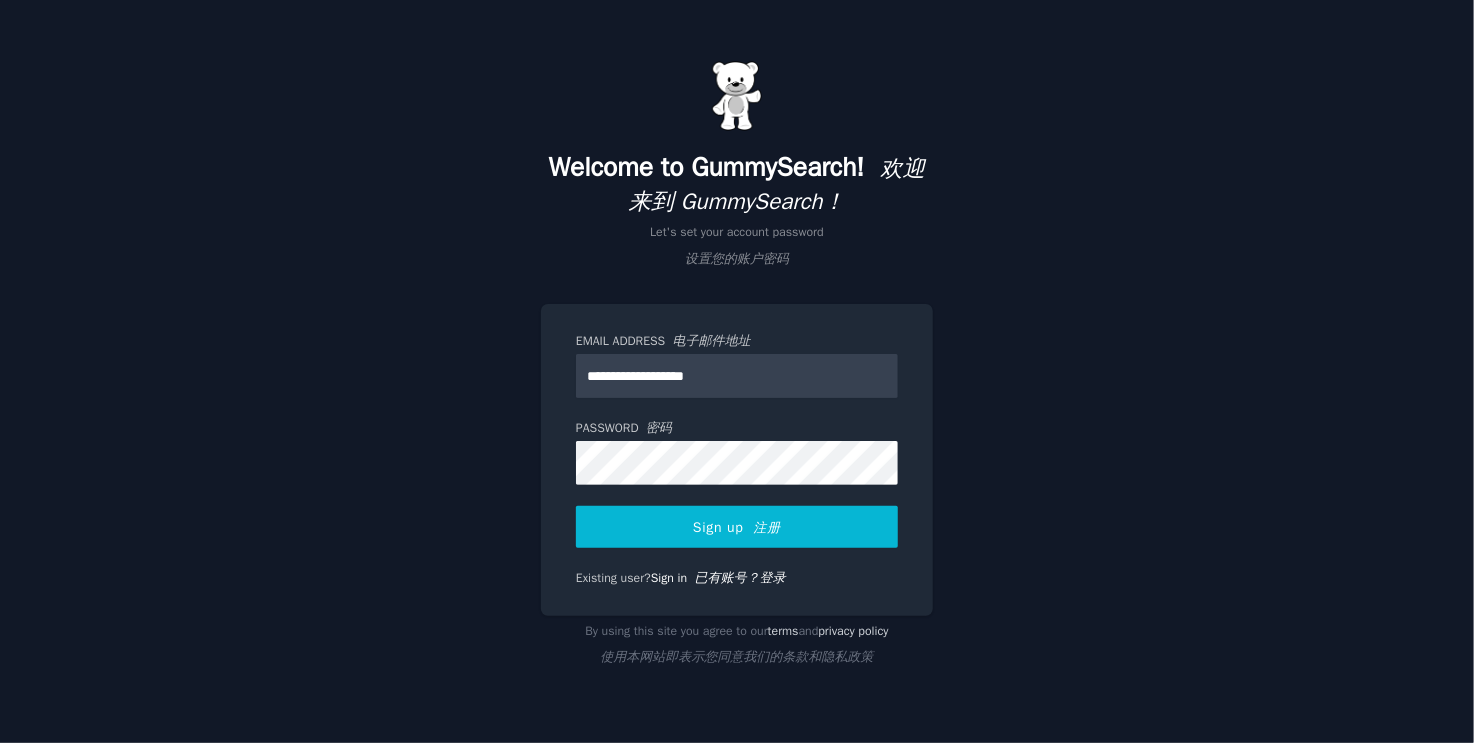 click on "Sign up    注册" at bounding box center [737, 527] 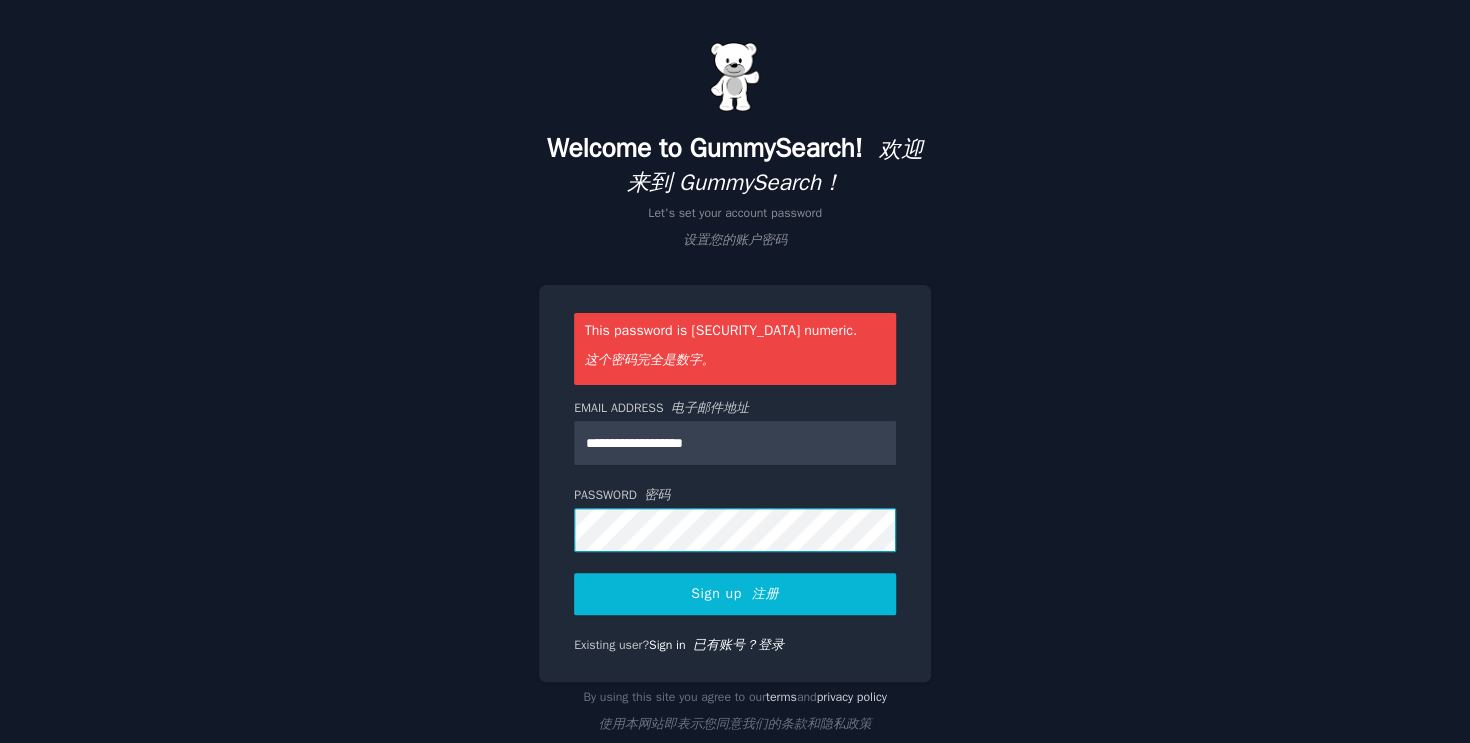 click on "**********" at bounding box center [735, 395] 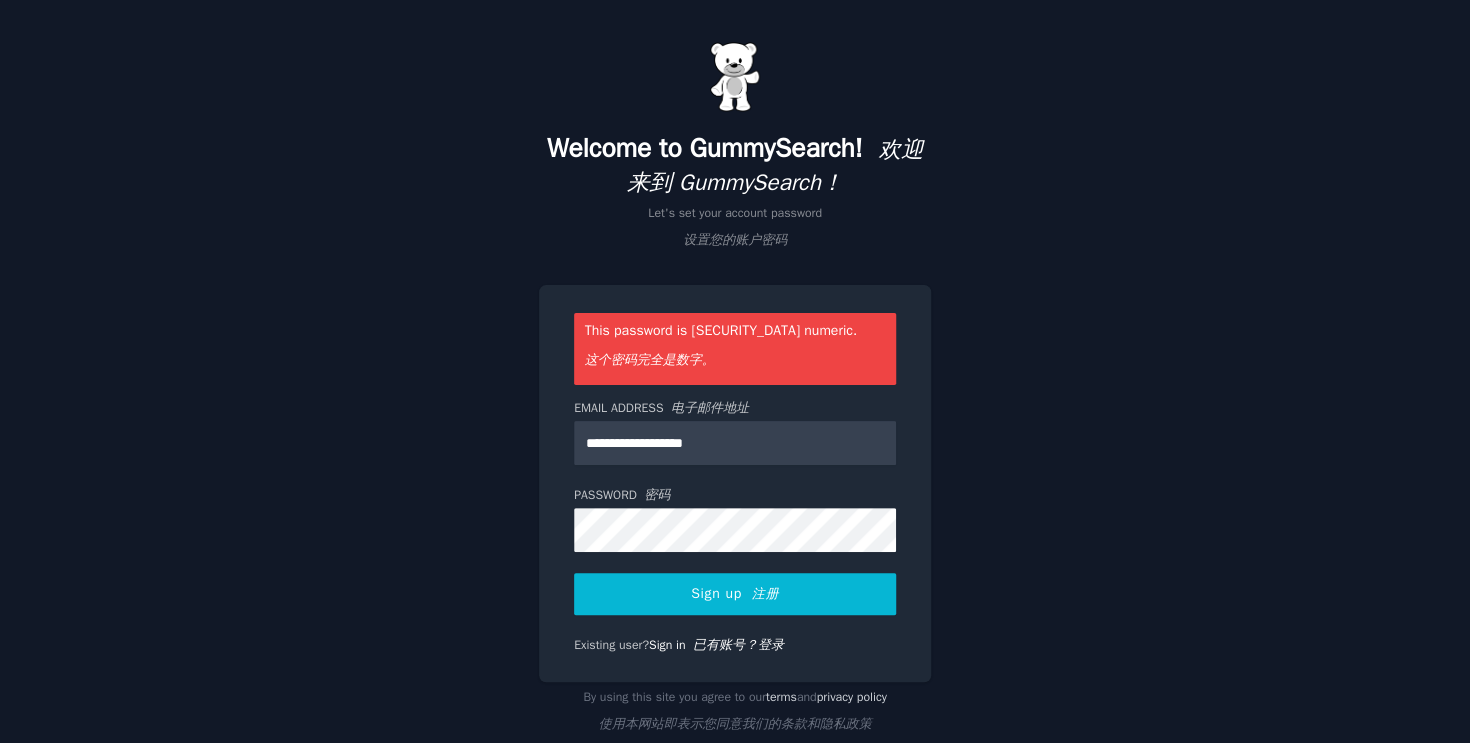 click on "Sign up    注册" at bounding box center [735, 594] 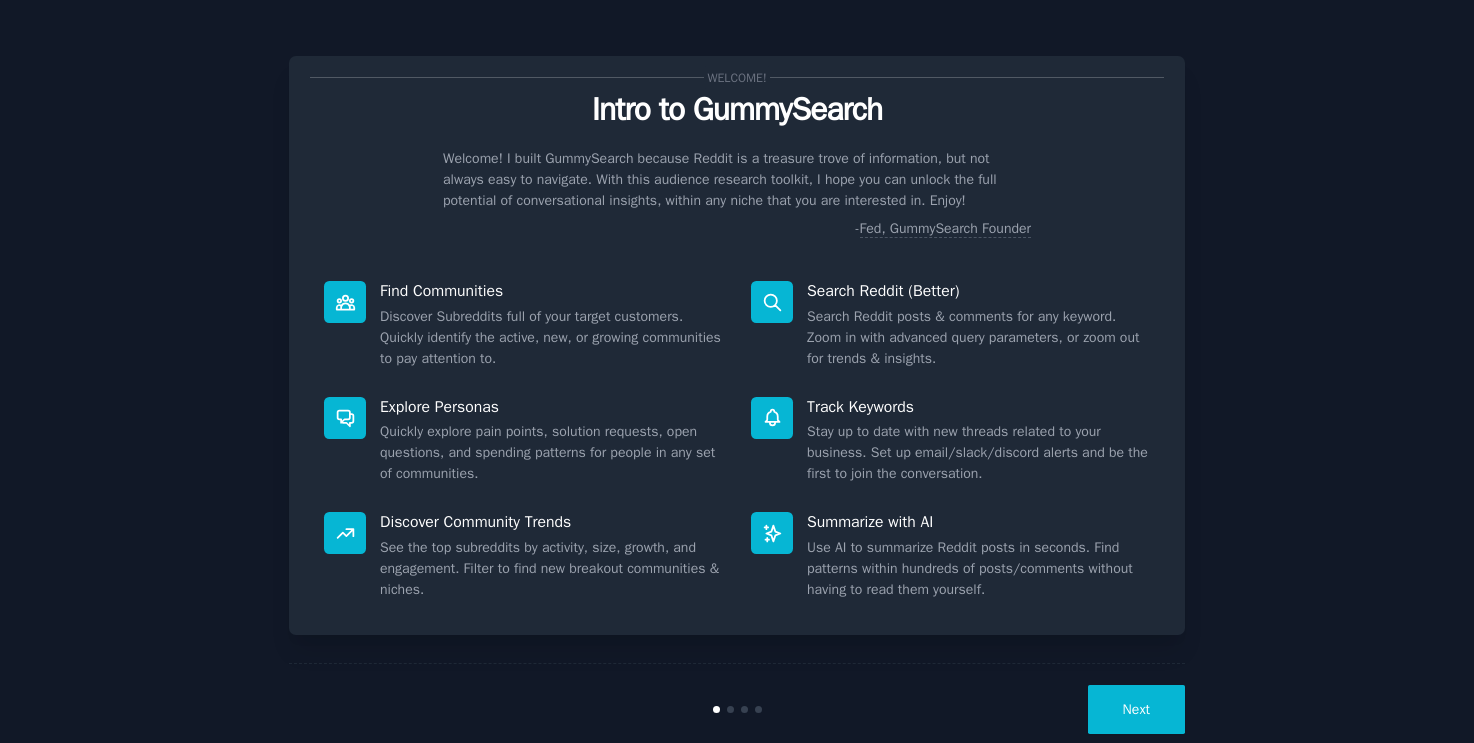scroll, scrollTop: 0, scrollLeft: 0, axis: both 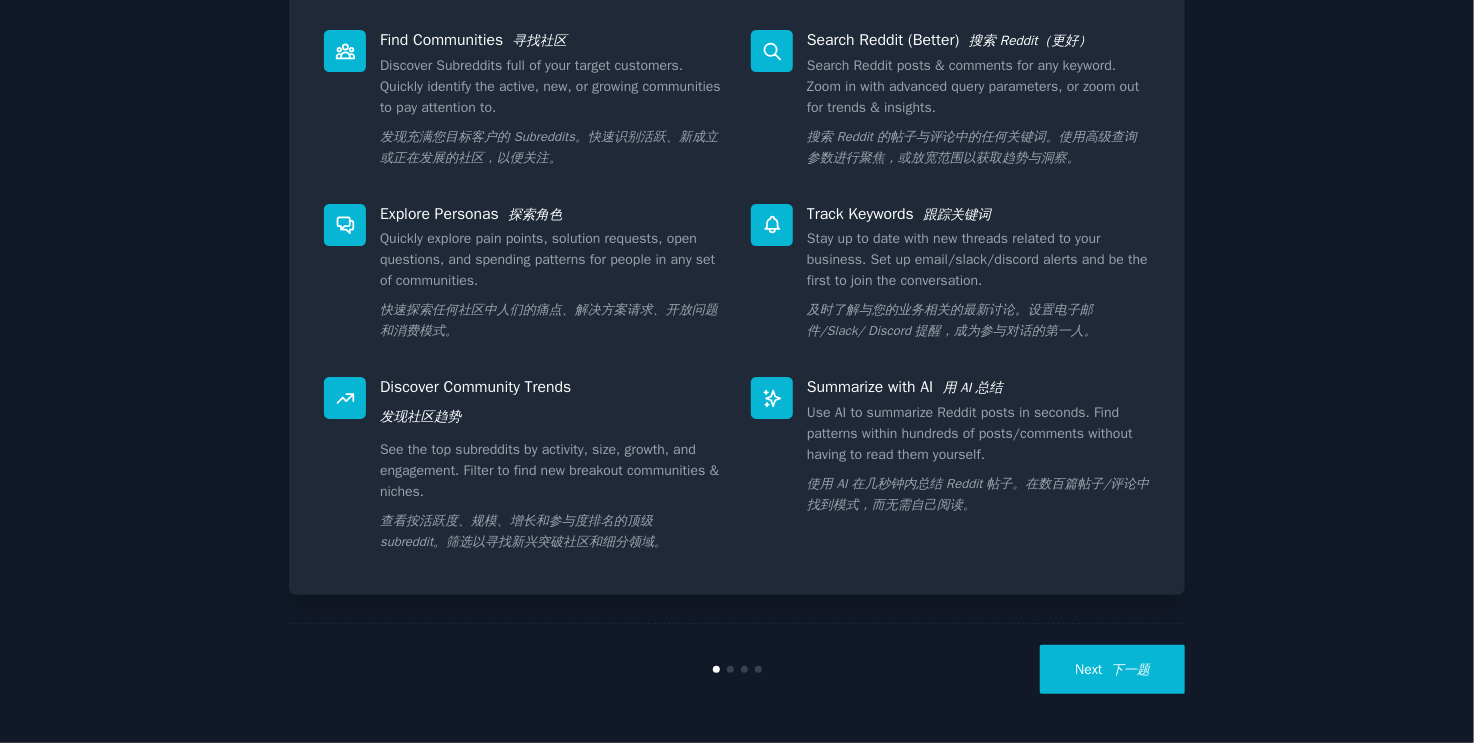 click on "Next    下一题" at bounding box center [1112, 669] 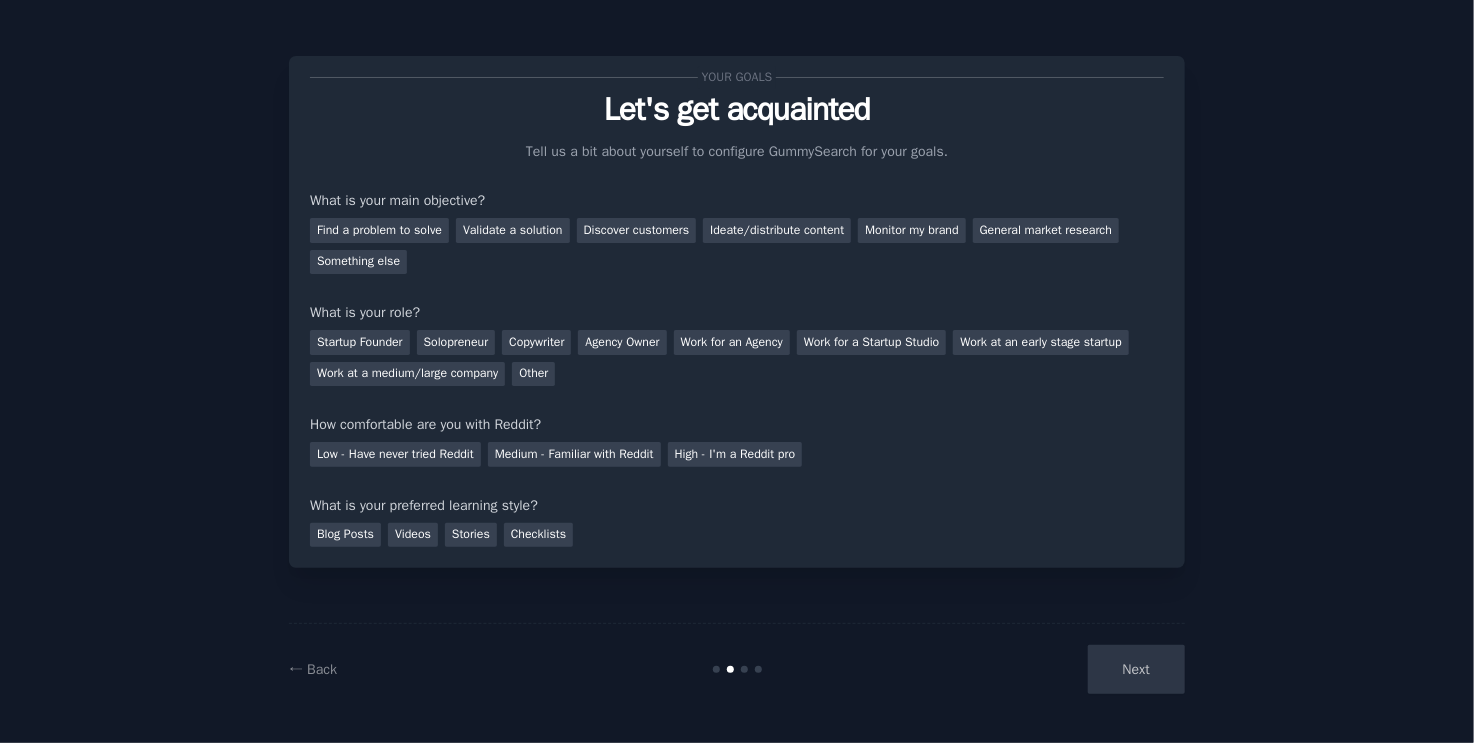 scroll, scrollTop: 0, scrollLeft: 0, axis: both 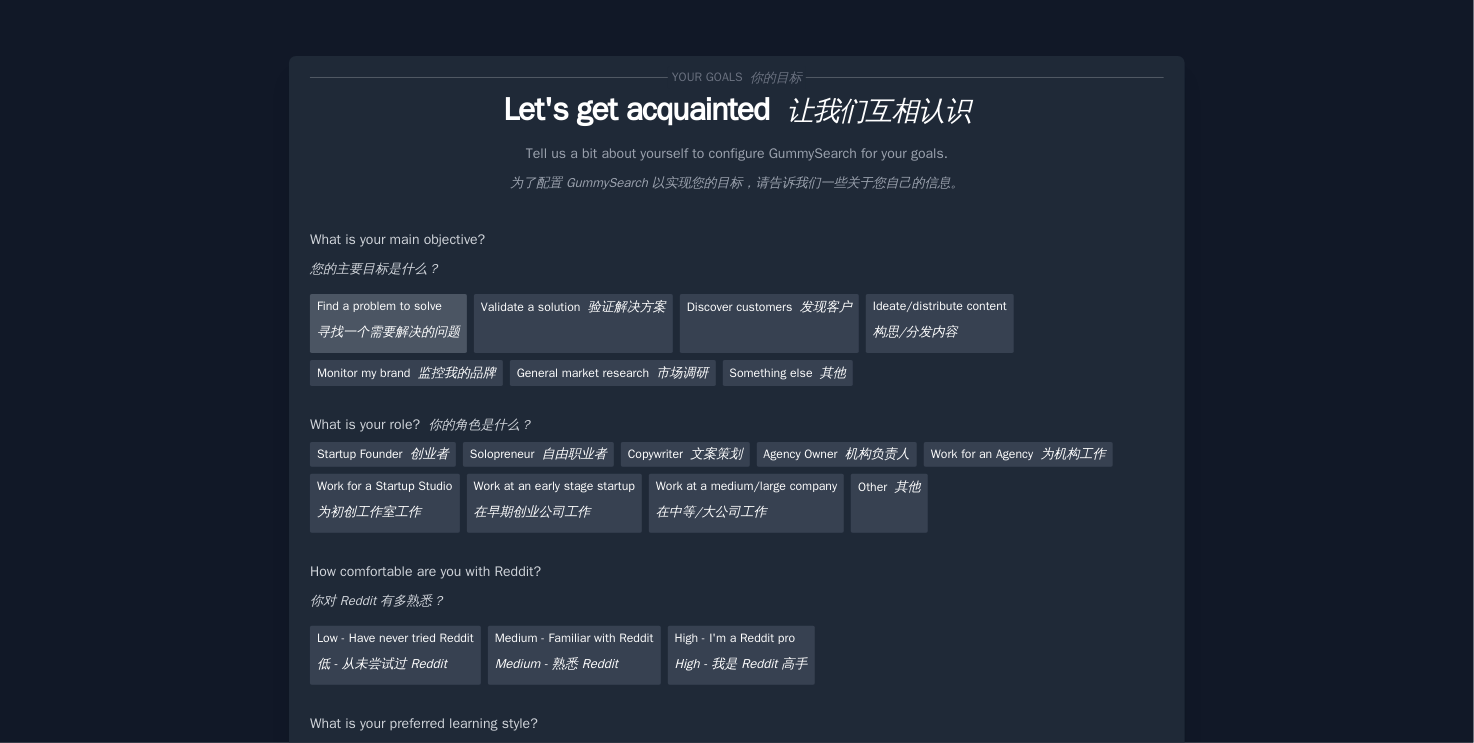click on "Find a problem to solve 寻找一个需要解决的问题" at bounding box center [388, 323] 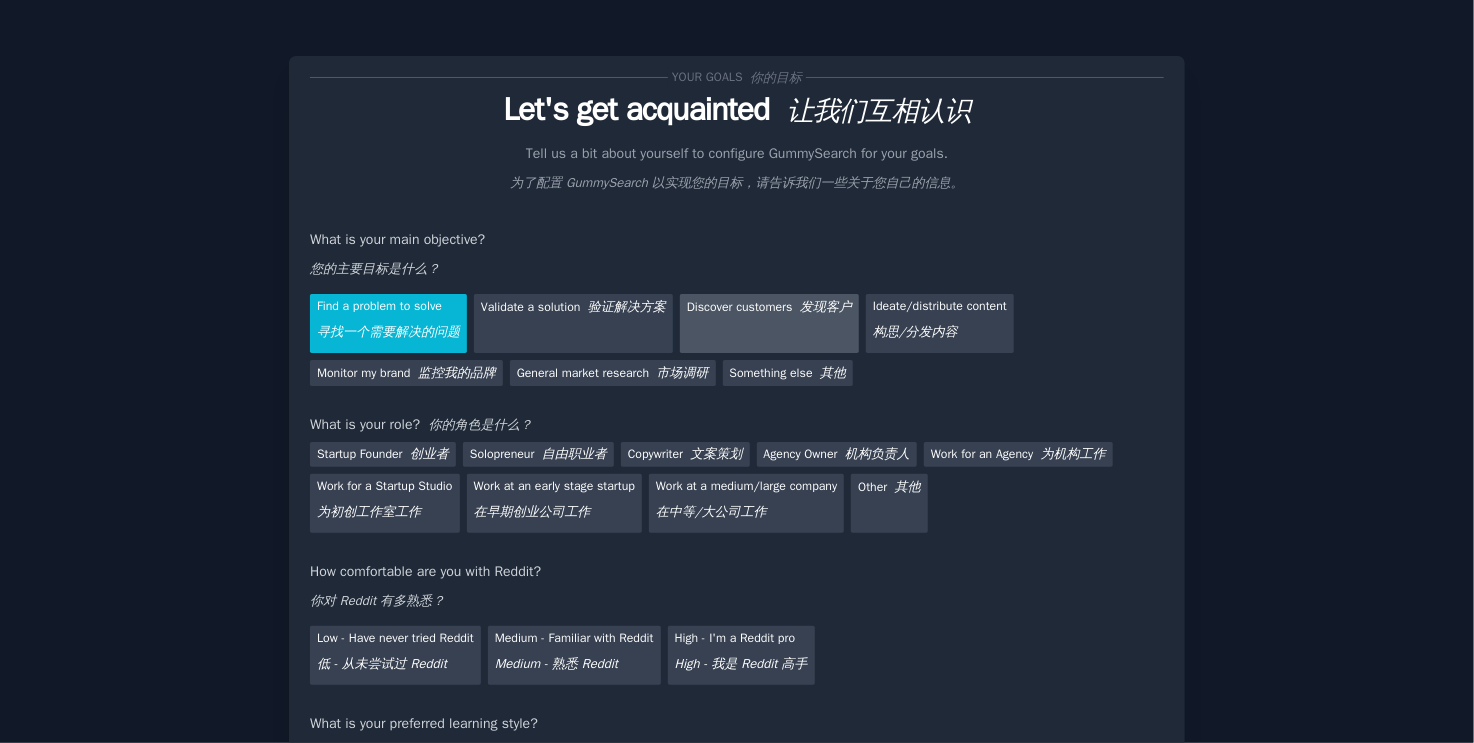click on "Discover customers    发现客户" at bounding box center [769, 323] 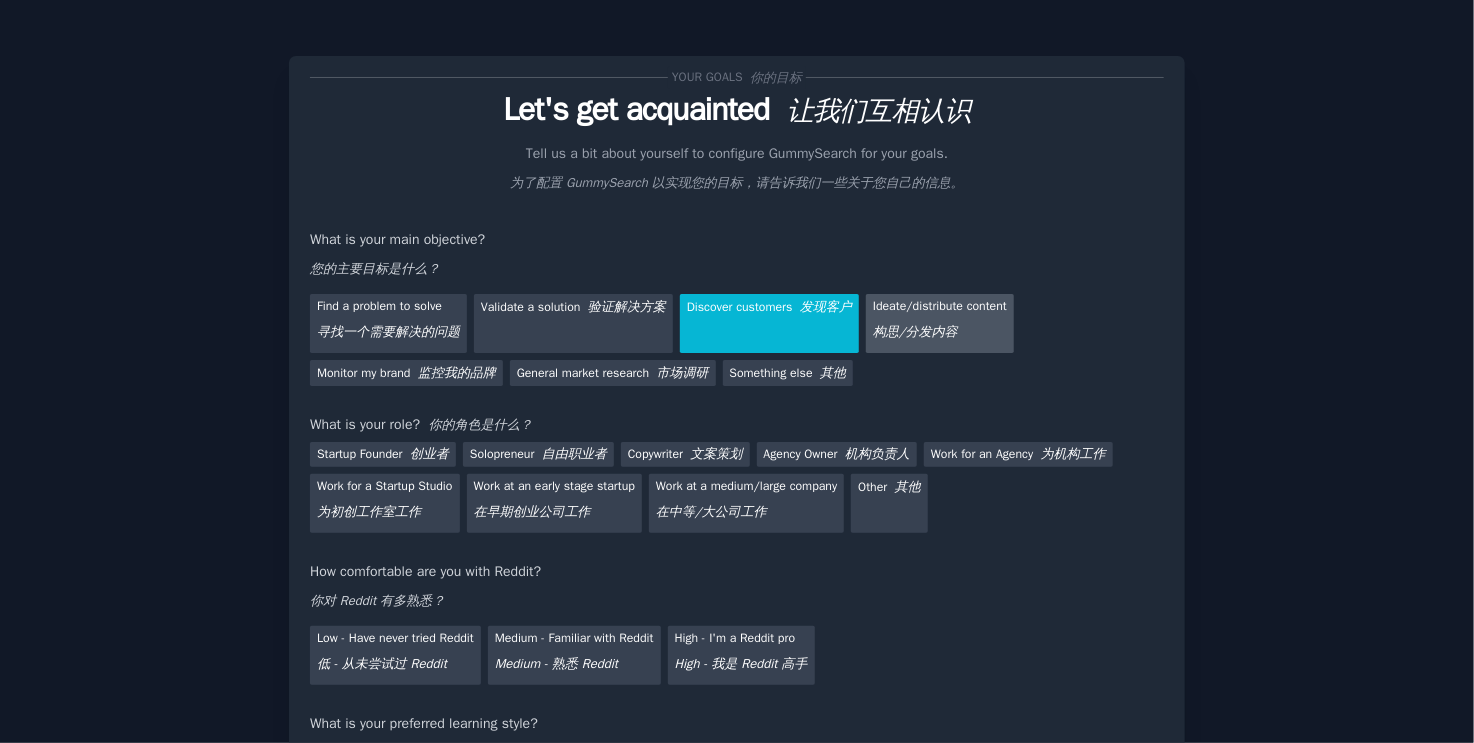 click on "Ideate/distribute content 构思/分发内容" at bounding box center [940, 323] 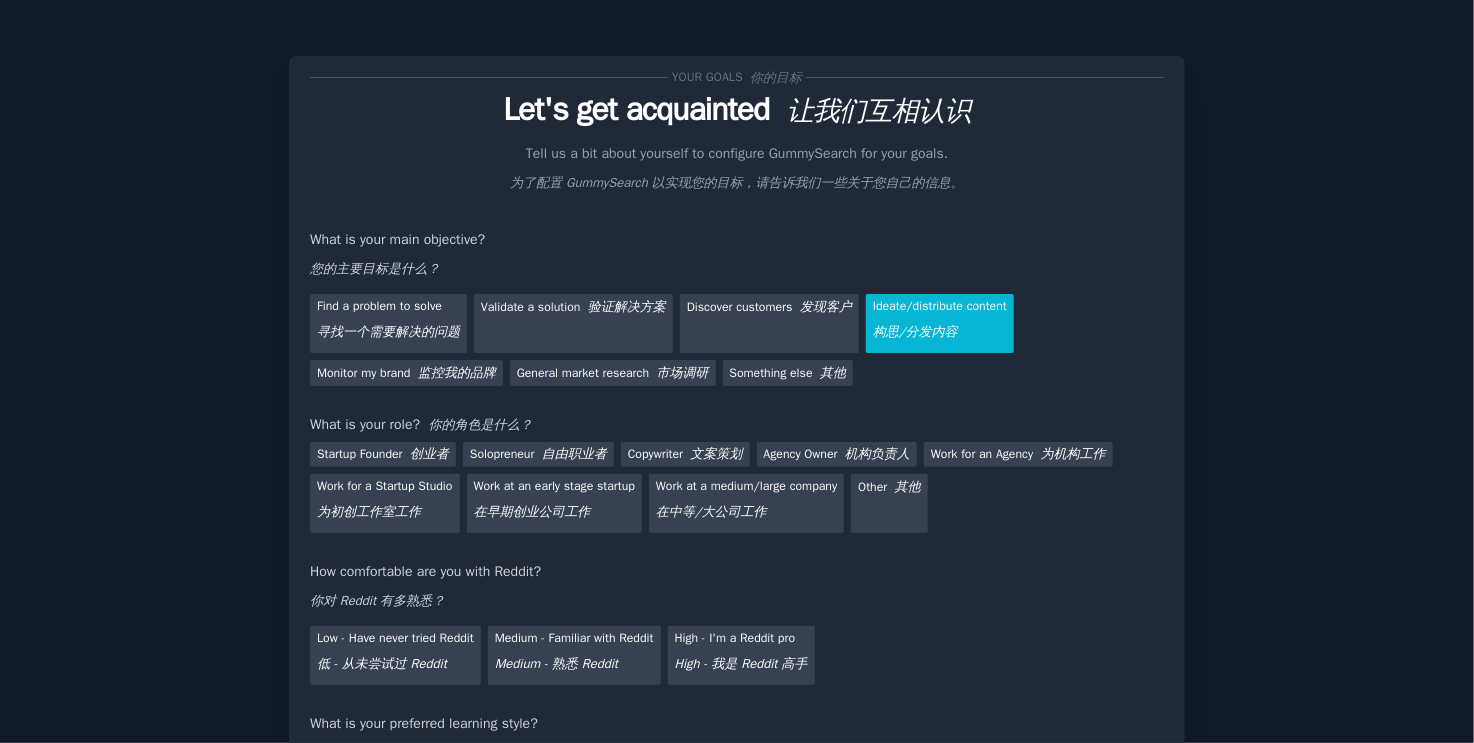 click on "Your goals    你的目标 Let's get acquainted    让我们互相认识 Tell us a bit about yourself to configure GummySearch for your goals. 为了配置 [PERSON_NAME] 以实现您的目标，请告诉我们一些关于您自己的信息。 What is your main objective? 您的主要目标是什么？ Find a problem to solve 寻找一个需要解决的问题 Validate a solution    验证解决方案 Discover customers    发现客户 Ideate/distribute content 构思/分发内容 Monitor my brand    监控我的品牌 General market research    市场调研 Something else    其他 What is your role?    你的角色是什么？ Startup Founder    创业者 Solopreneur    自由职业者 Copywriter    文案策划 Agency Owner    机构负责人 Work for an Agency    为机构工作 Work for a Startup Studio 为初创工作室工作 Work at an early stage startup 在早期创业公司工作 Work at a medium/large company 在中等/大公司工作 Other    其他 Medium - 熟悉 Reddit" at bounding box center (737, 440) 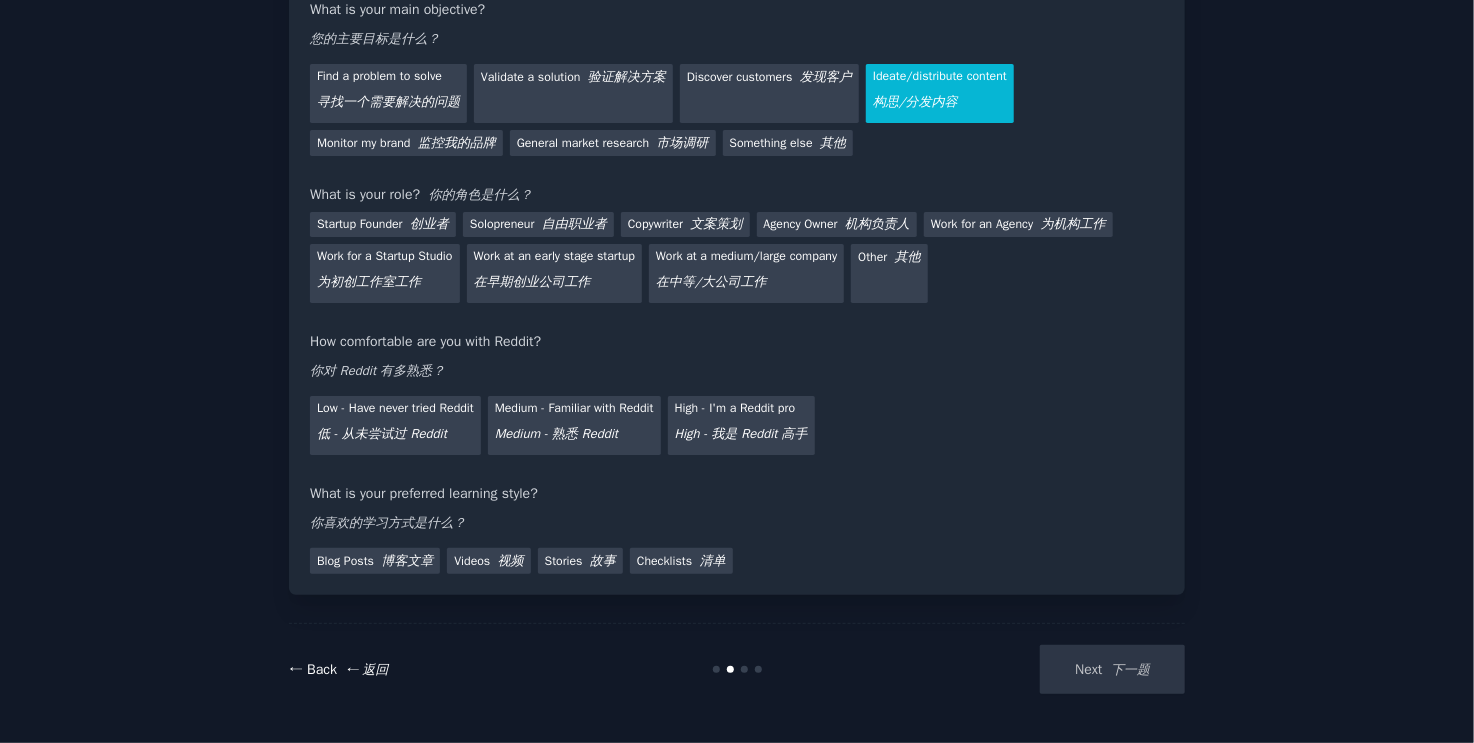 click on "← Back    ← 返回" at bounding box center (338, 669) 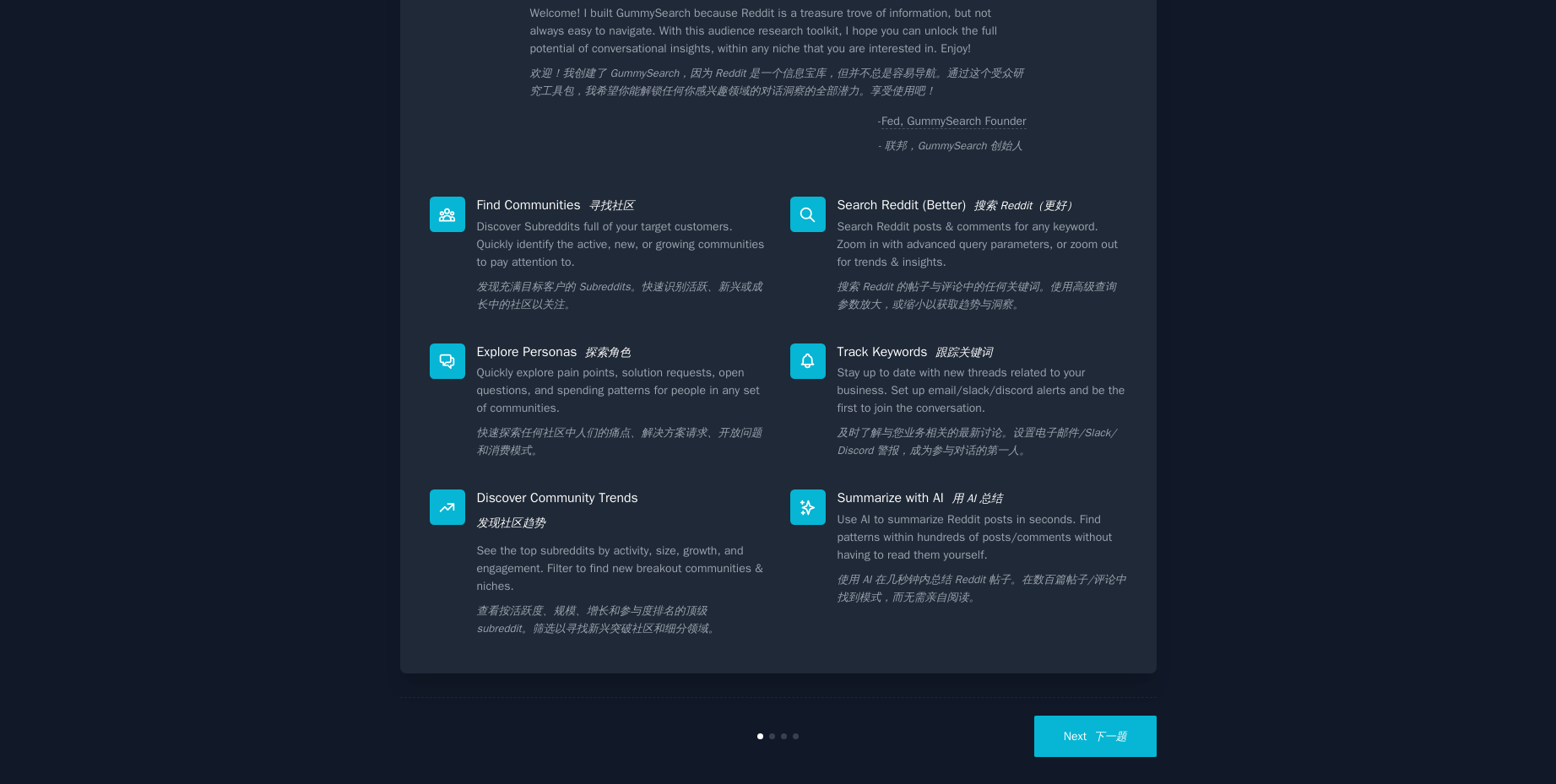 scroll, scrollTop: 154, scrollLeft: 0, axis: vertical 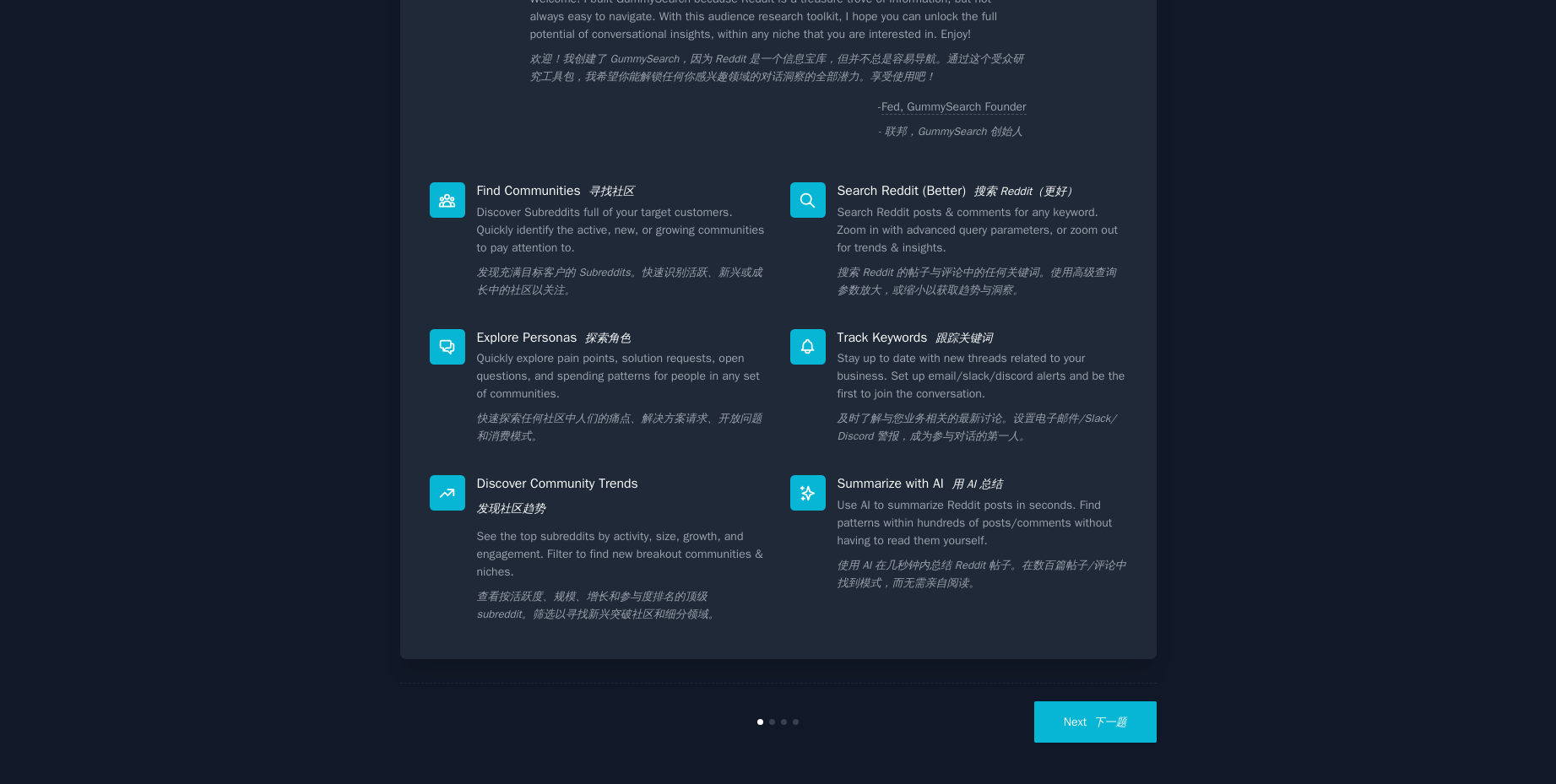 click on "Next    下一题" at bounding box center (1095, 722) 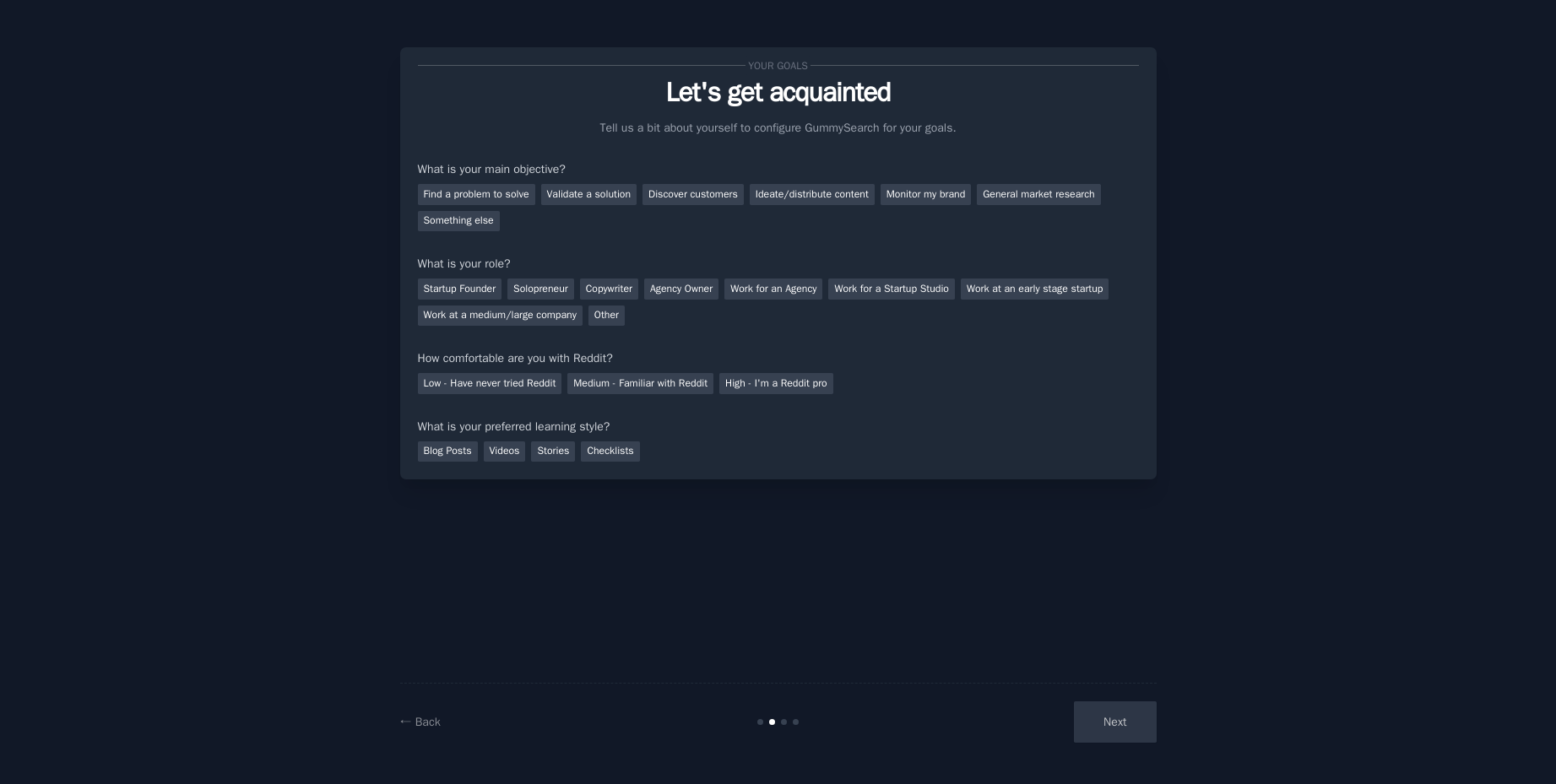 scroll, scrollTop: 0, scrollLeft: 0, axis: both 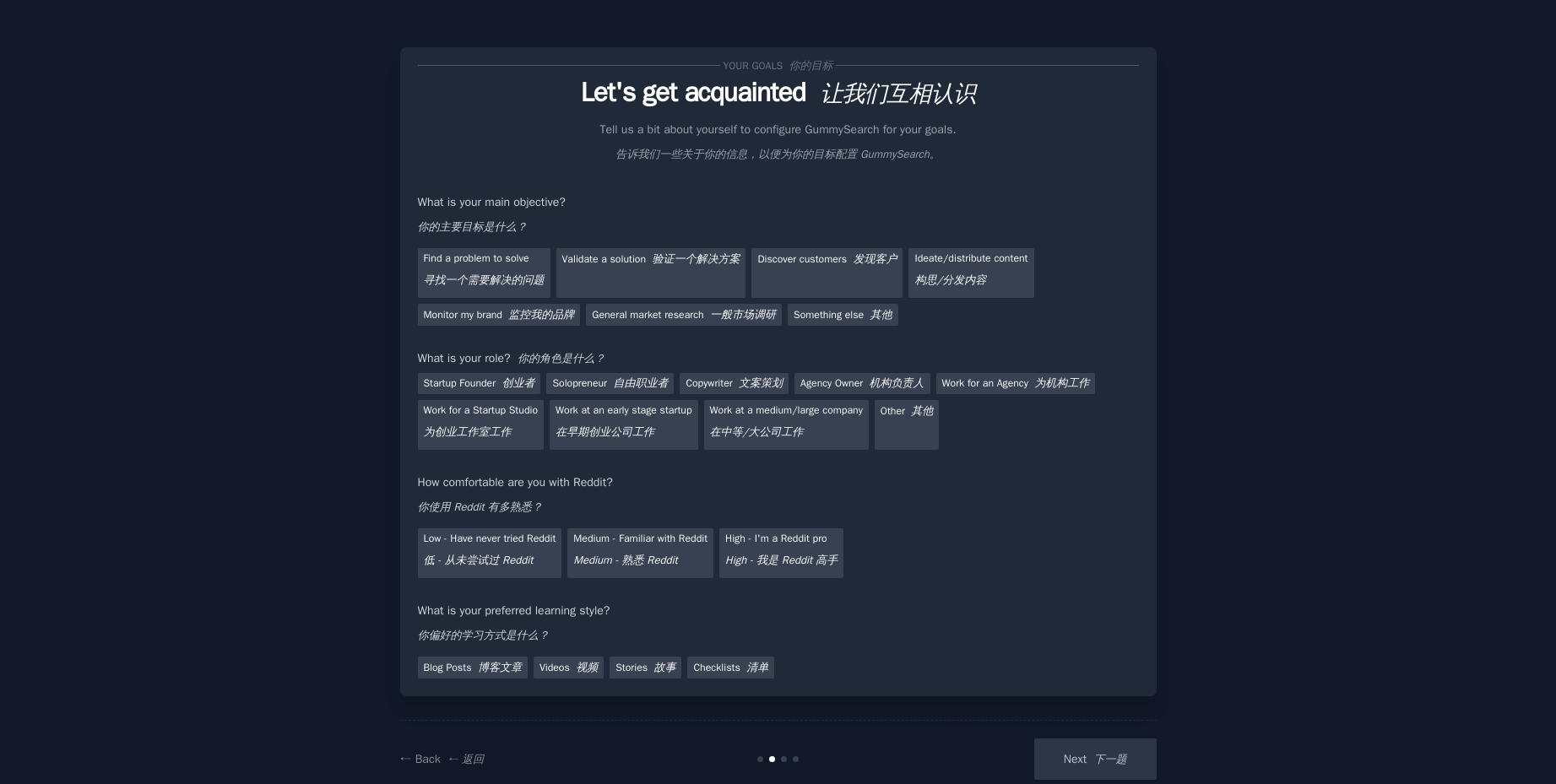 click on "Next    下一题" at bounding box center (1030, 759) 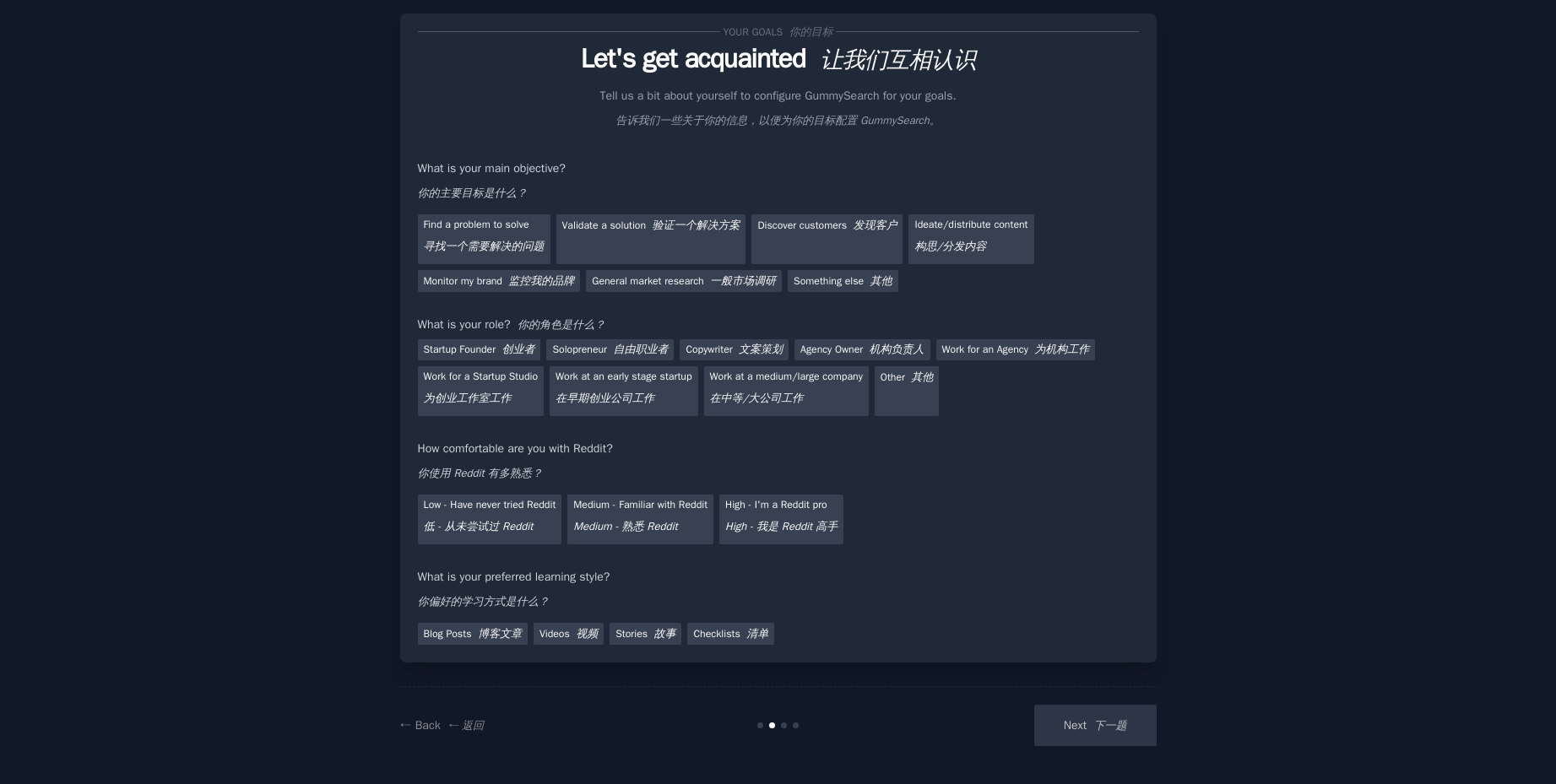 scroll, scrollTop: 57, scrollLeft: 0, axis: vertical 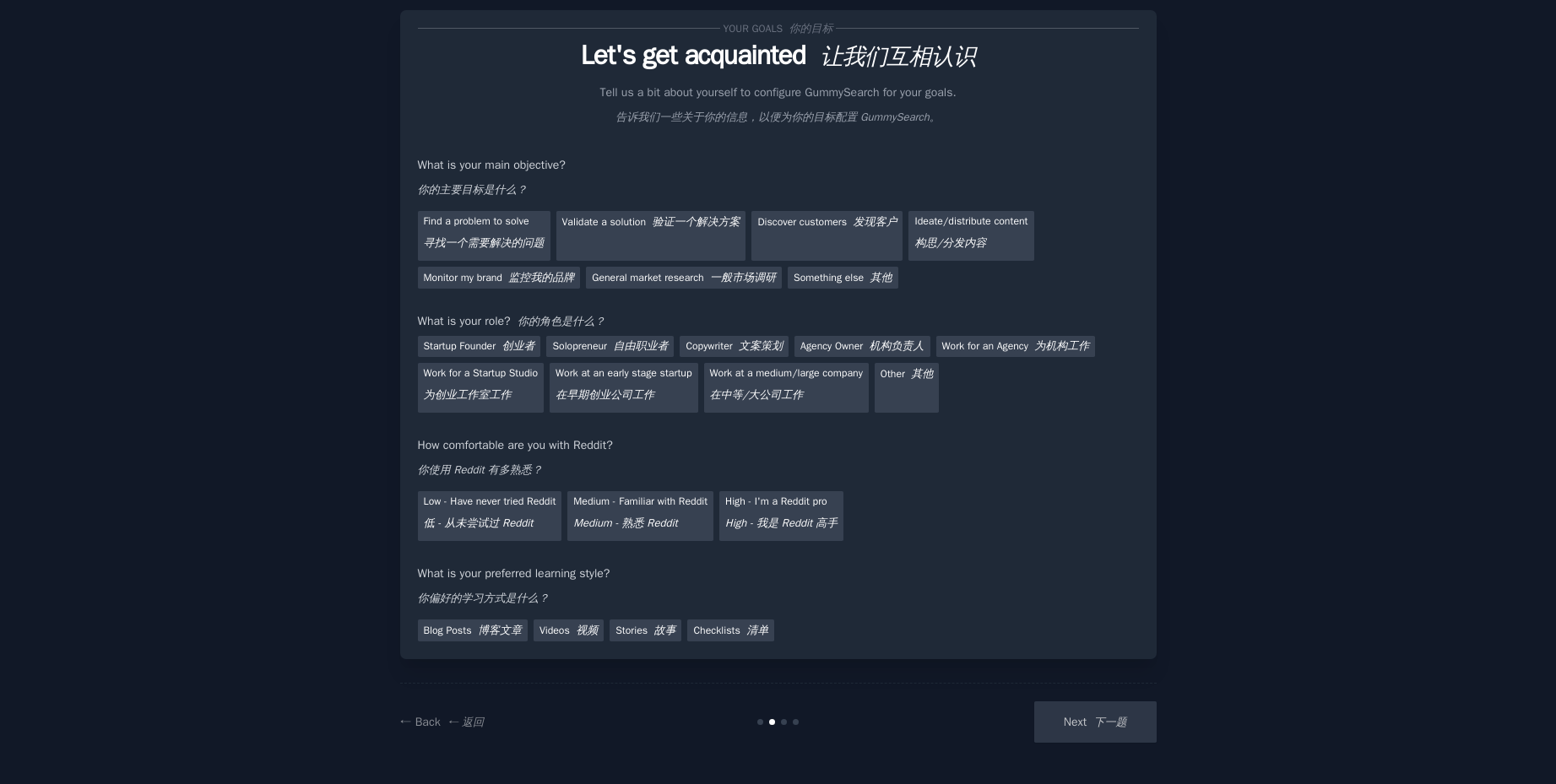 click on "Next    下一题" at bounding box center [1030, 722] 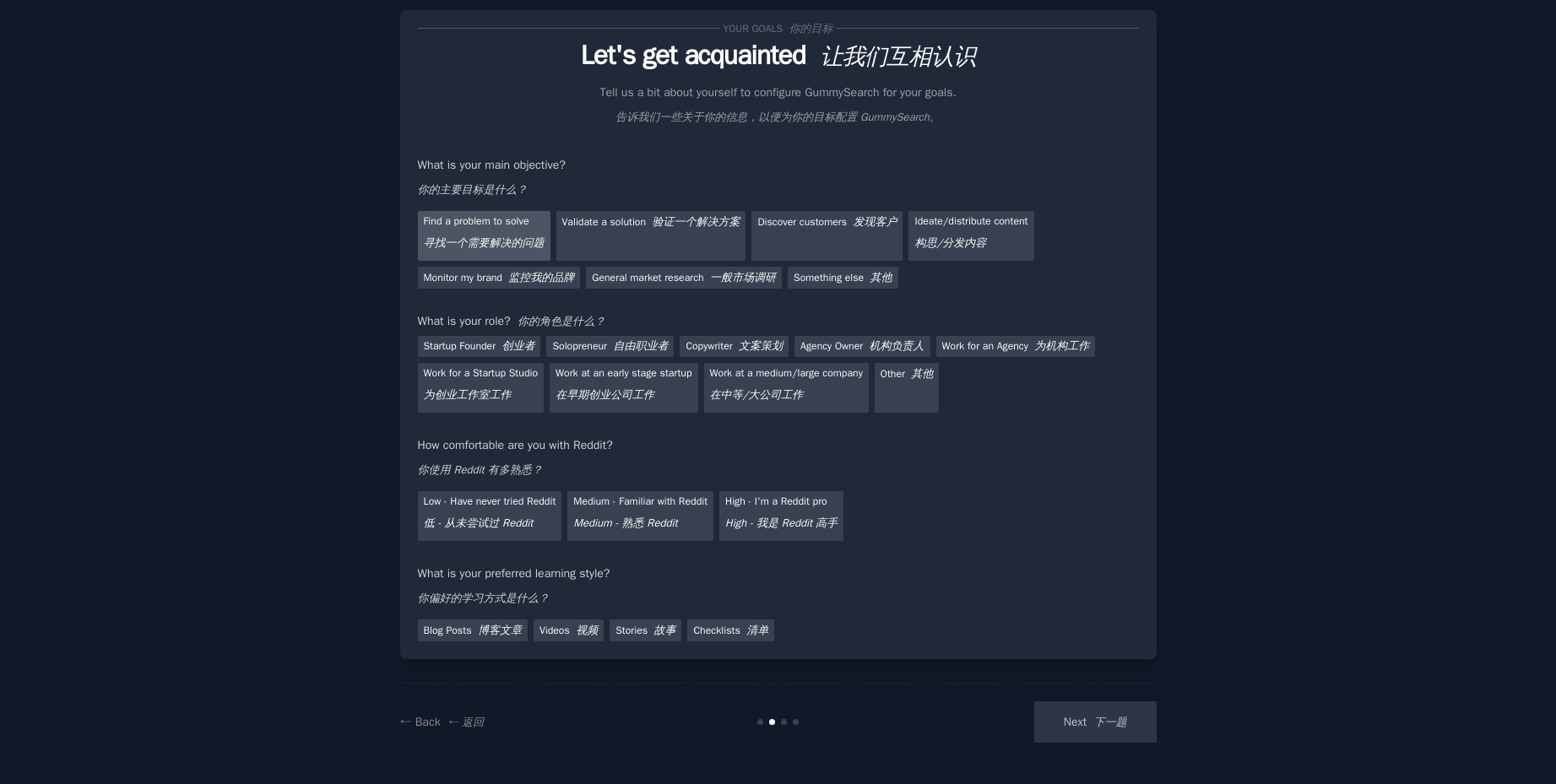 click on "Find a problem to solve 寻找一个需要解决的问题" at bounding box center (484, 235) 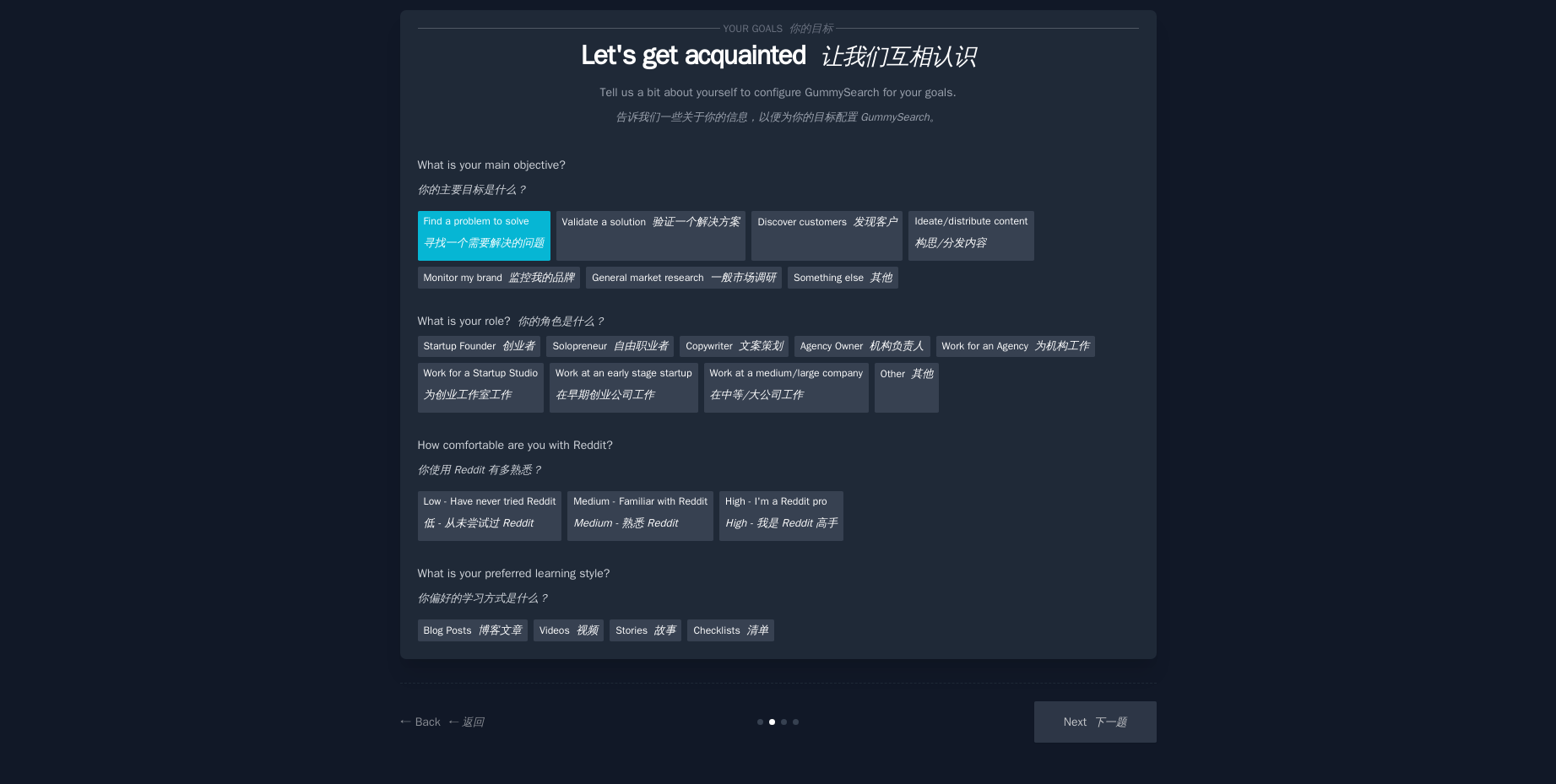 click on "Next    下一题" at bounding box center (1030, 722) 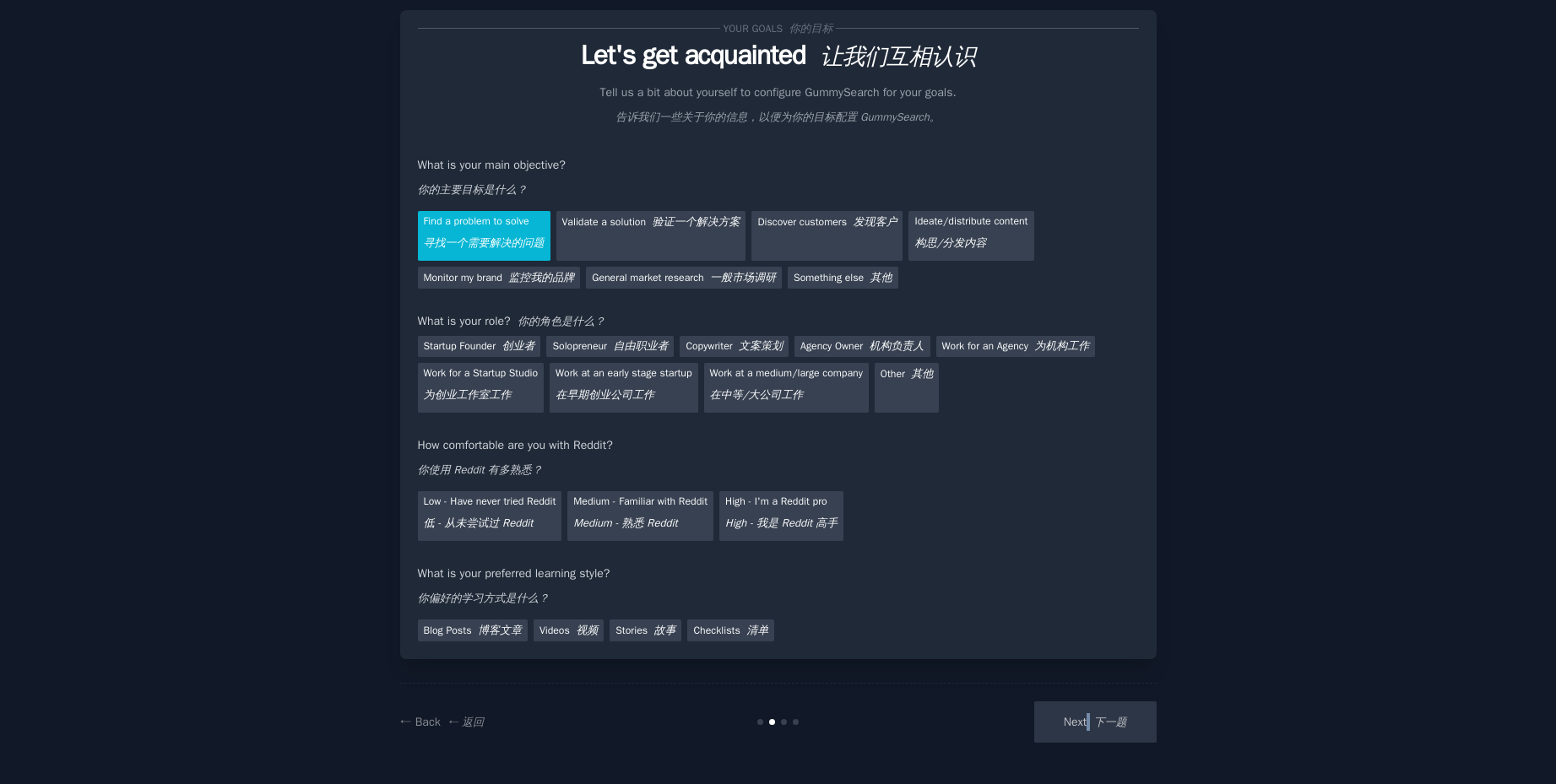 click on "Next    下一题" at bounding box center [1030, 722] 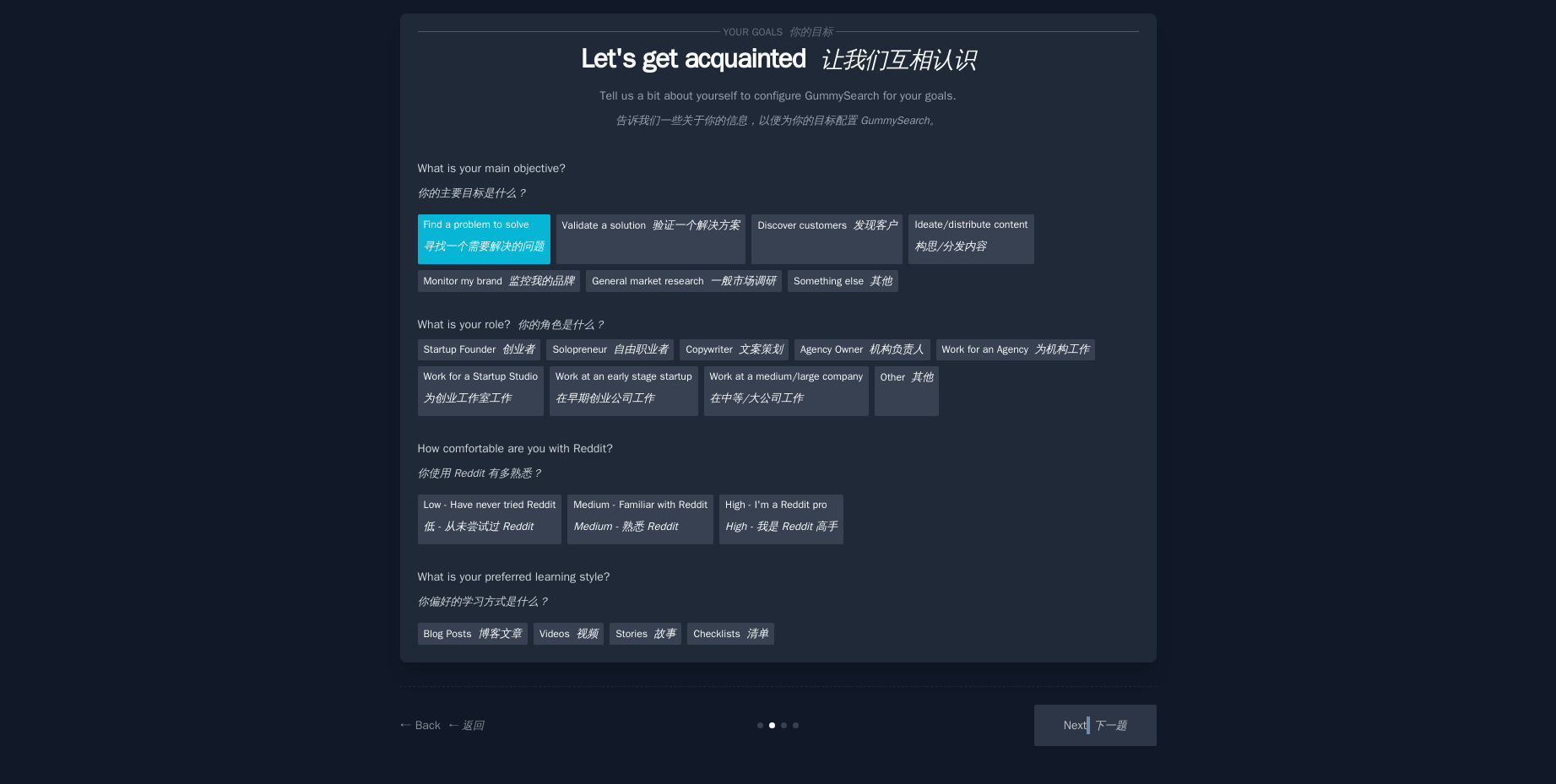 scroll, scrollTop: 57, scrollLeft: 0, axis: vertical 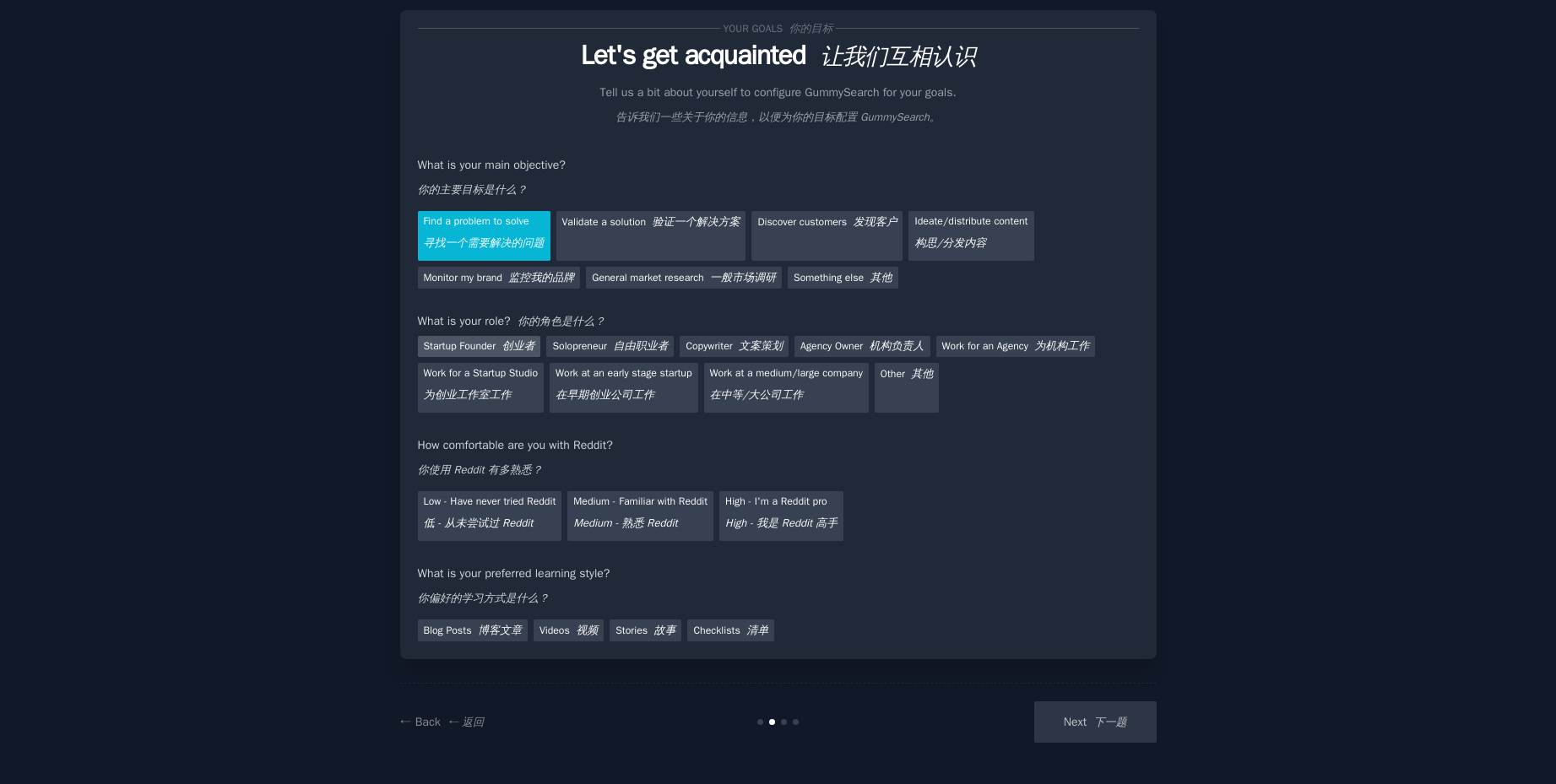 click at bounding box center (498, 346) 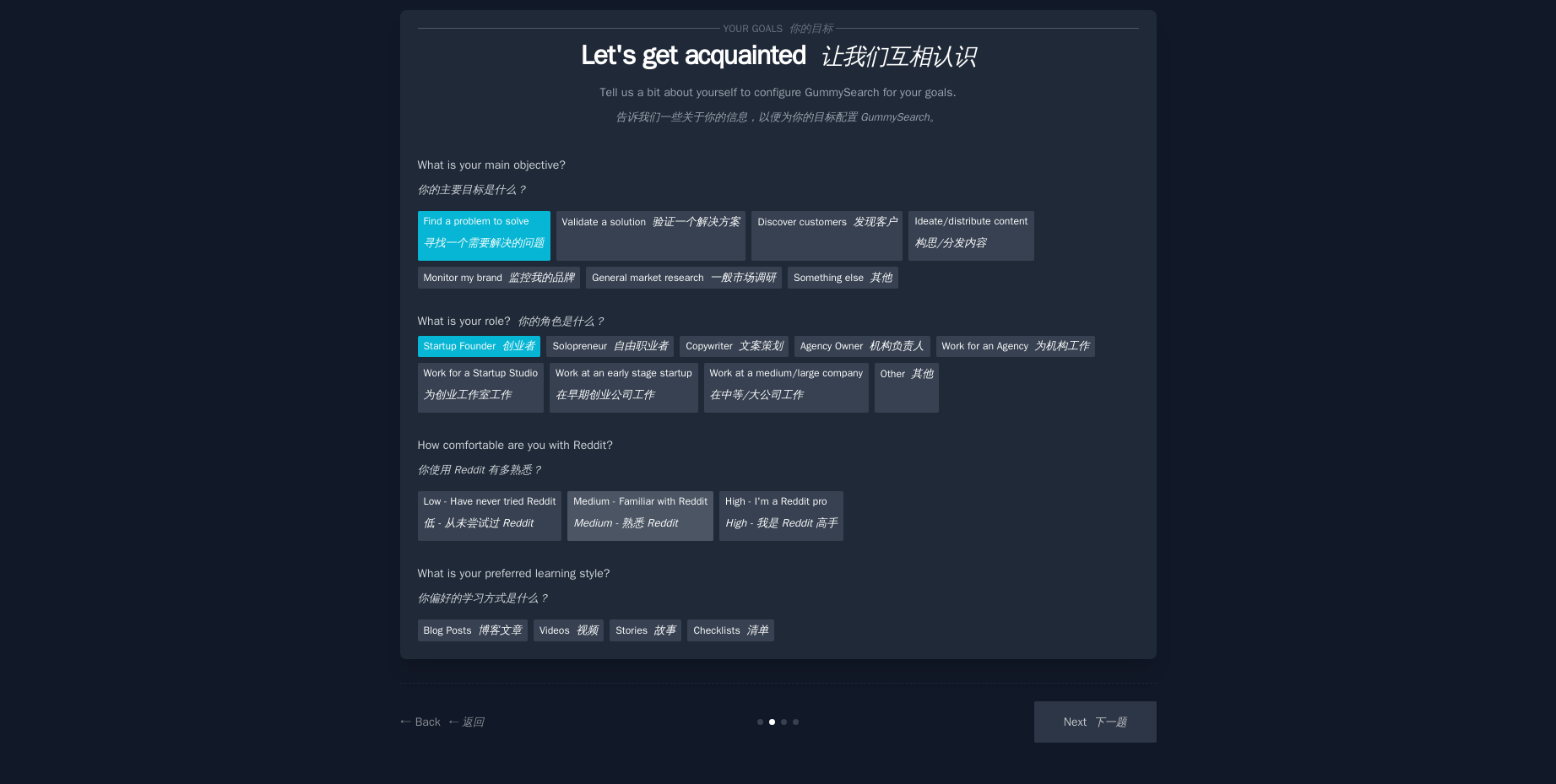 click on "Medium - 熟悉 Reddit" at bounding box center (625, 522) 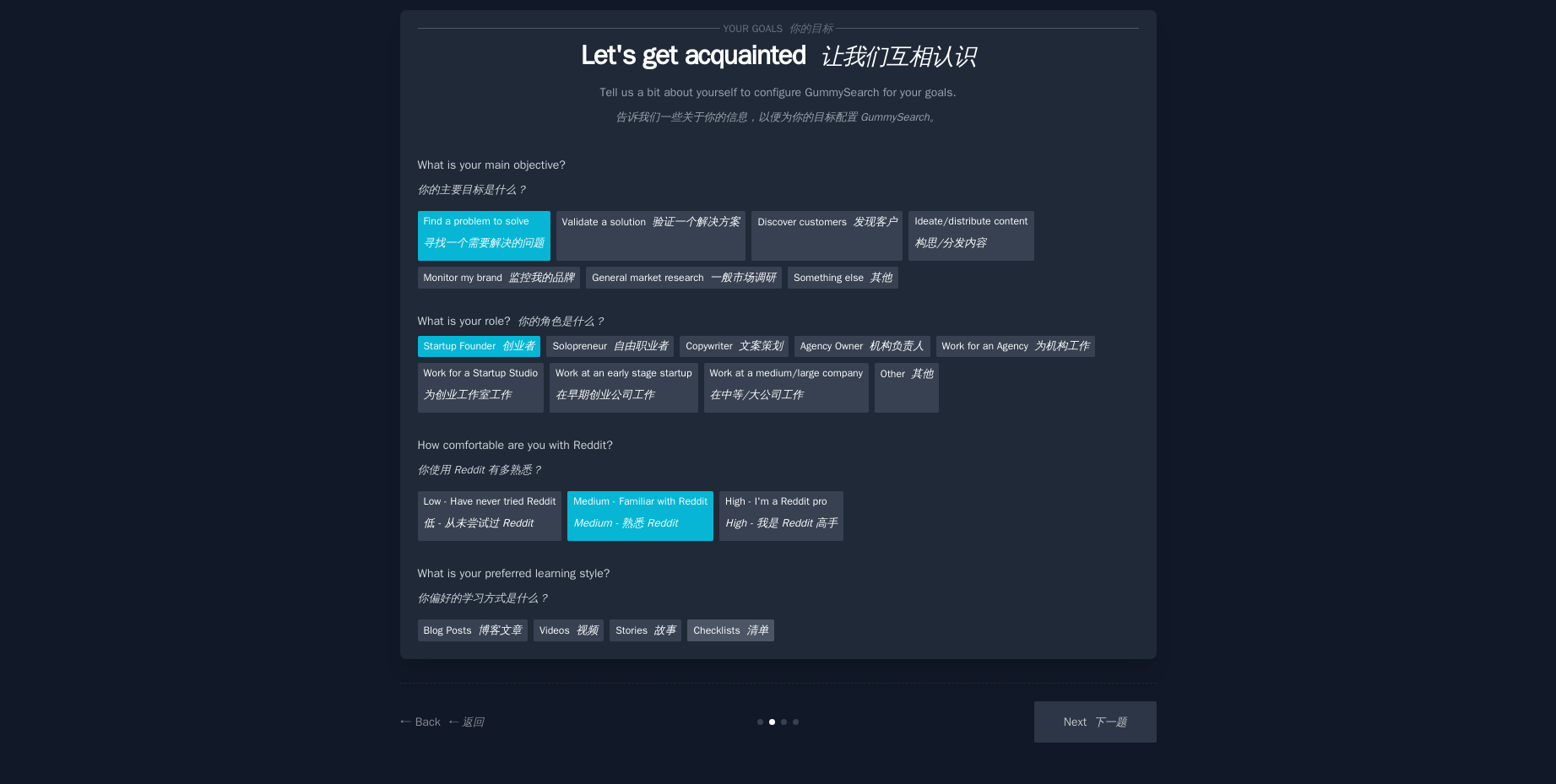 click on "清单" at bounding box center (757, 630) 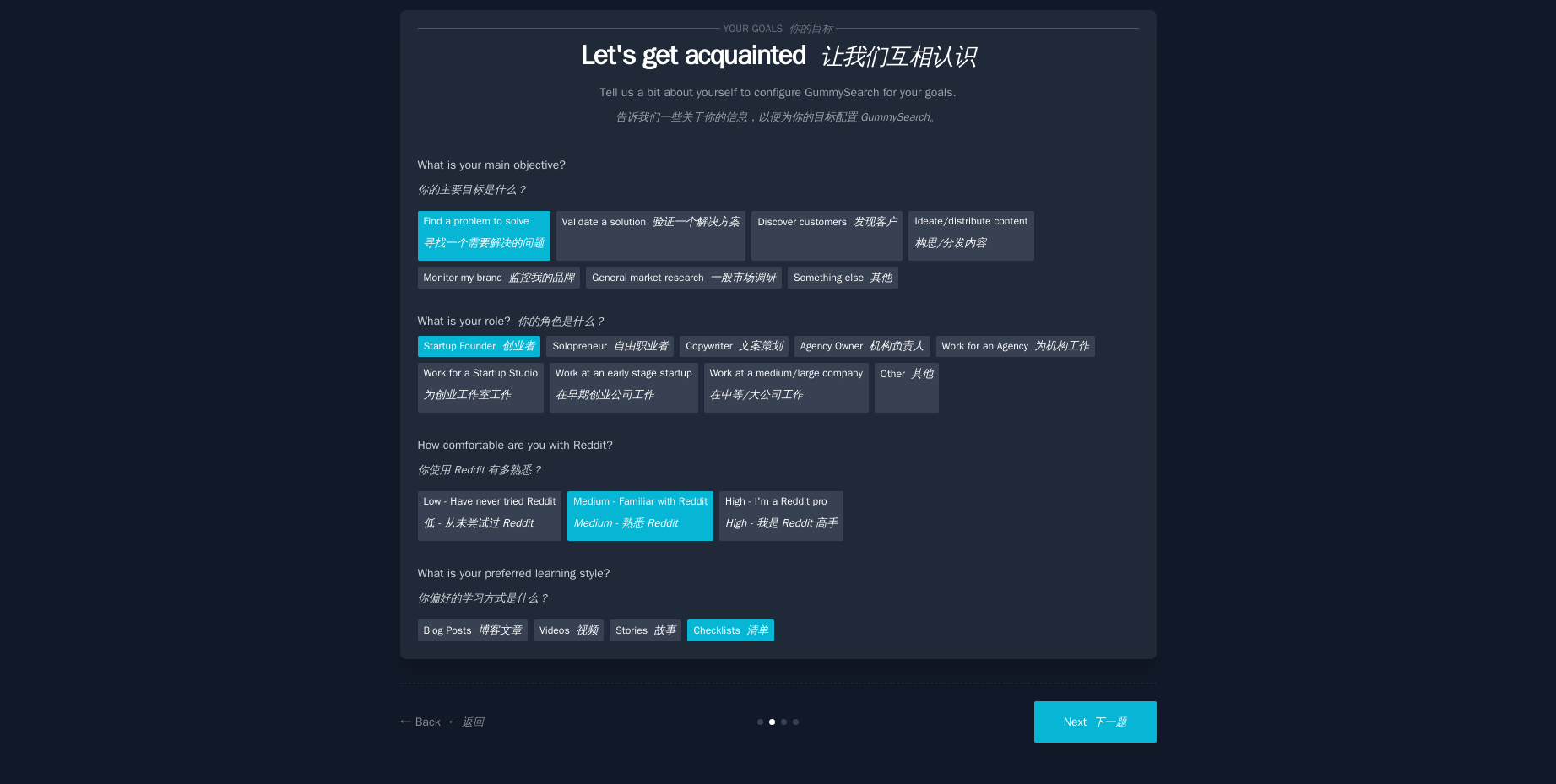 click on "Next    下一题" at bounding box center [1095, 722] 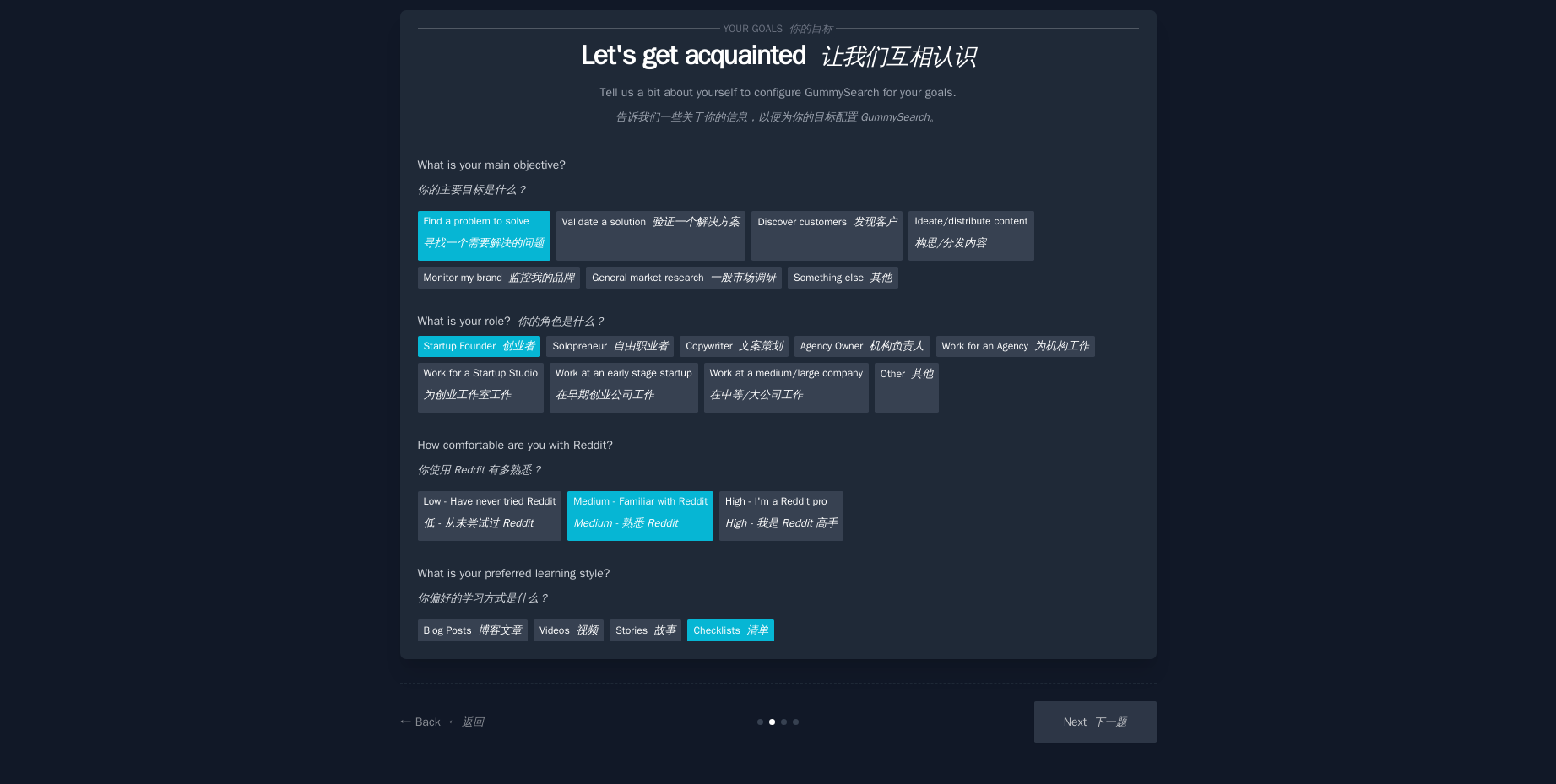 click on "Next    下一题" at bounding box center (1030, 722) 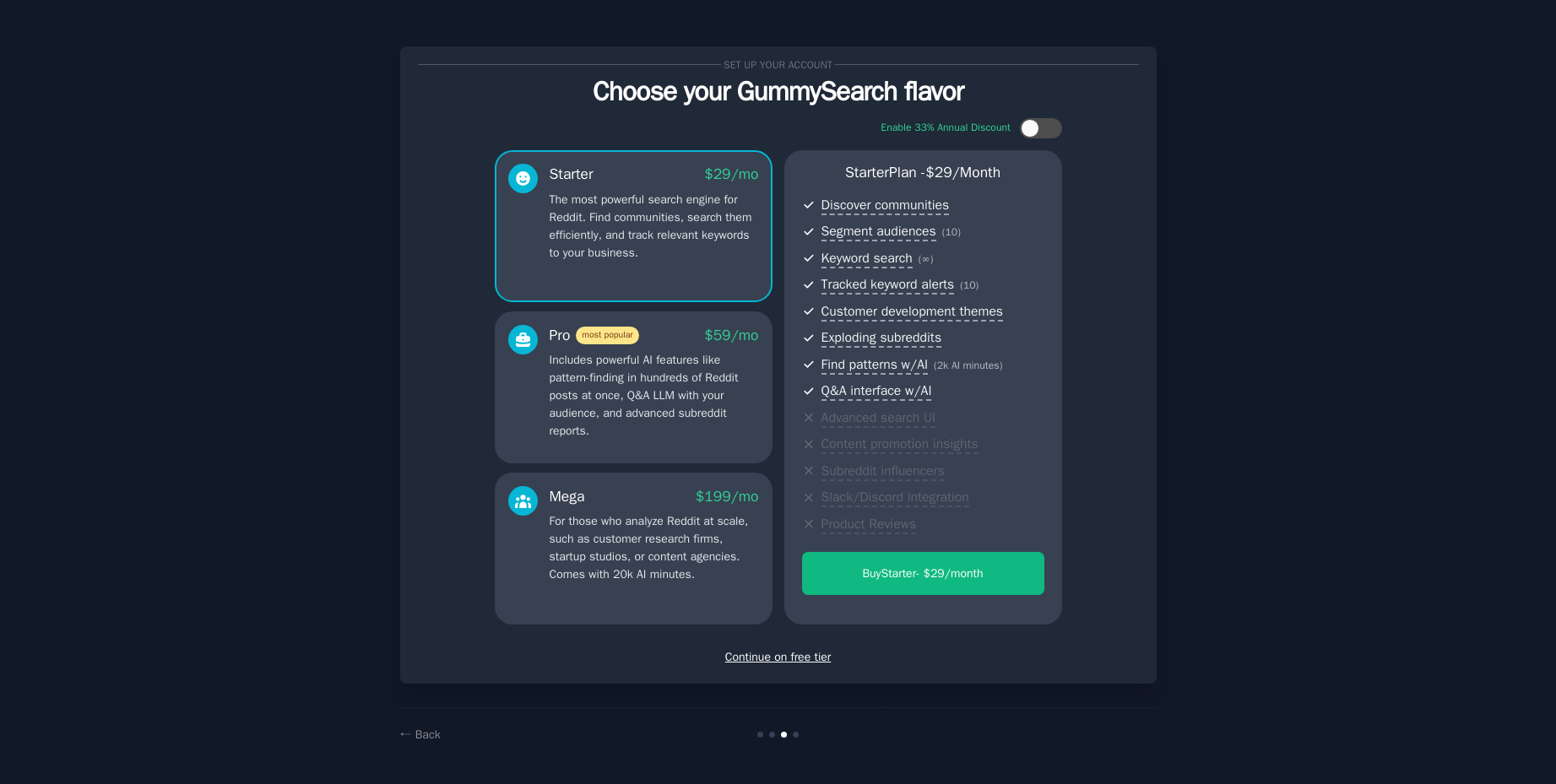 scroll, scrollTop: 0, scrollLeft: 0, axis: both 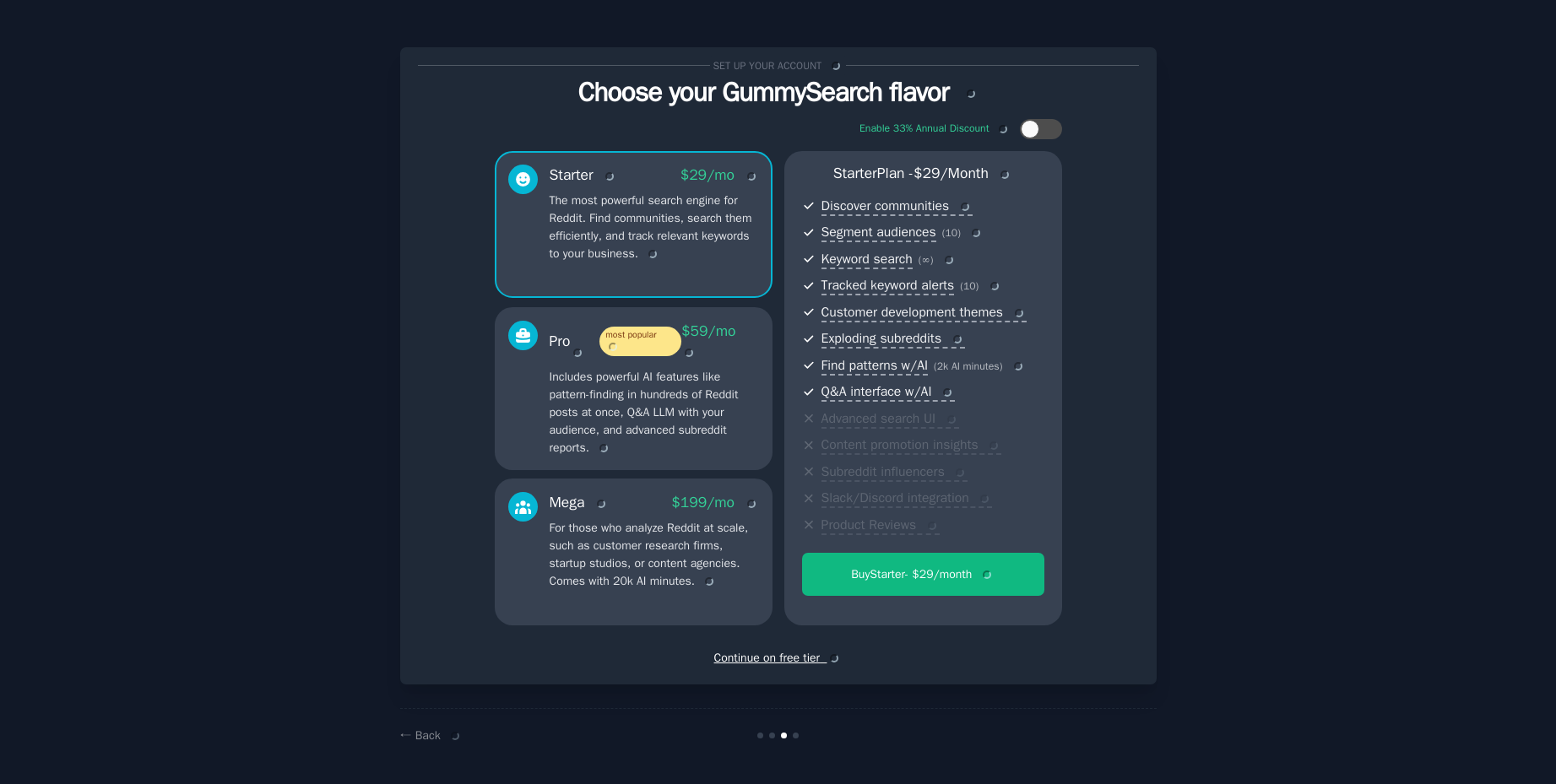 click on "Continue on free tier" at bounding box center [778, 657] 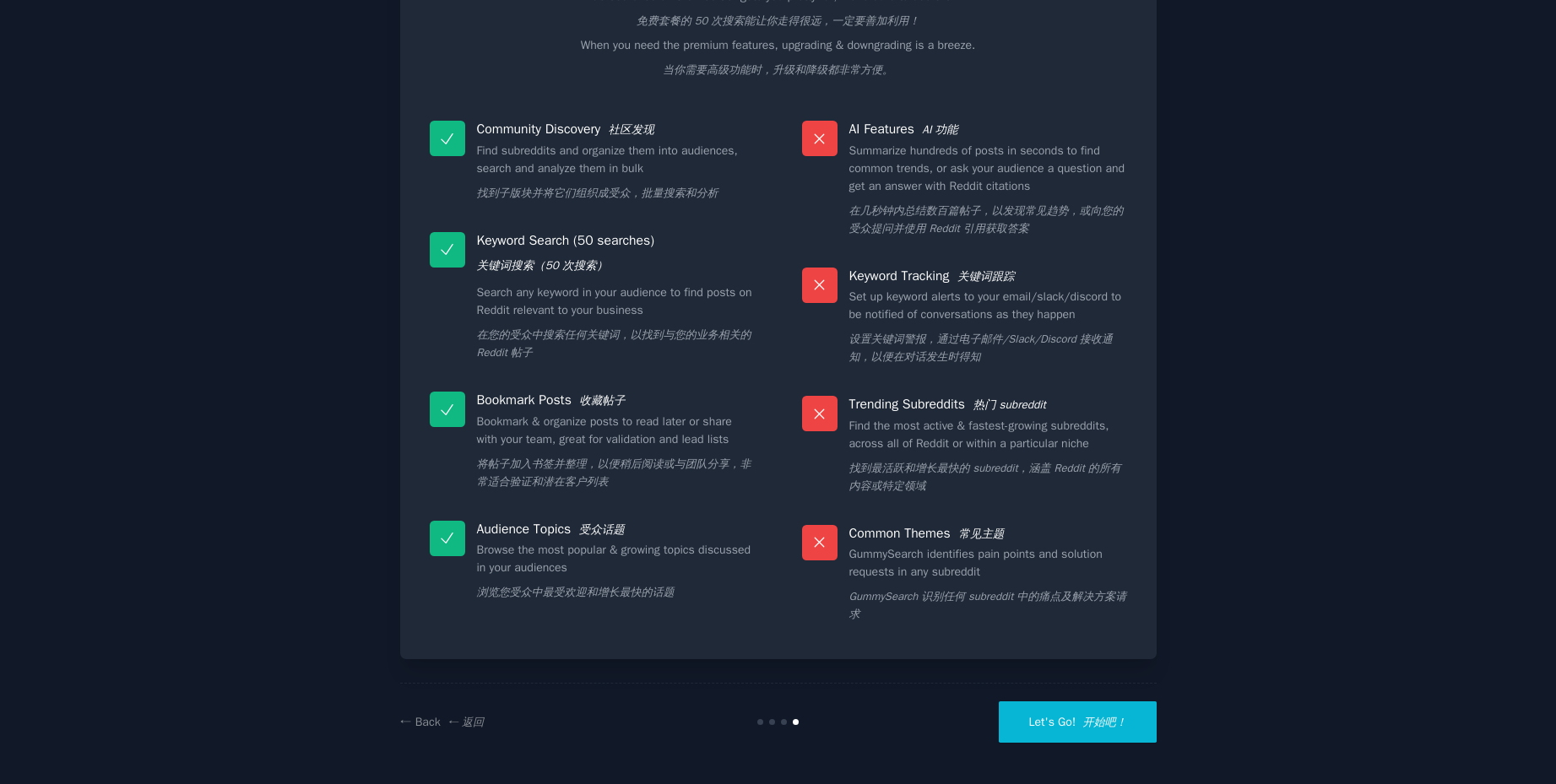 scroll, scrollTop: 229, scrollLeft: 0, axis: vertical 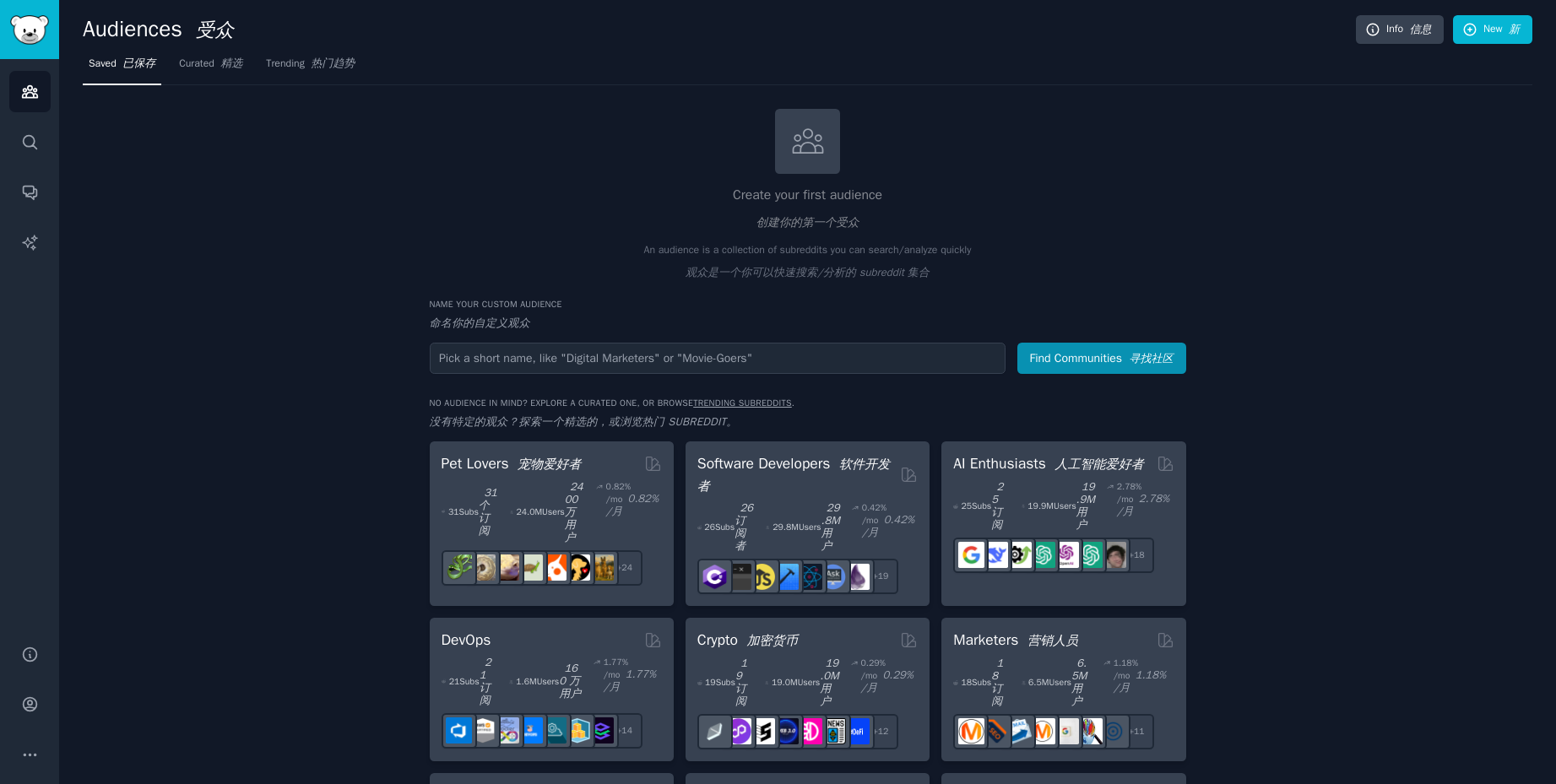 click on "An audience is a collection of subreddits you can search/analyze quickly 观众是一个你可以快速搜索/分析的 subreddit 集合" at bounding box center [808, 265] 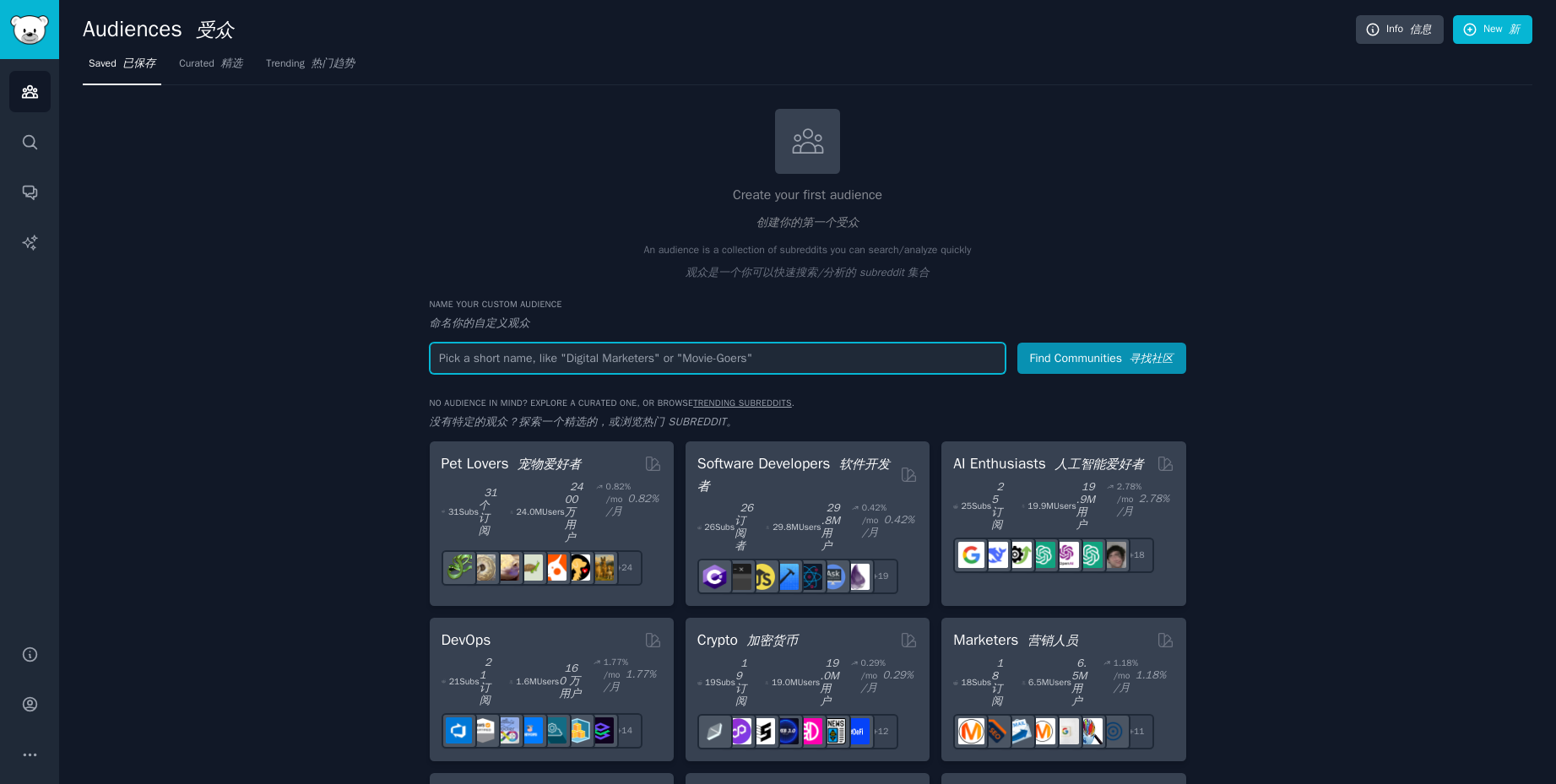 click at bounding box center (718, 358) 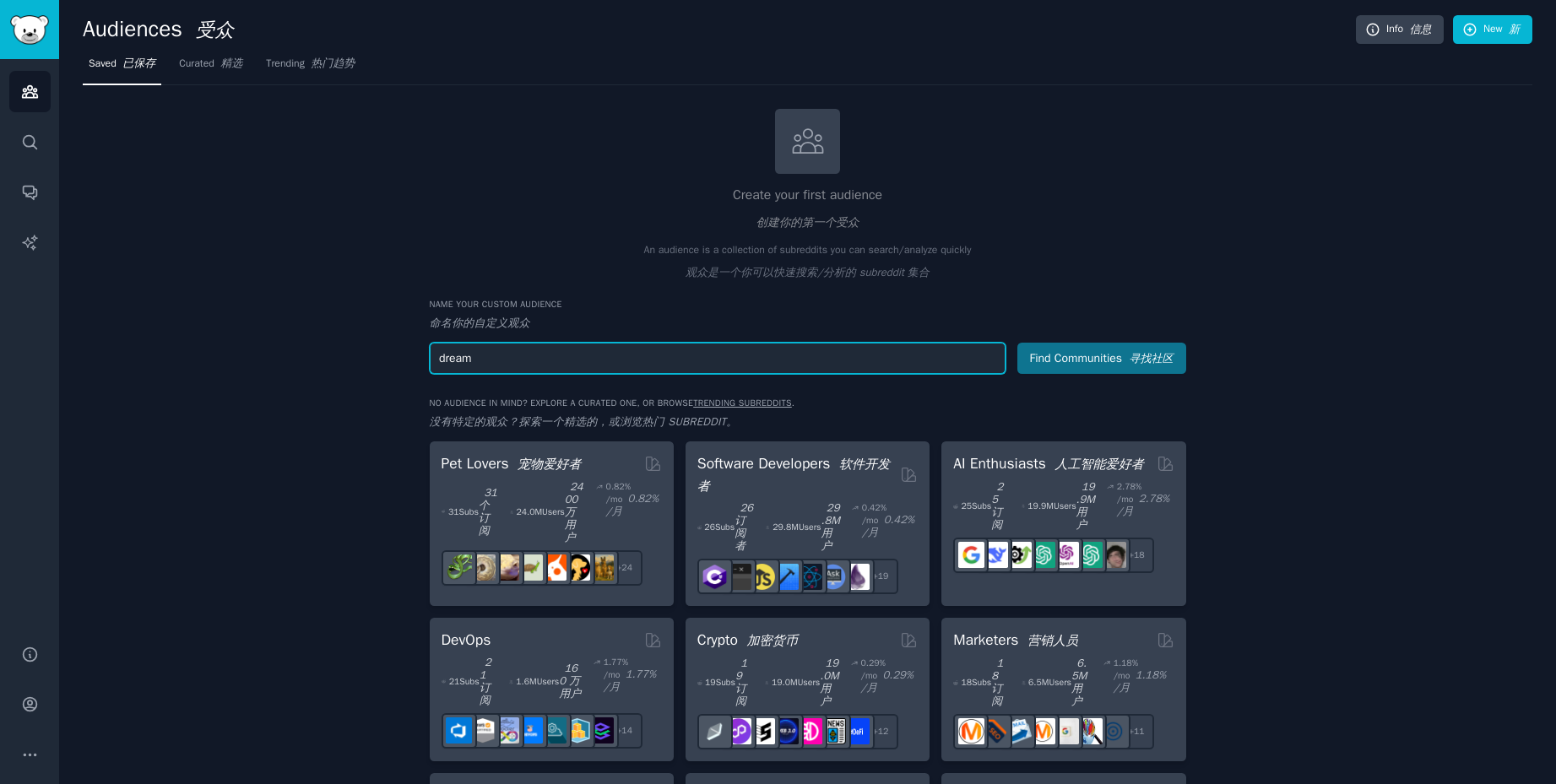 type on "dream" 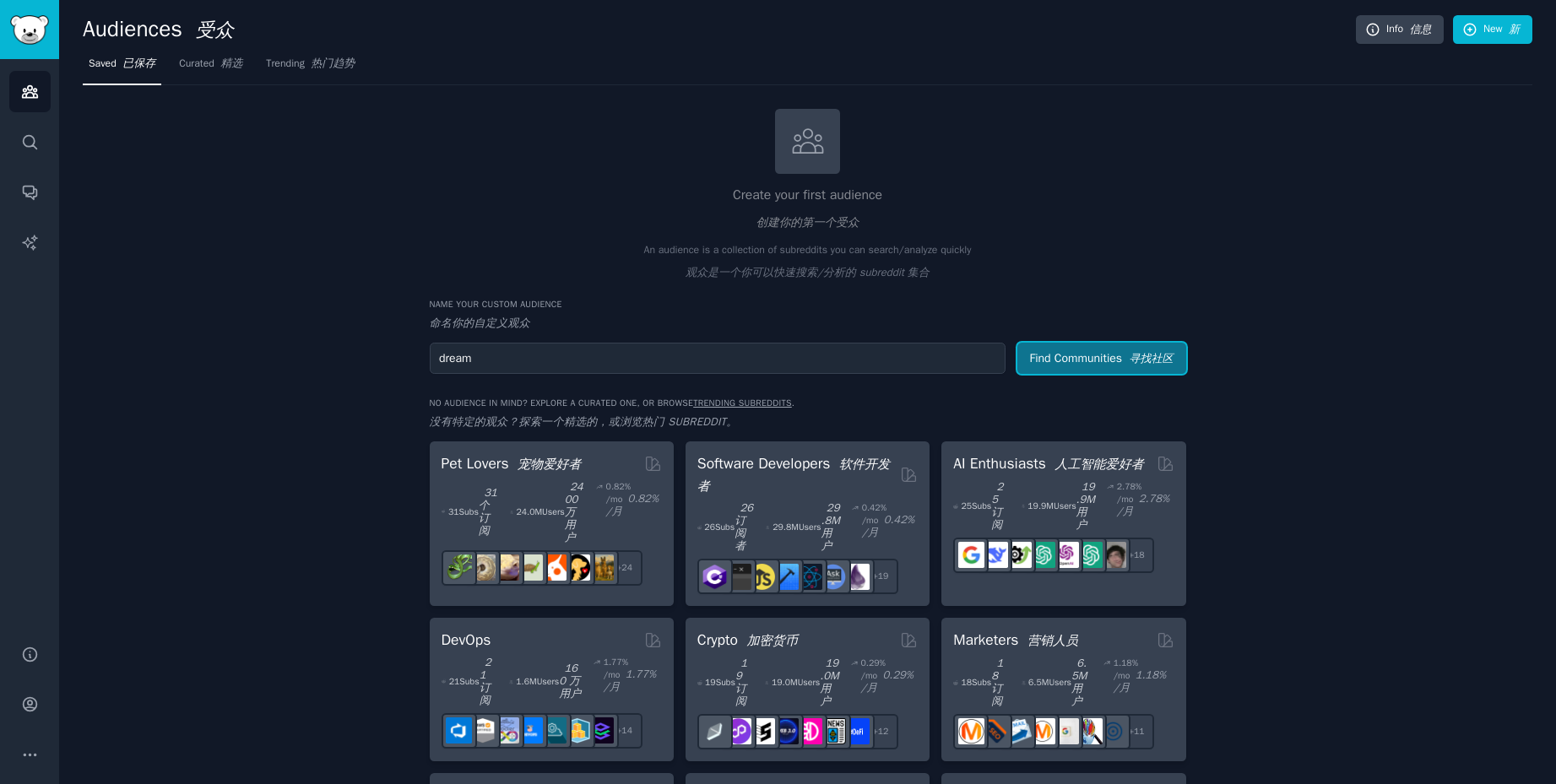click on "Find Communities    寻找社区" at bounding box center [1102, 358] 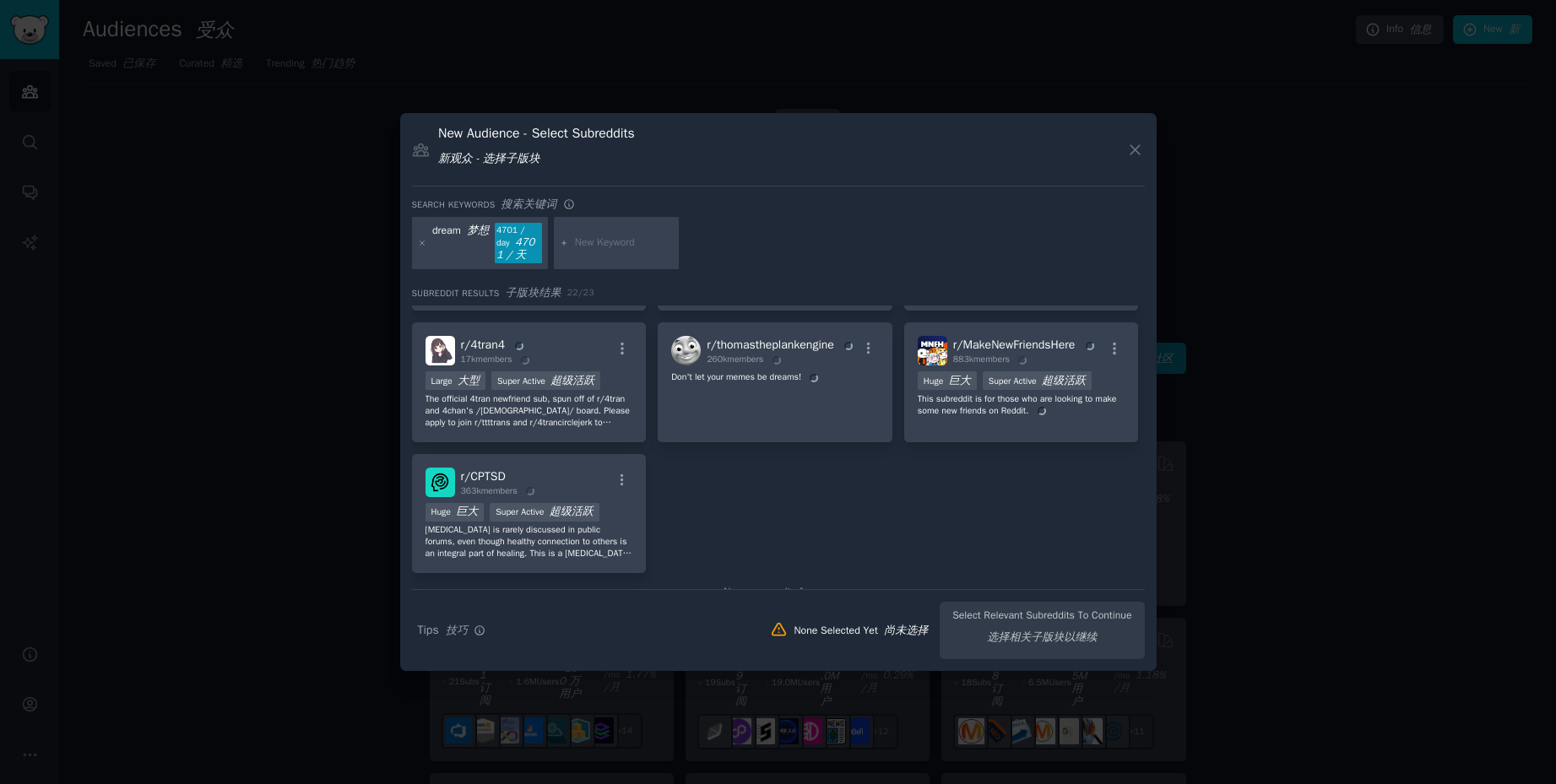 scroll, scrollTop: 0, scrollLeft: 0, axis: both 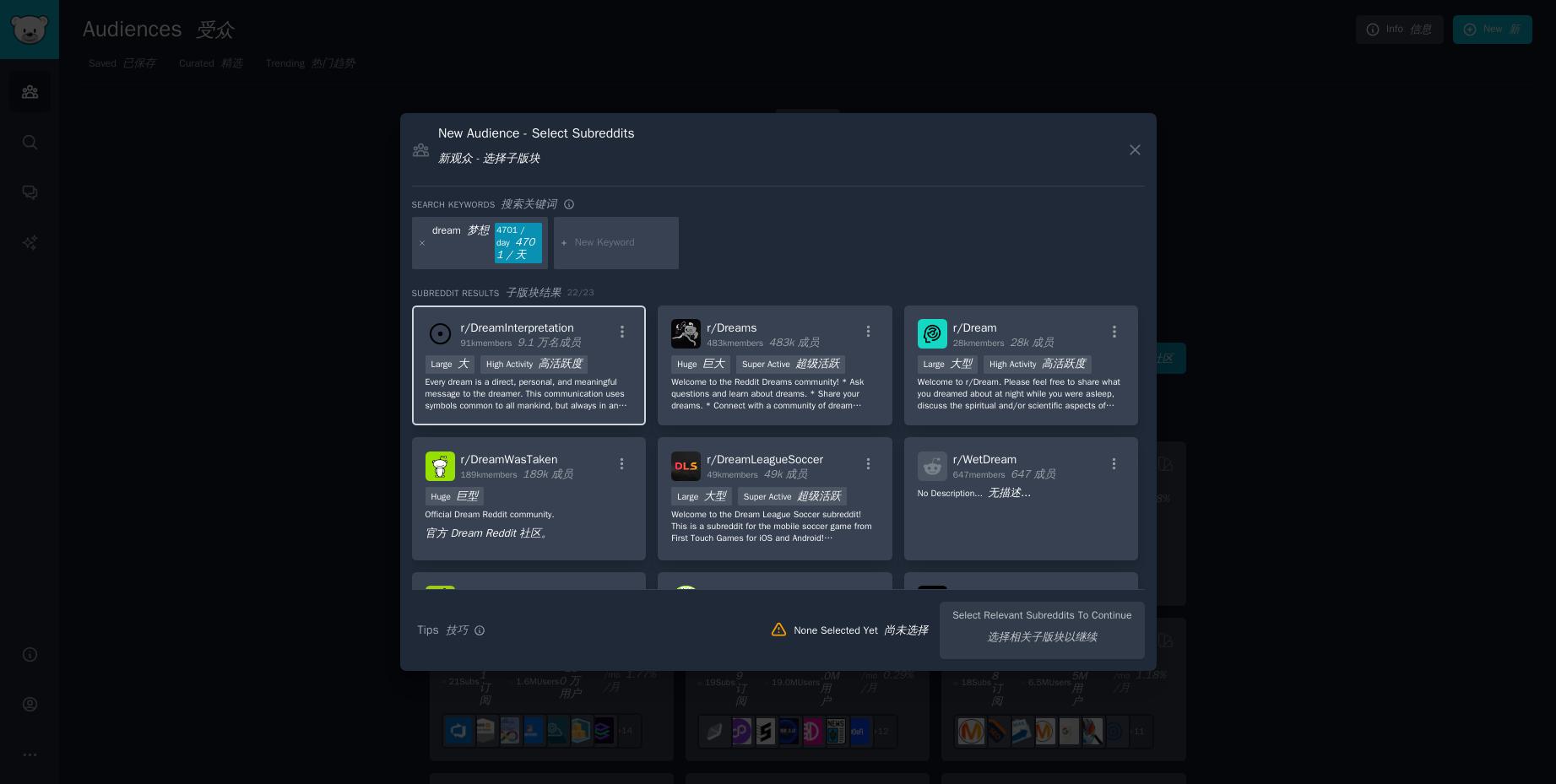 click on "9.1 万名成员" at bounding box center (549, 342) 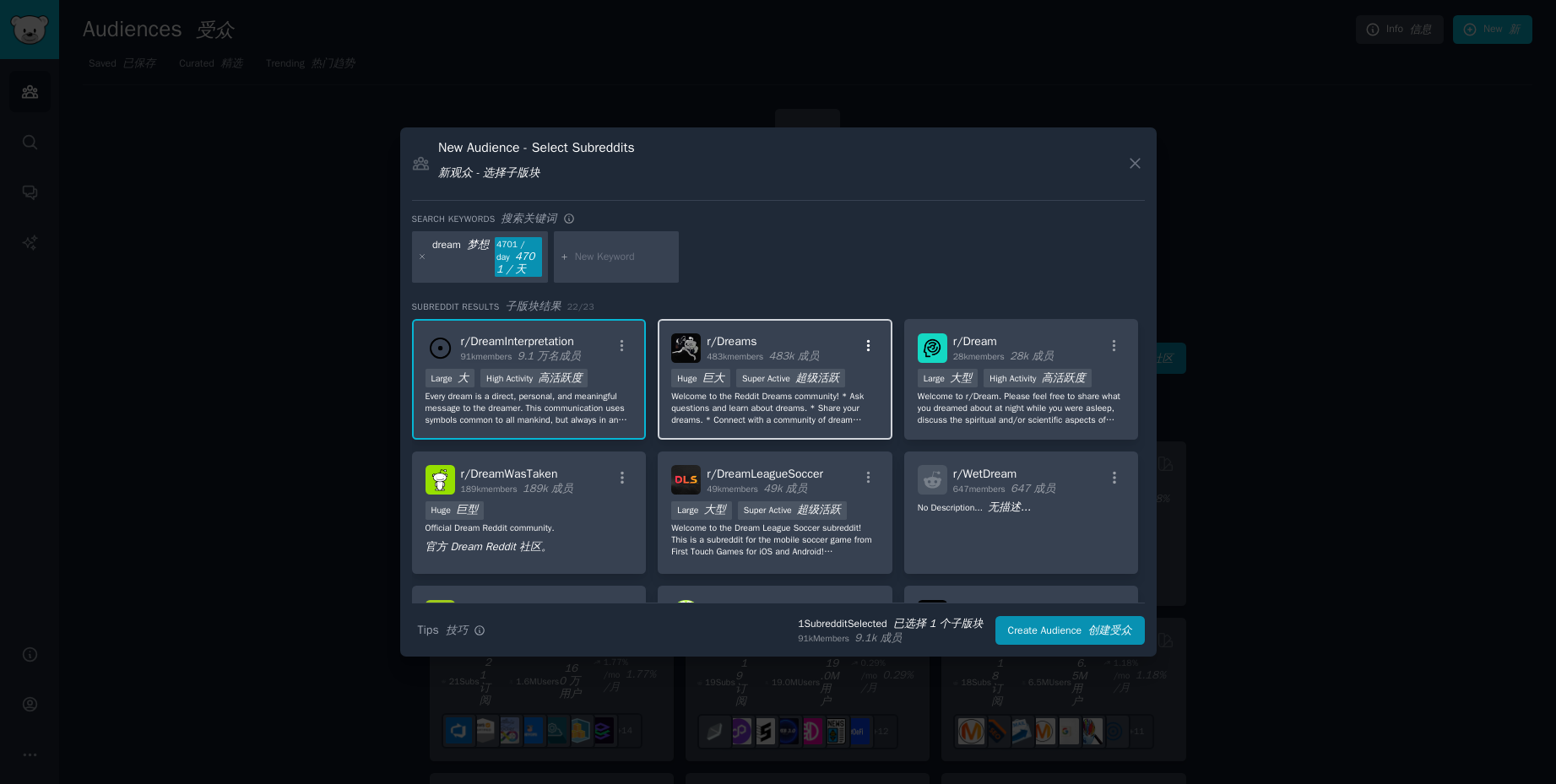 click 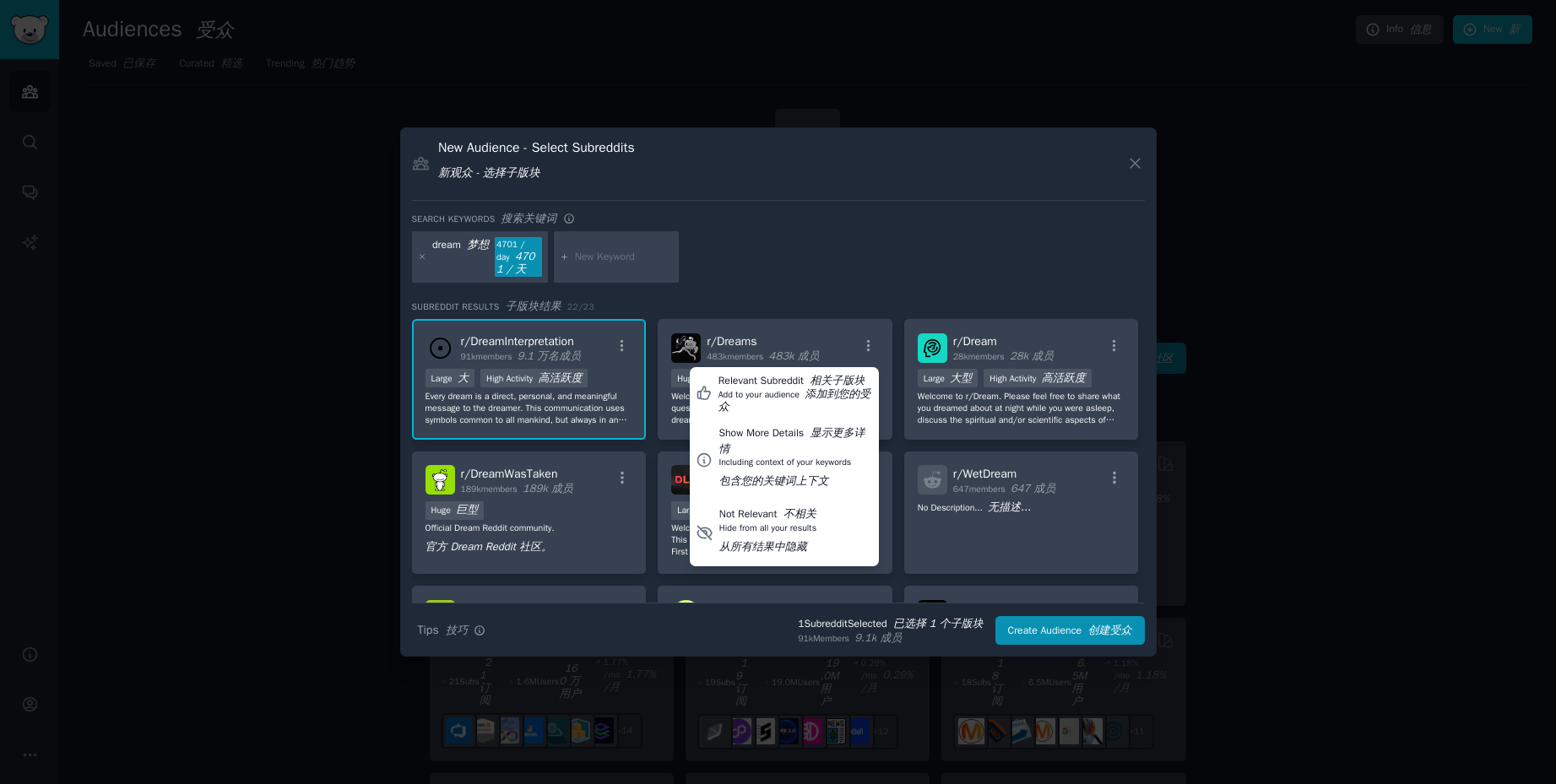 click on "dream    梦想 4701 / day    4701 / 天" at bounding box center (778, 260) 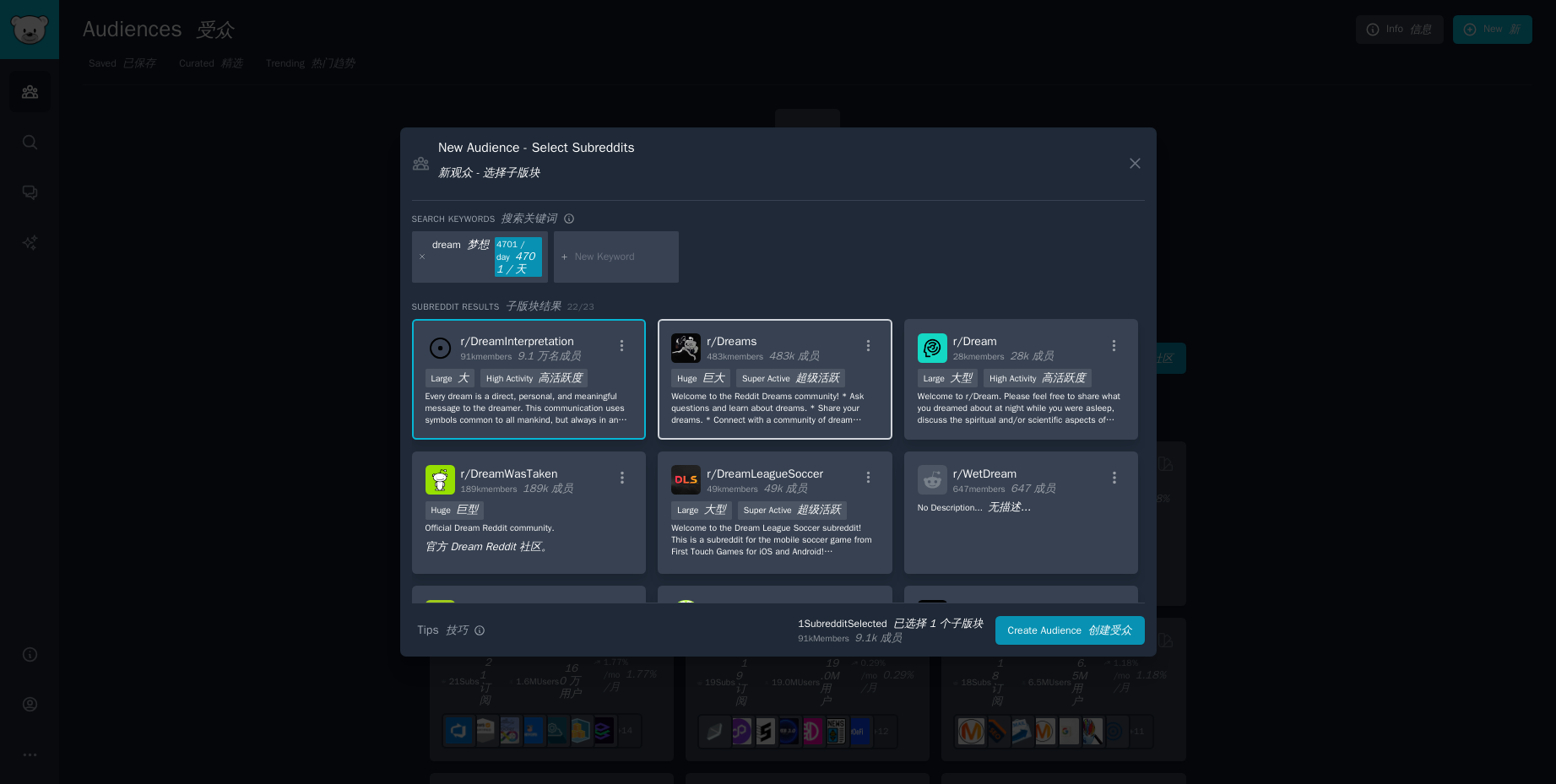 click on "483k 成员" at bounding box center [794, 355] 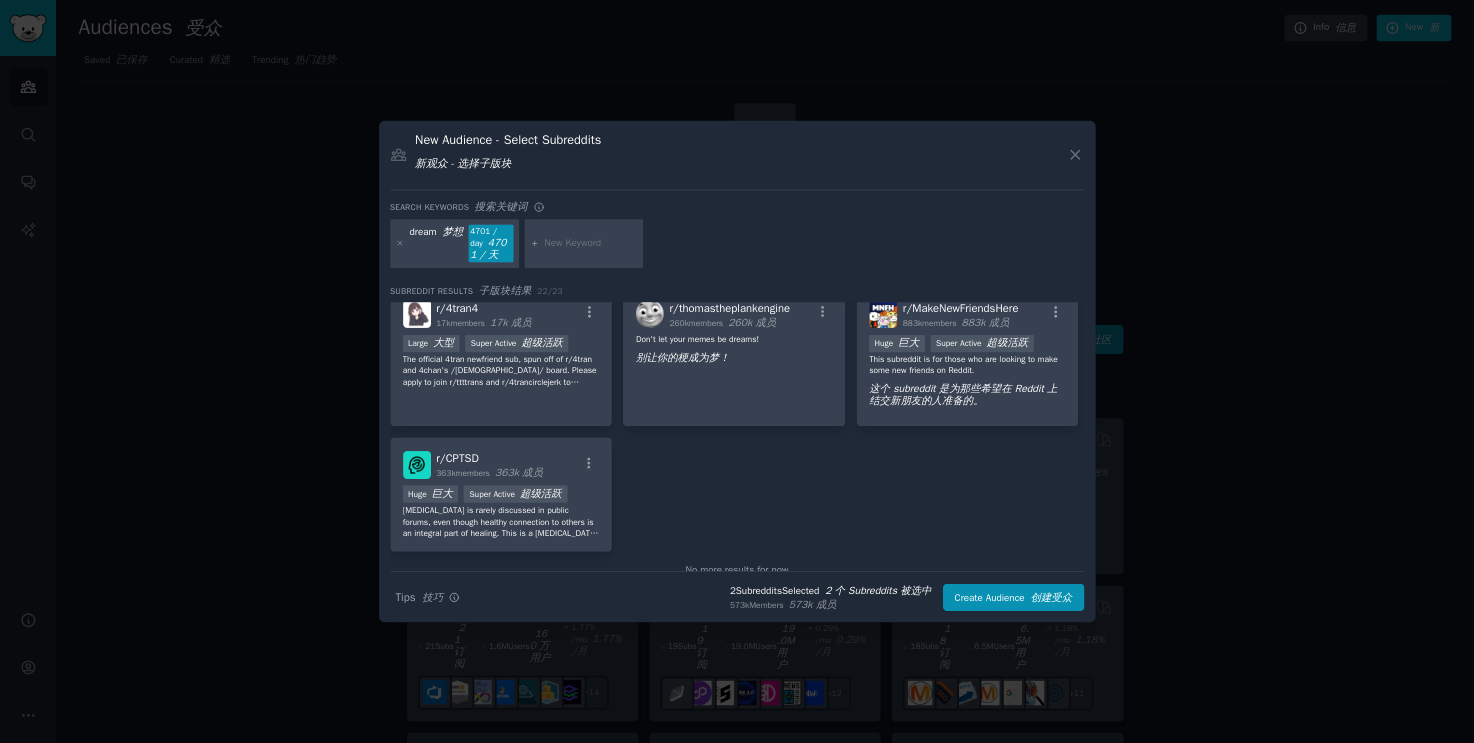 scroll, scrollTop: 0, scrollLeft: 0, axis: both 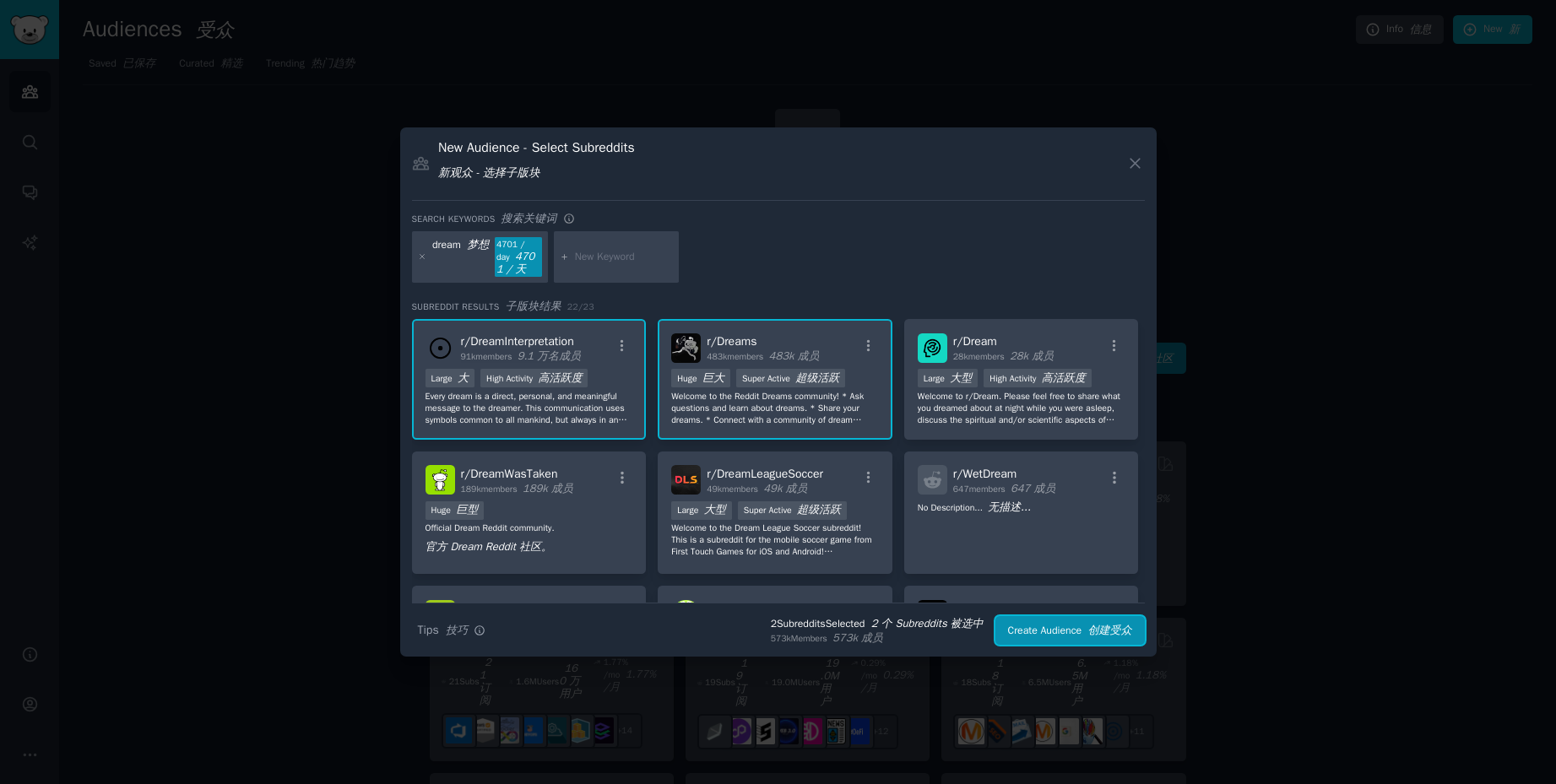 click at bounding box center [1084, 630] 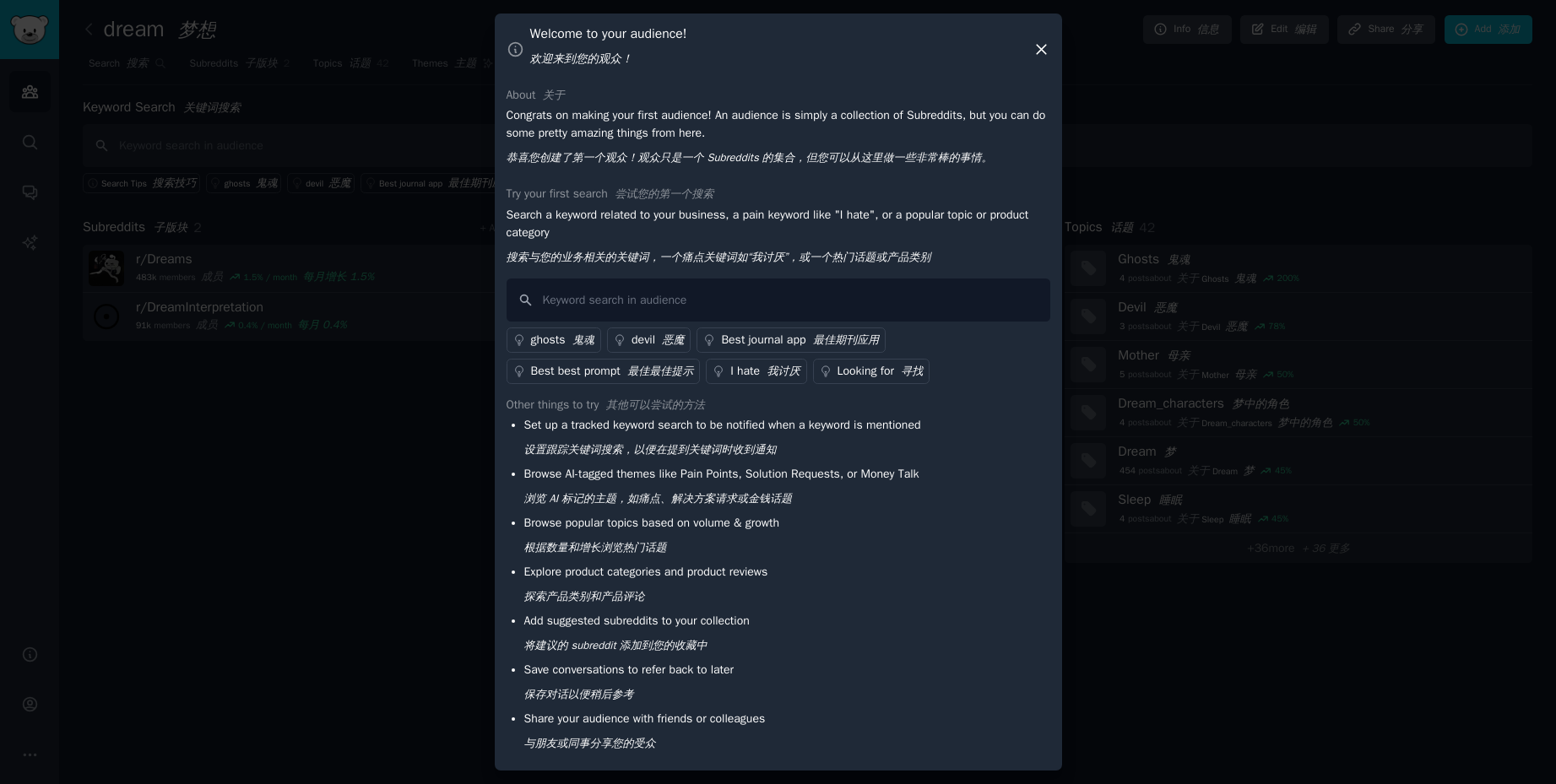 click 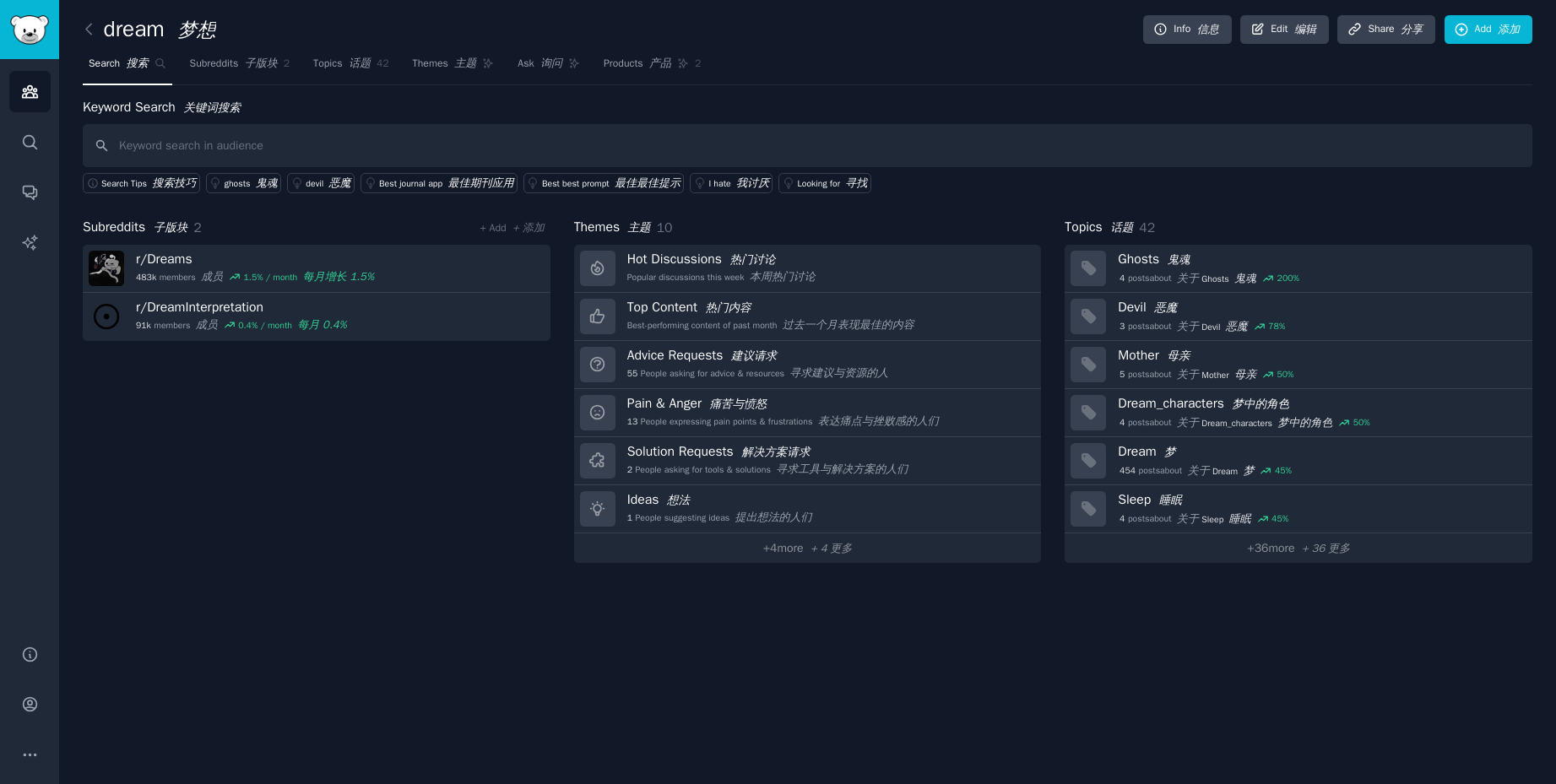 click on "dream    梦想 Info    信息 Edit    编辑 Share    分享 Add    添加 Search    搜索 Subreddits    子版块 2 Topics    话题 42 Themes    主题 Ask    询问 Products    产品 2 Keyword Search    关键词搜索 Search Tips    搜索技巧 ghosts    鬼魂 devil    恶魔 Best journal app    最佳期刊应用 Best best prompt    最佳最佳提示 I hate    我讨厌 Looking for    寻找 Subreddits    子版块 2 + Add    + 添加 r/ Dreams 483k  members    成员 1.5 % / month    每月增长 1.5% r/ DreamInterpretation 91k  members    成员 0.4 % / month    每月 0.4% Themes    主题 10 Hot Discussions    热门讨论 Popular discussions this week    本周热门讨论 Top Content    热门内容 Best-performing content of past month    过去一个月表现最佳的内容 Advice Requests    建议请求 55 People asking for advice & resources    寻求建议与资源的人 [PERSON_NAME] & [PERSON_NAME]    痛苦与愤怒 13       2" 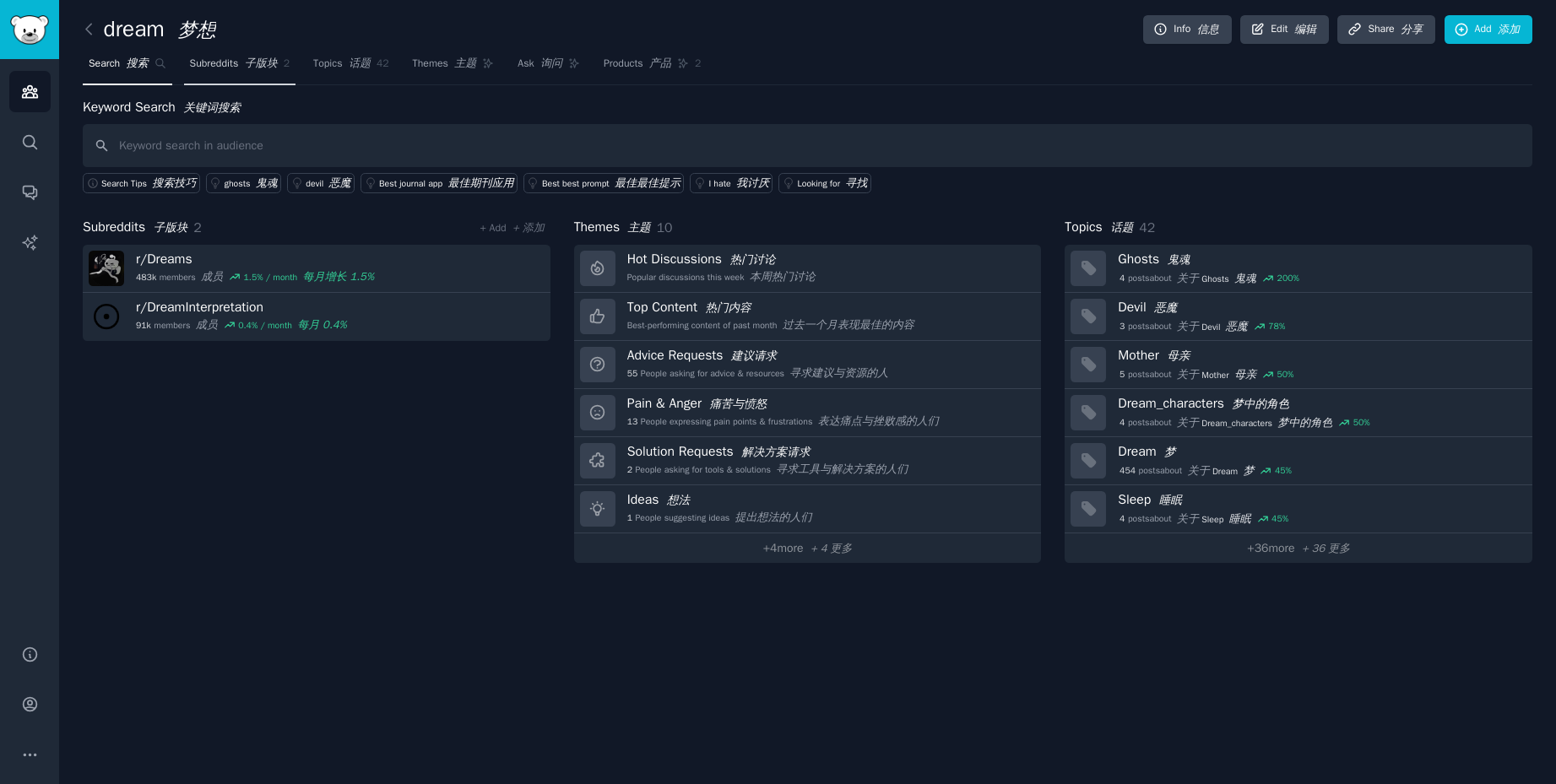 click on "Subreddits    子版块" at bounding box center [234, 63] 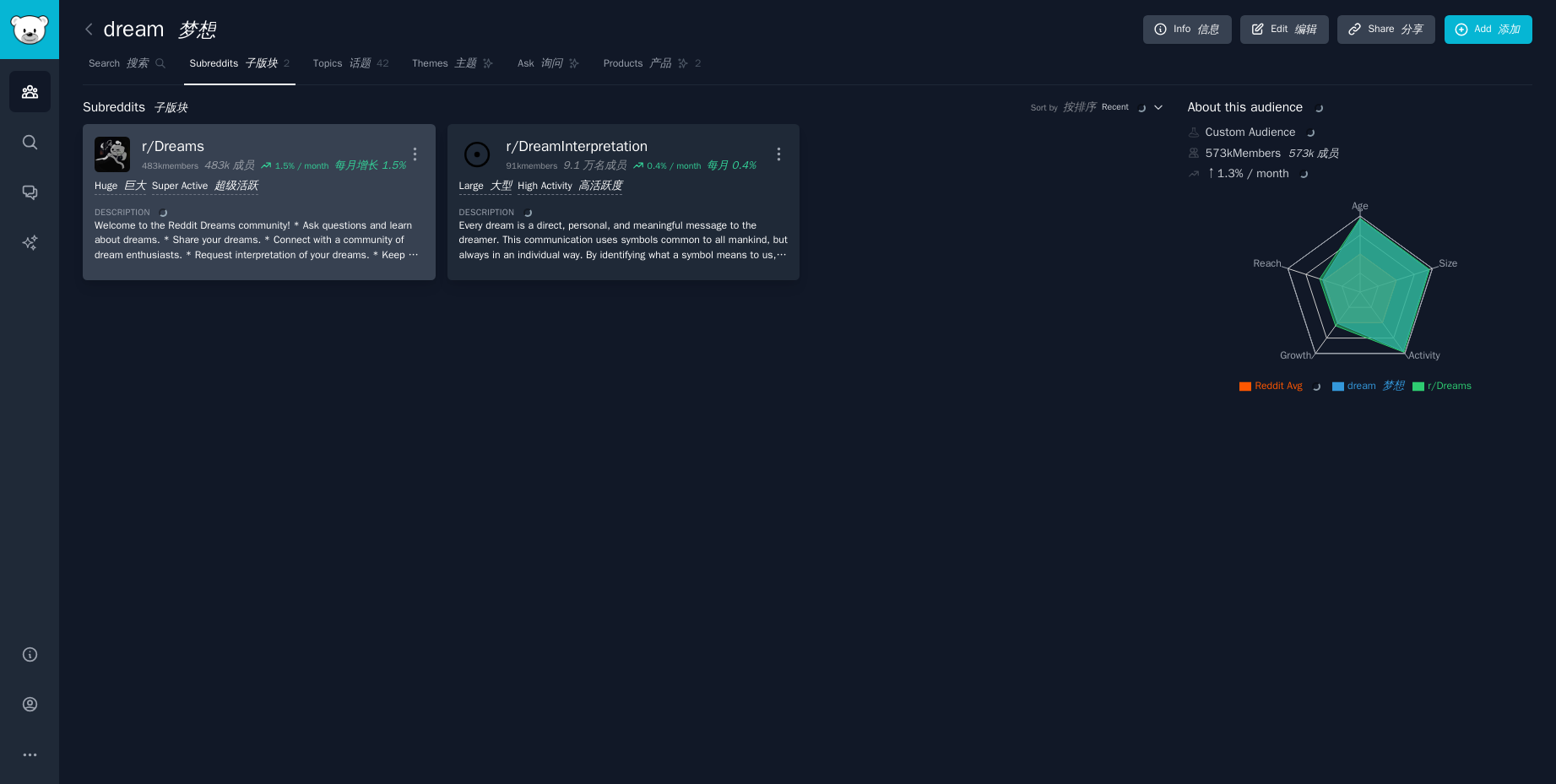 click on "483k  members    483k 成员" at bounding box center (198, 165) 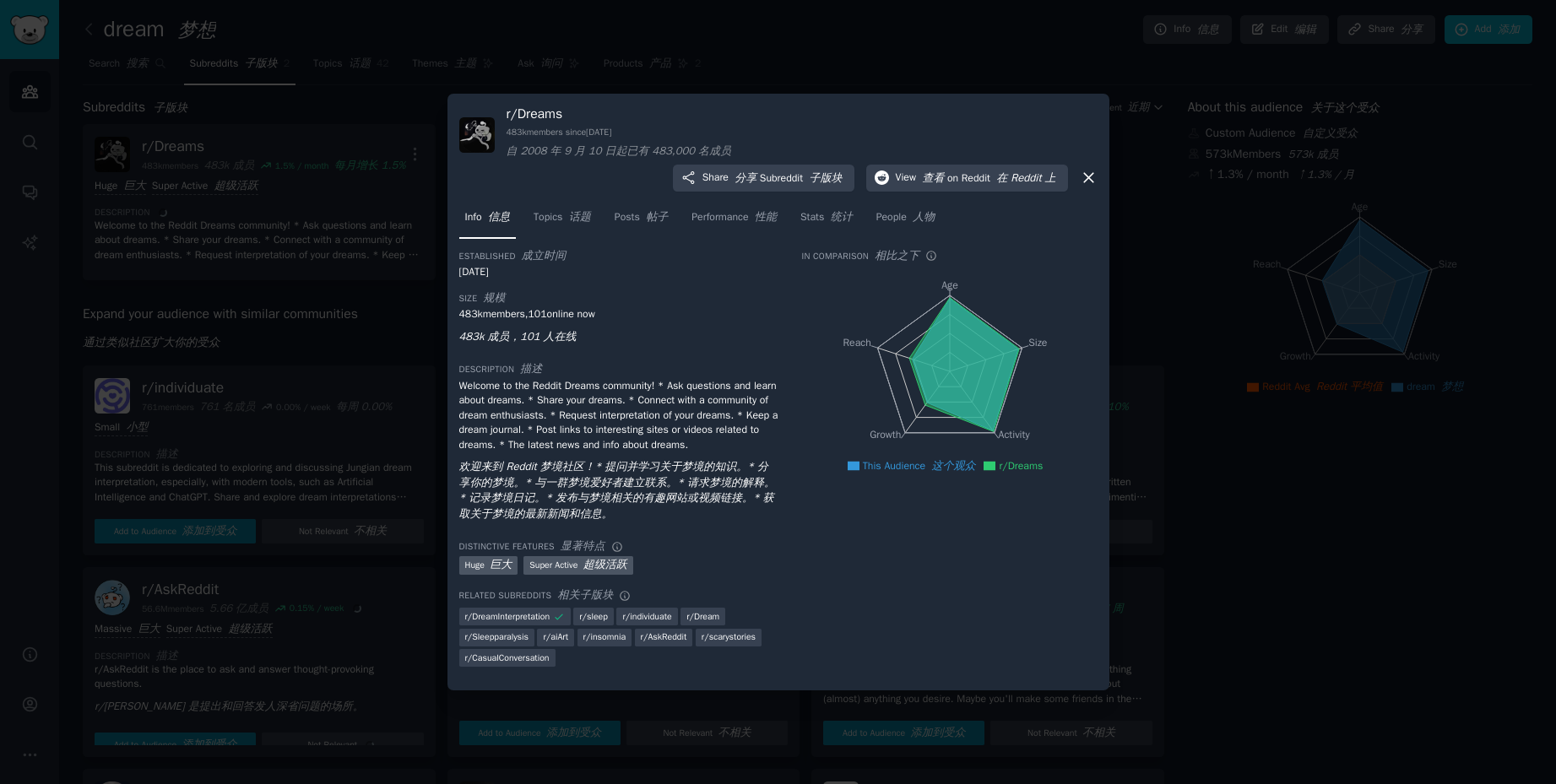 type 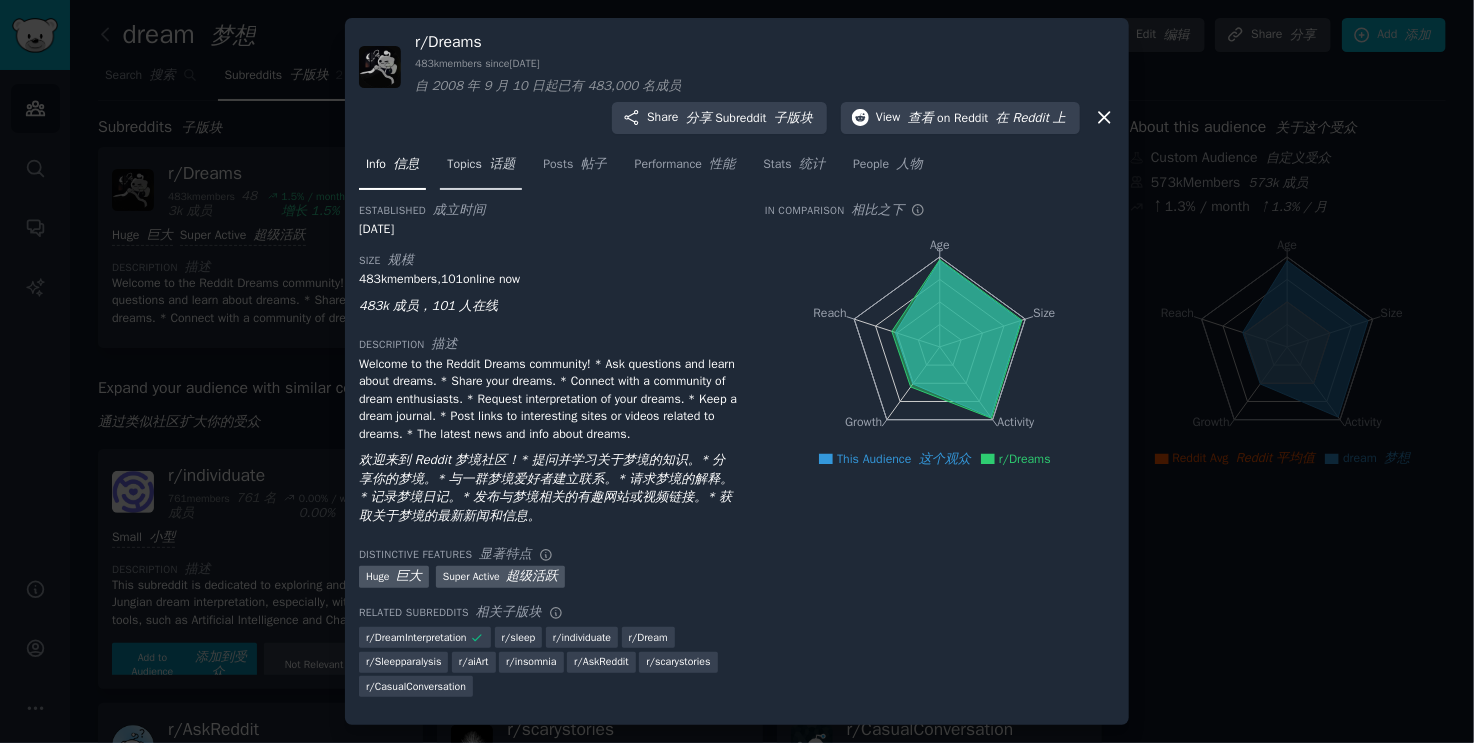 click on "话题" at bounding box center (502, 163) 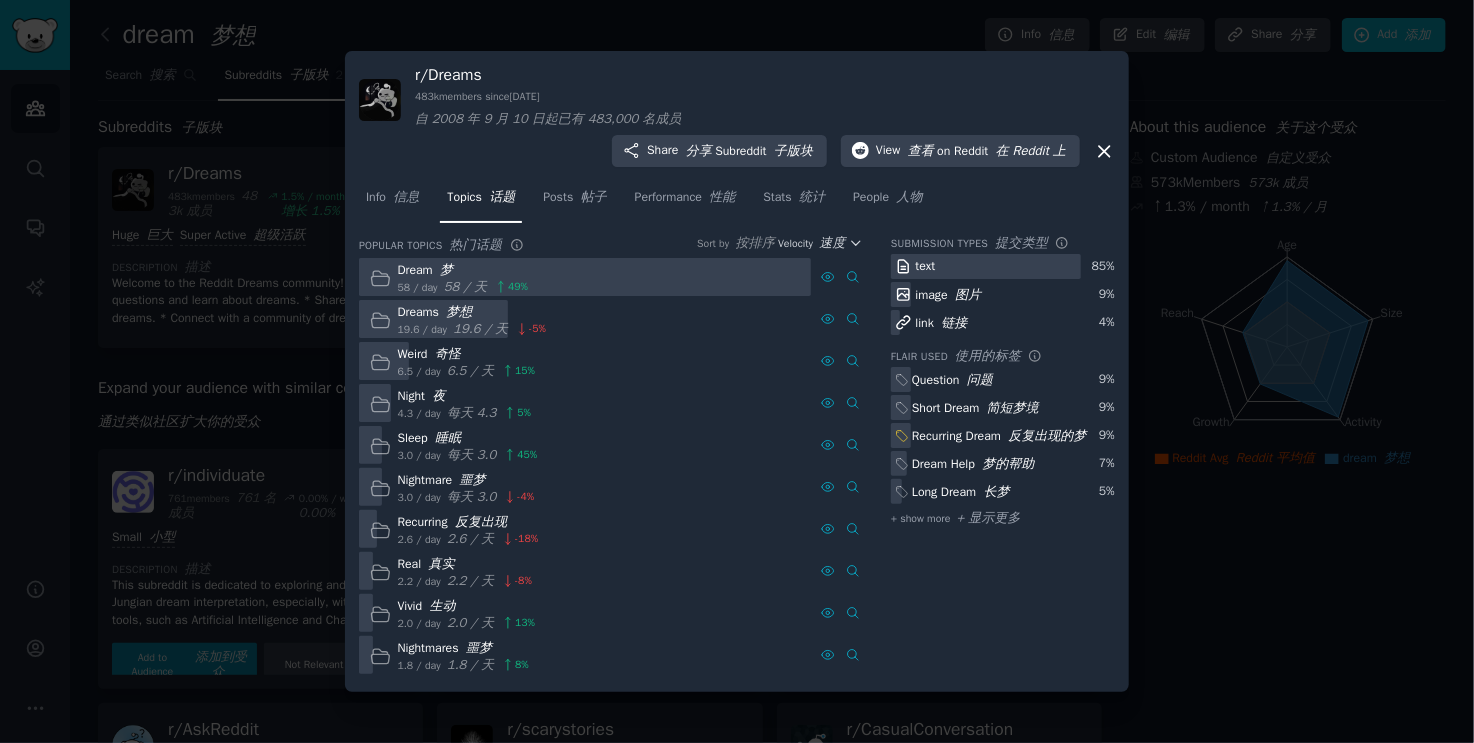 click on "Dream    梦" at bounding box center [463, 270] 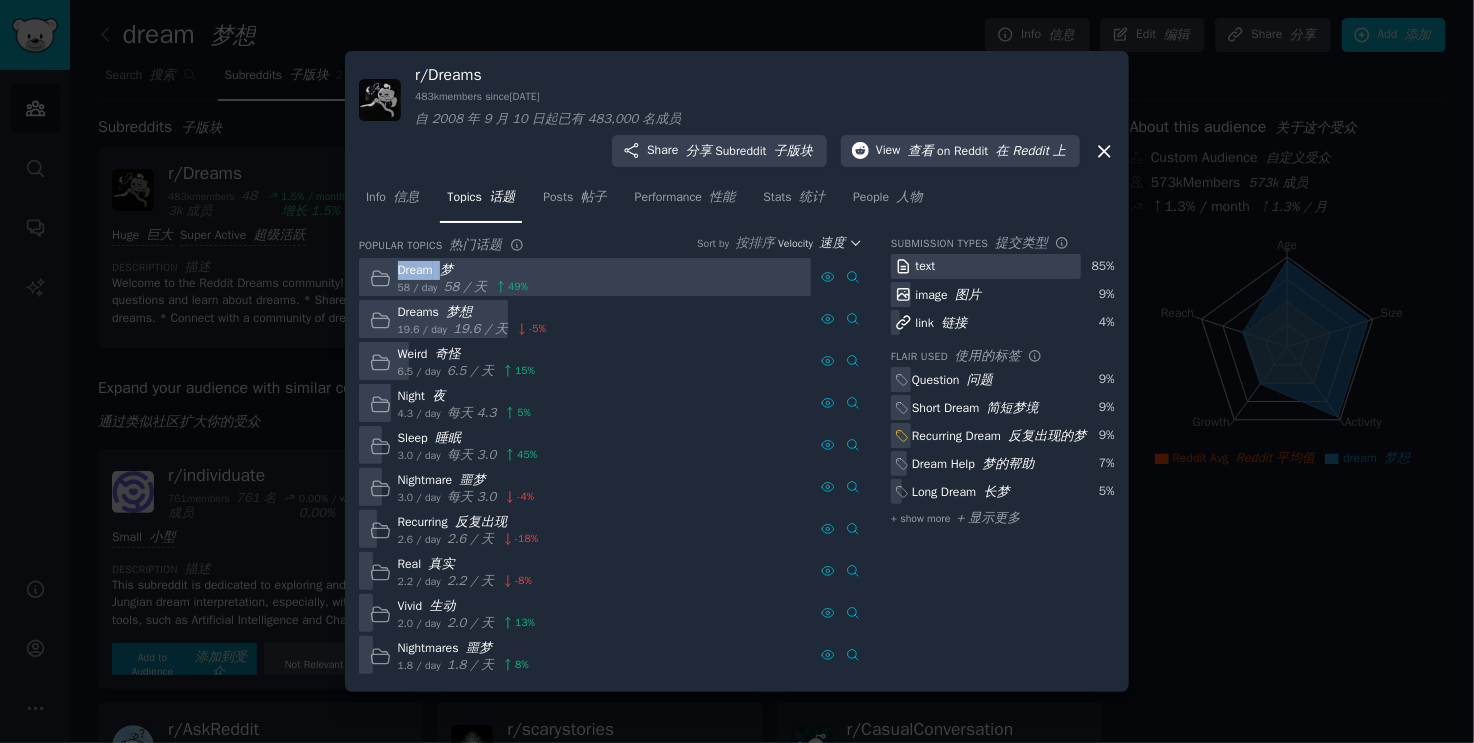 click on "Dream    梦" at bounding box center (463, 270) 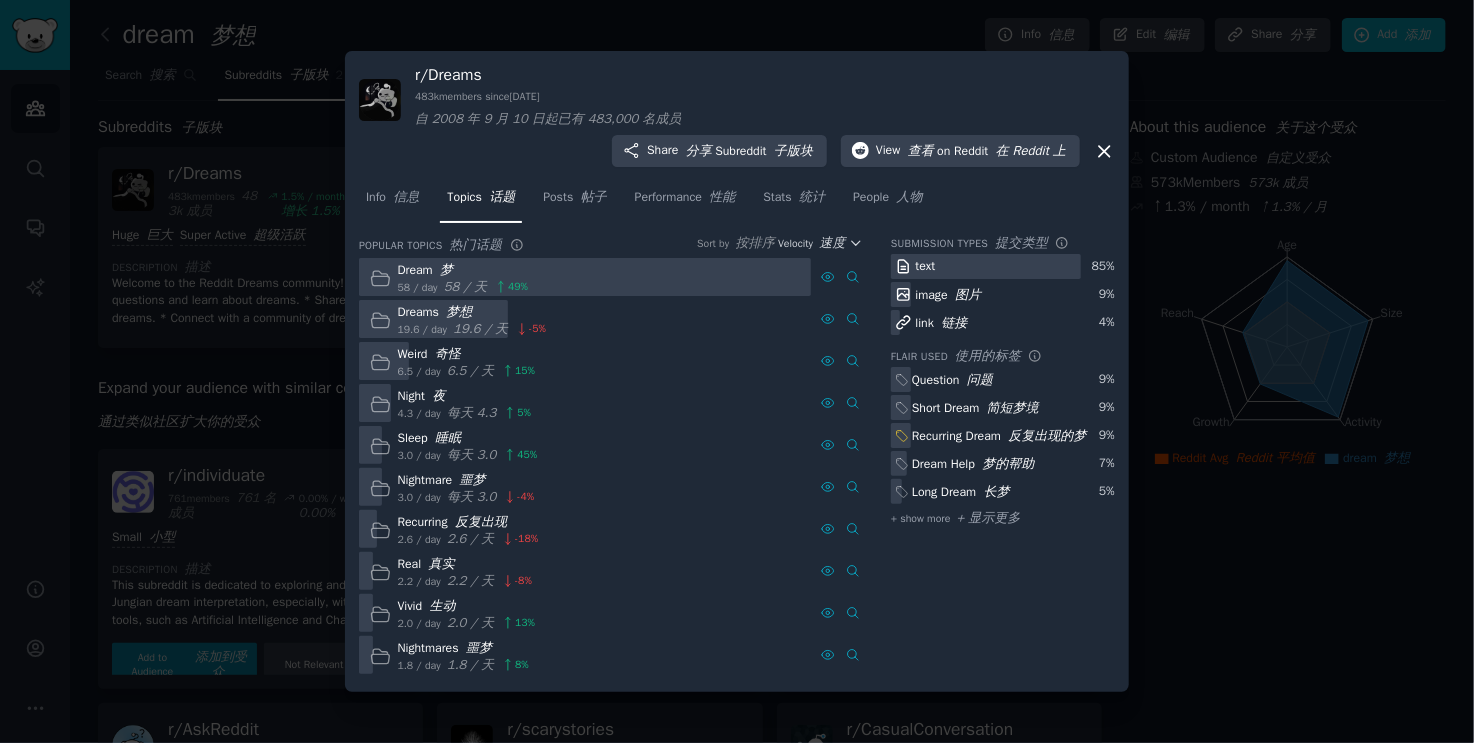 click 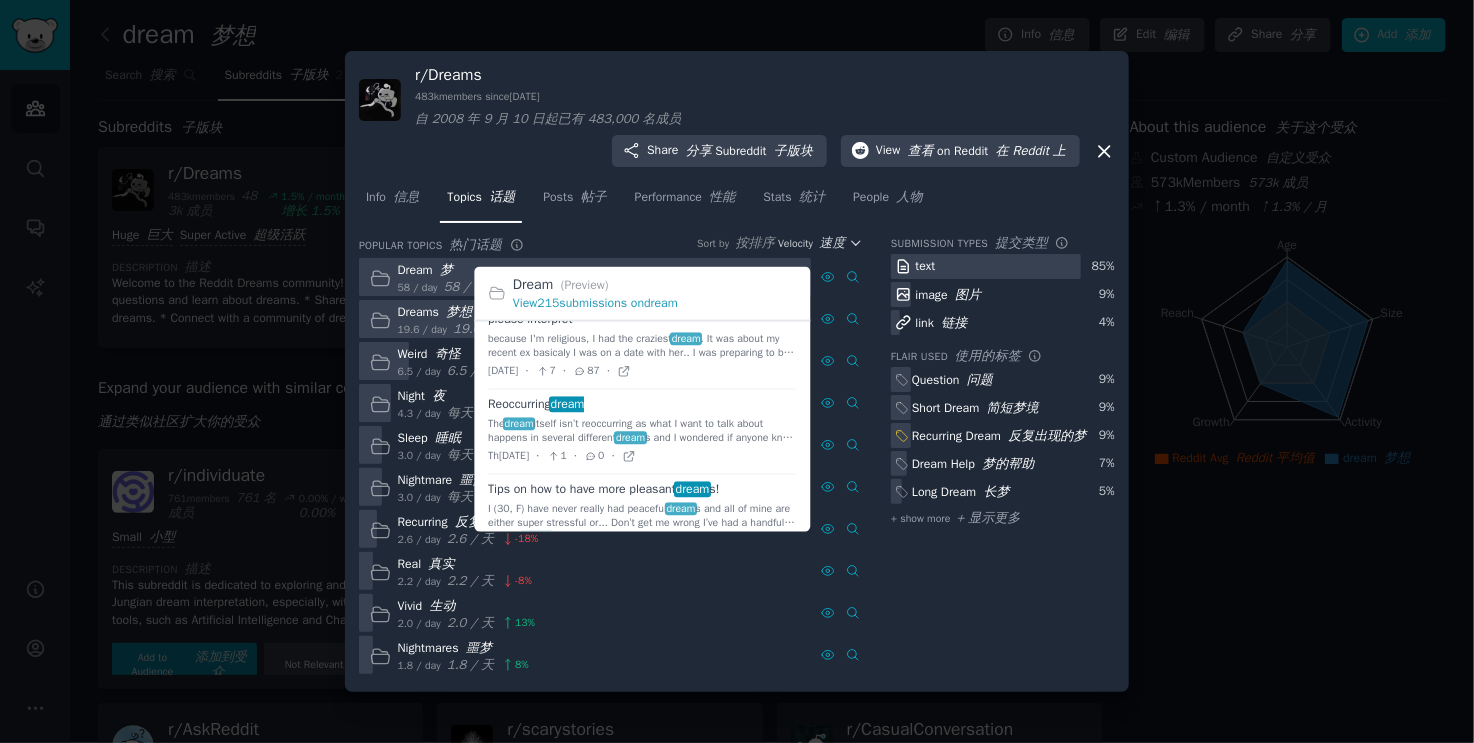 scroll, scrollTop: 2199, scrollLeft: 0, axis: vertical 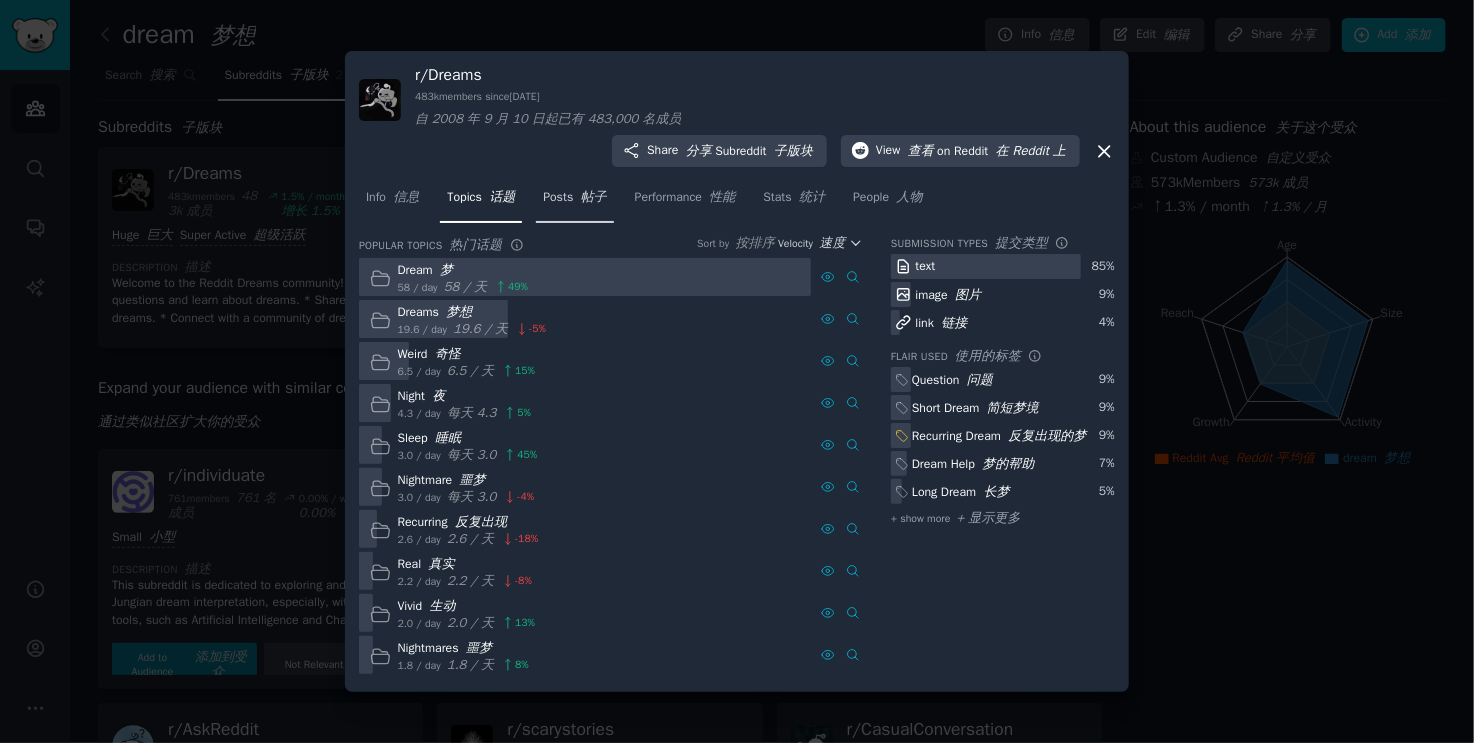 click on "帖子" at bounding box center [594, 196] 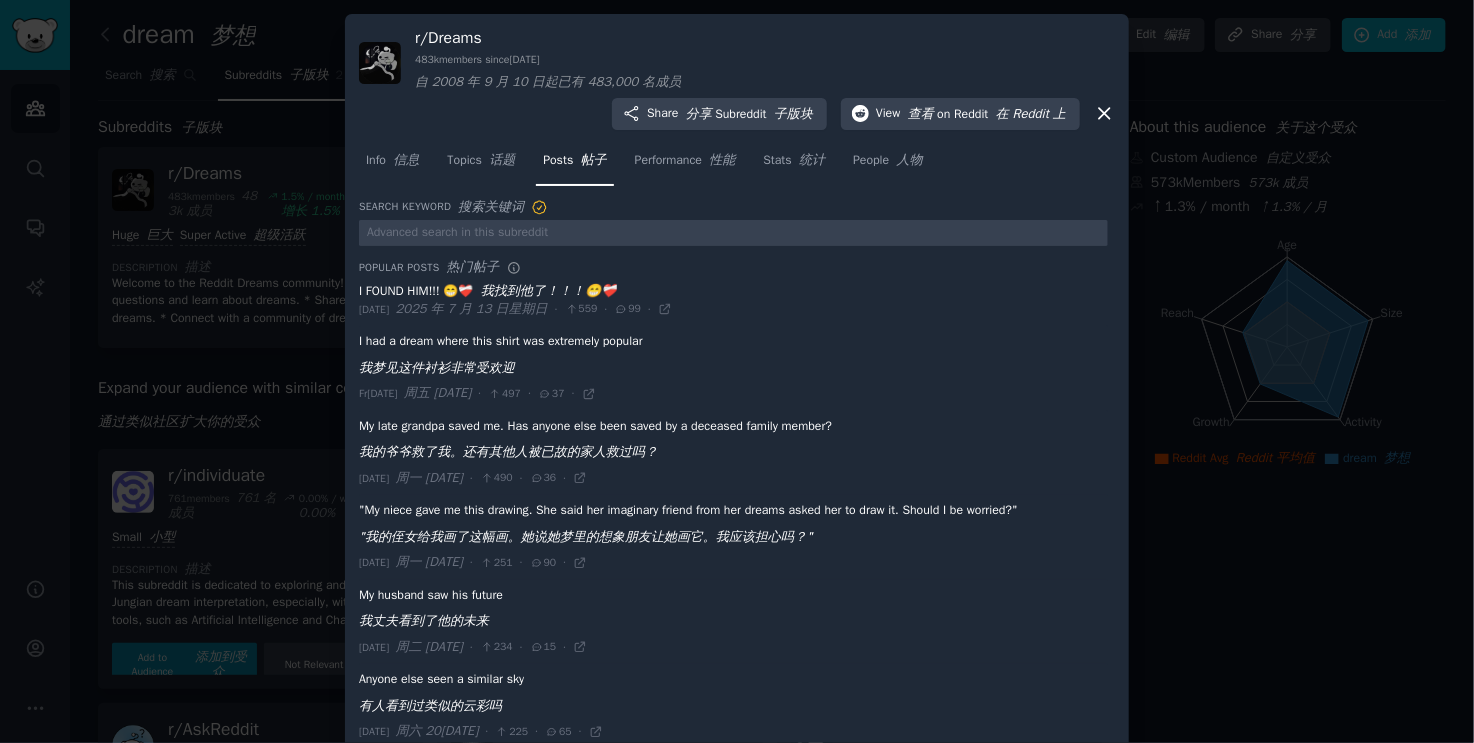 click at bounding box center [733, 300] 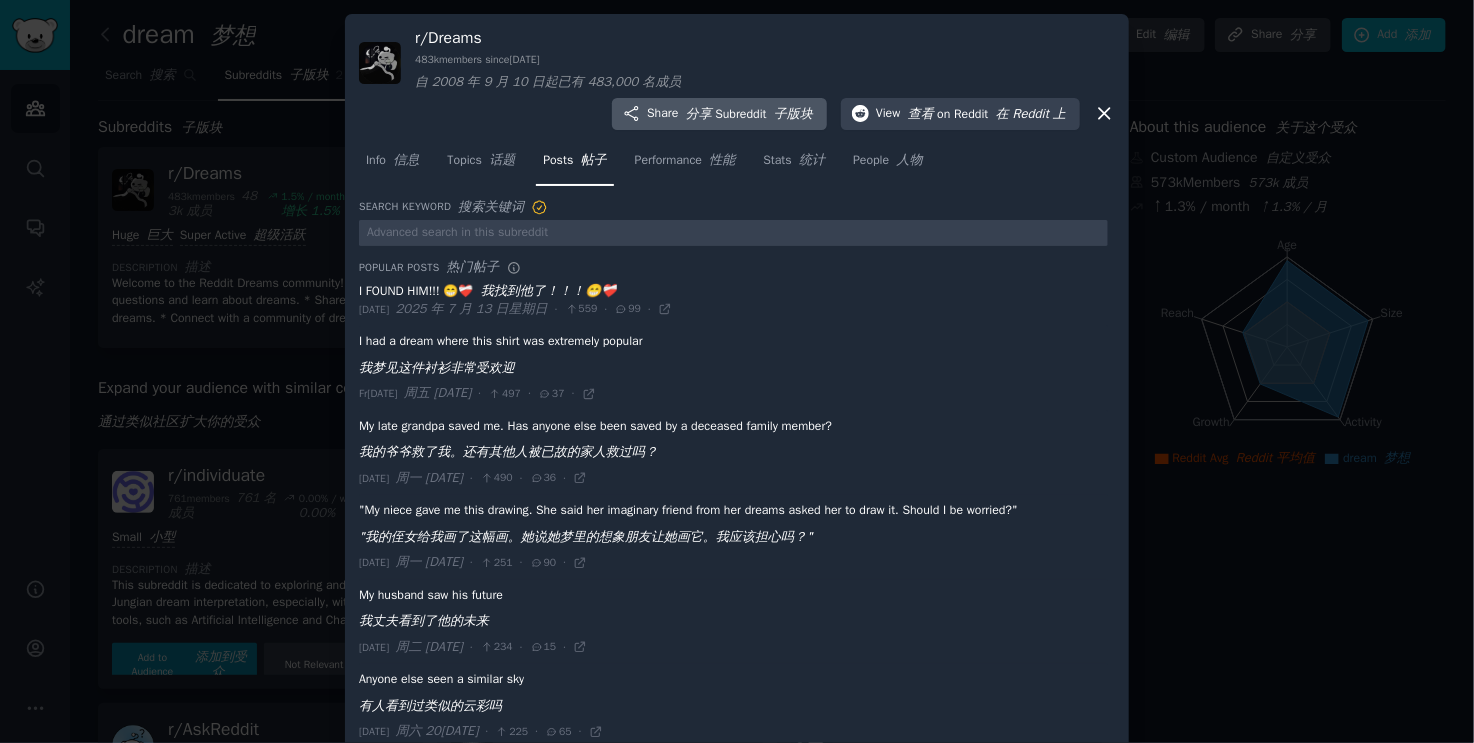 click on "Performance    性能" at bounding box center (685, 160) 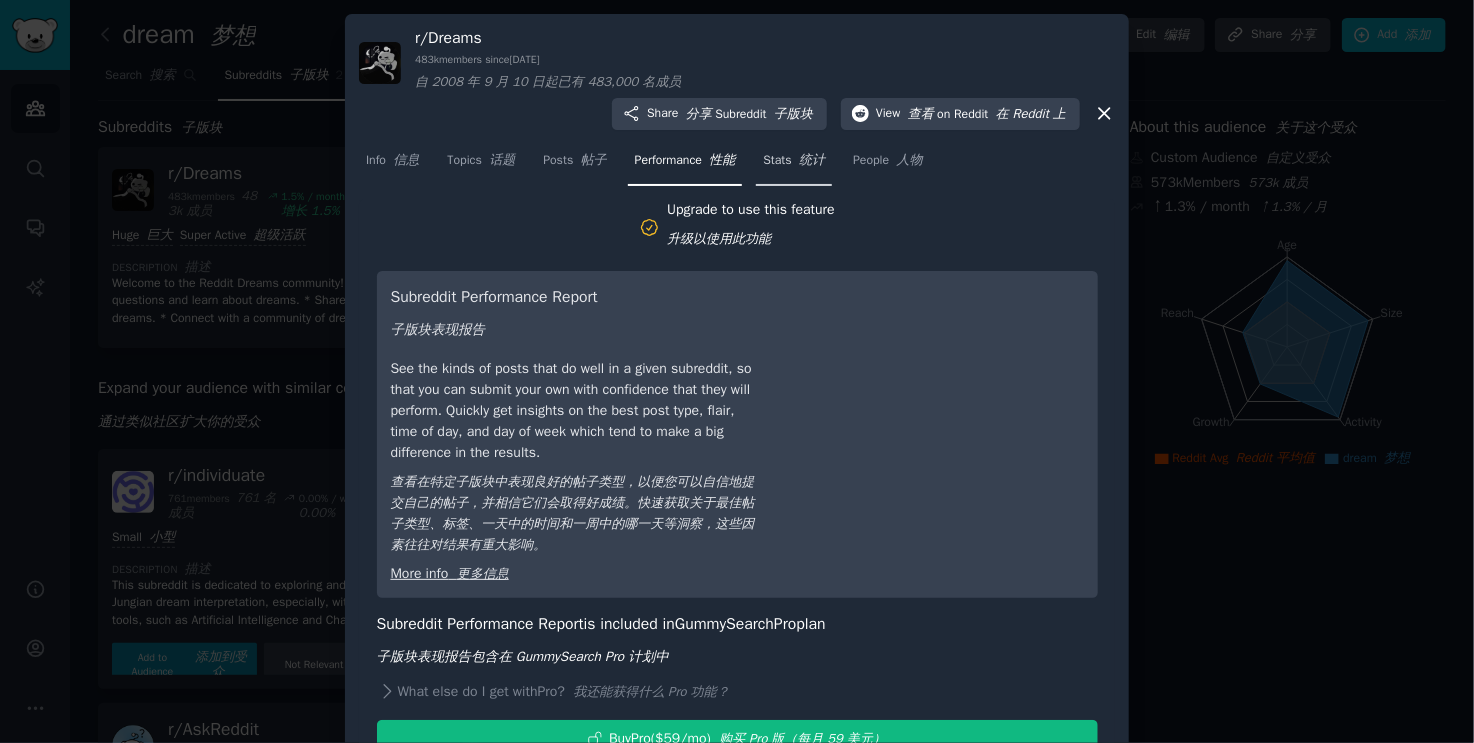 click on "统计" at bounding box center (812, 159) 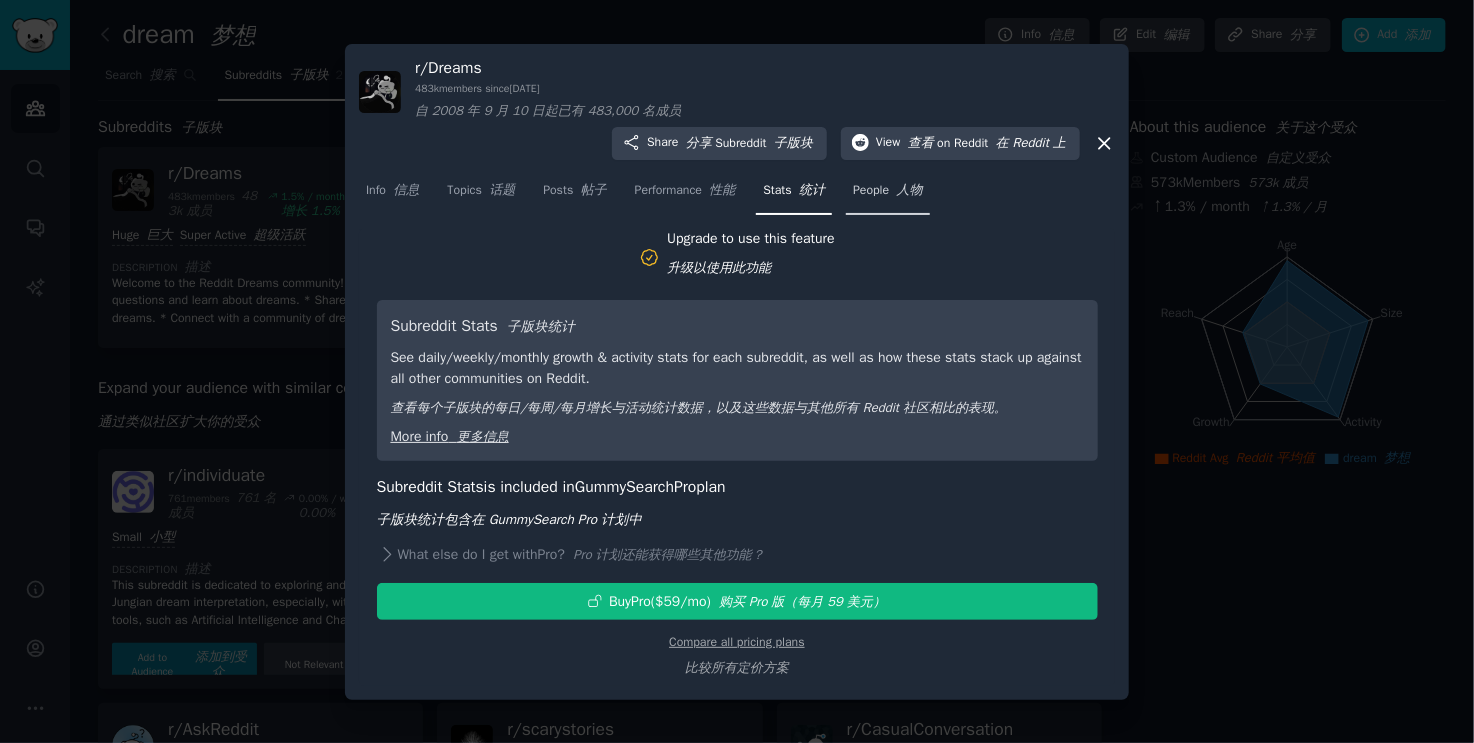click on "People    人物" at bounding box center (888, 195) 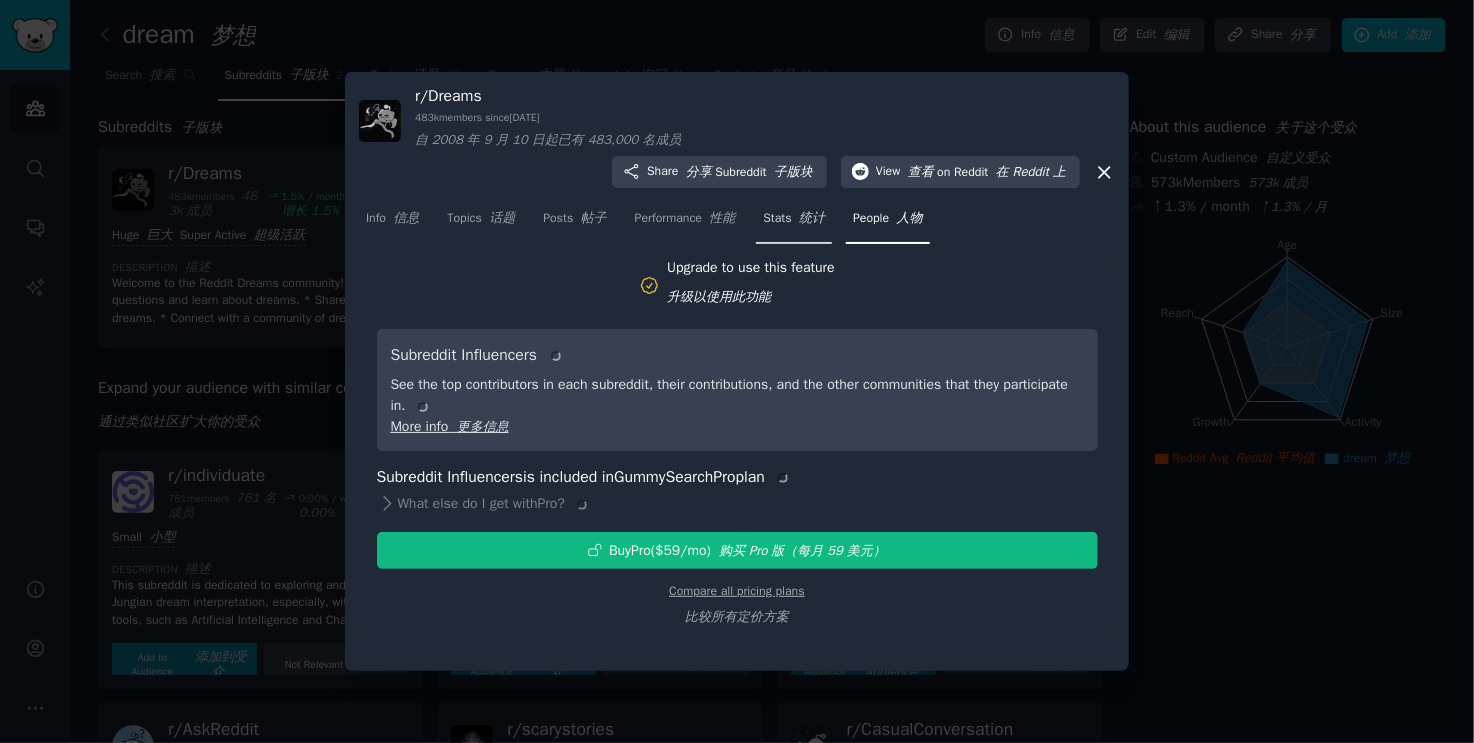 click on "Stats    统计" at bounding box center (794, 218) 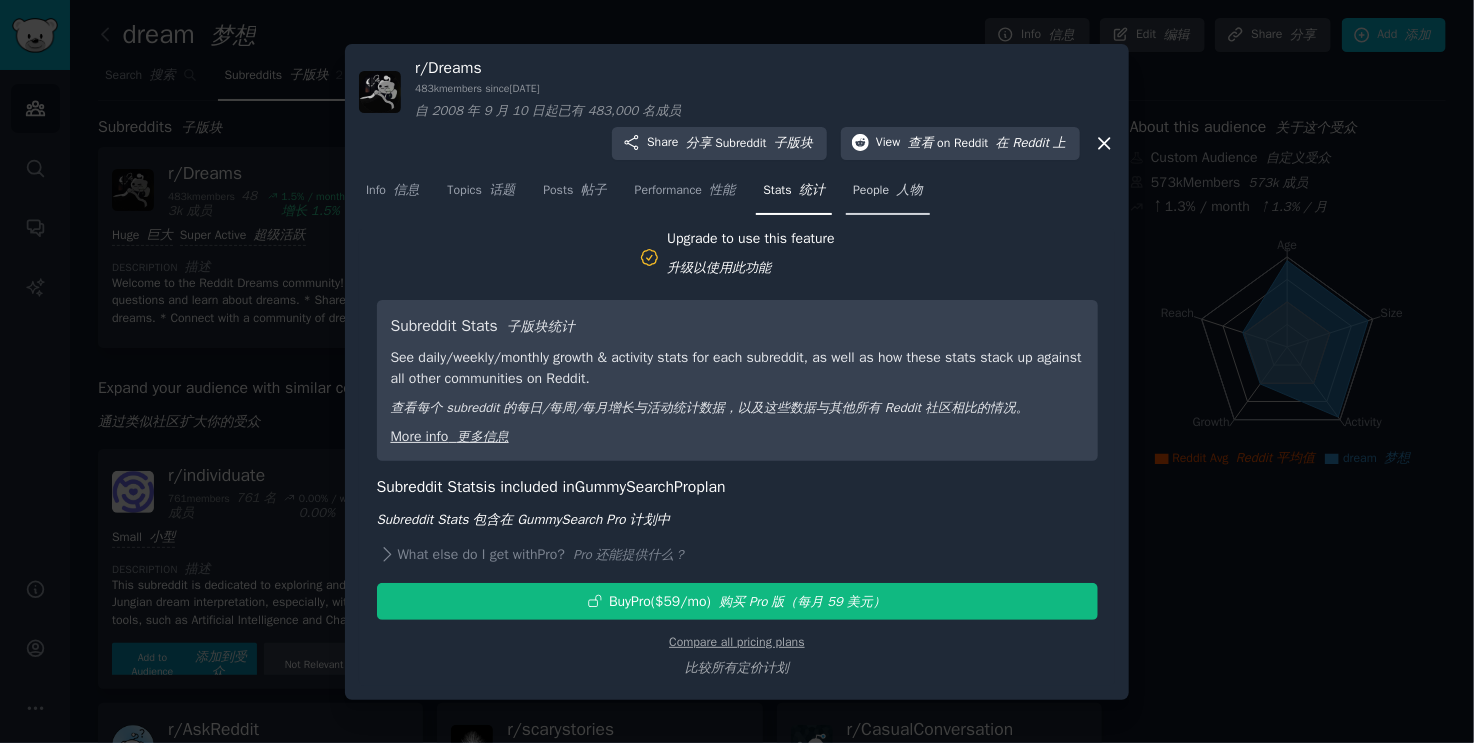 click on "People    人物" at bounding box center (888, 195) 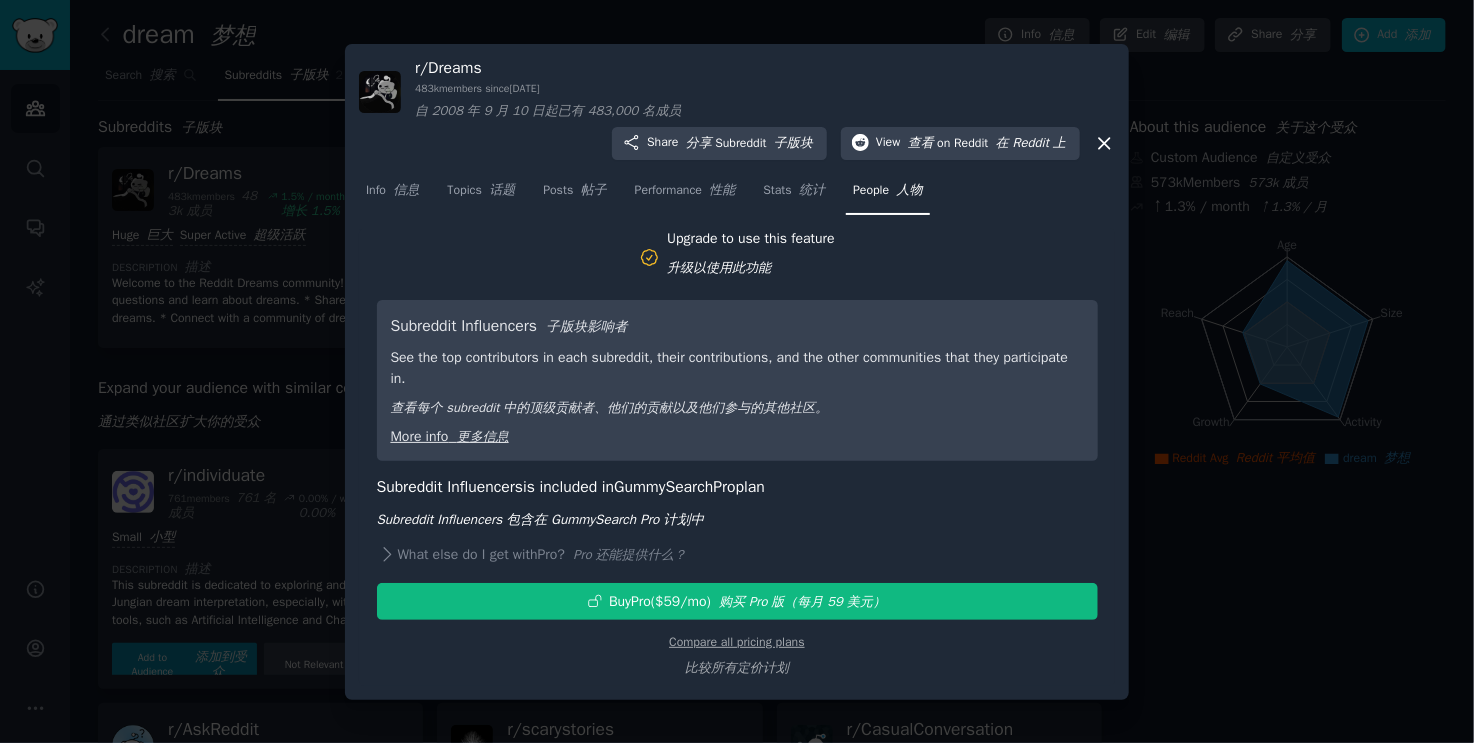 click at bounding box center (737, 371) 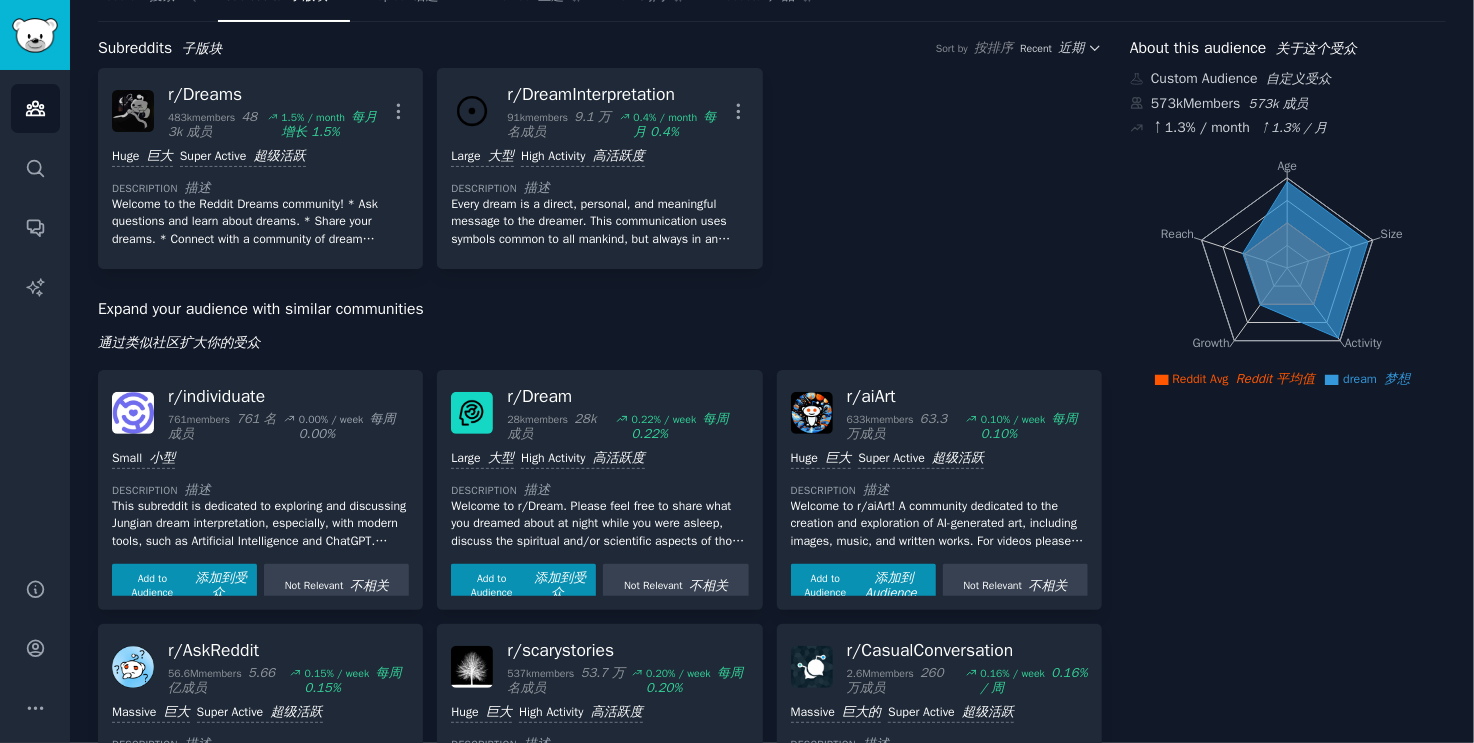 scroll, scrollTop: 0, scrollLeft: 0, axis: both 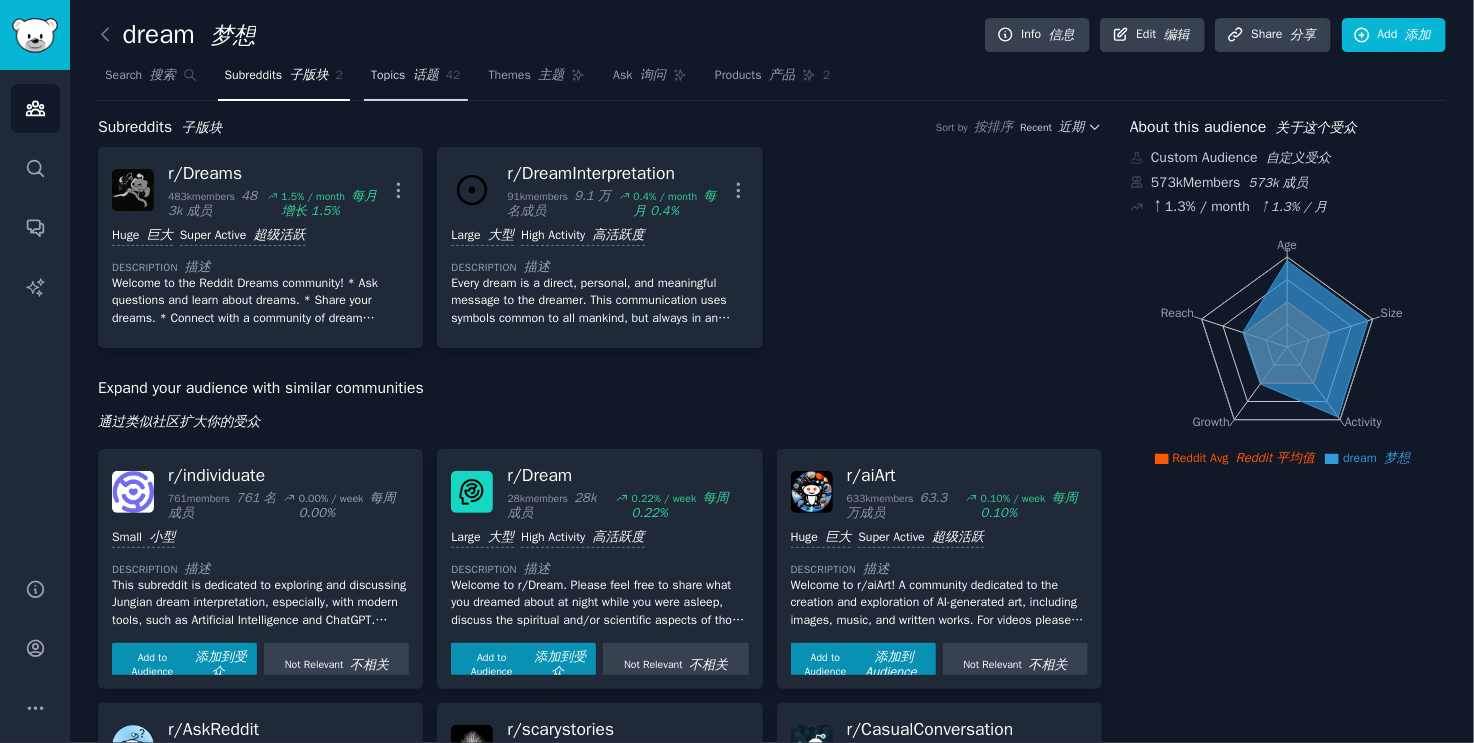 click on "Topics    话题 42" at bounding box center [416, 80] 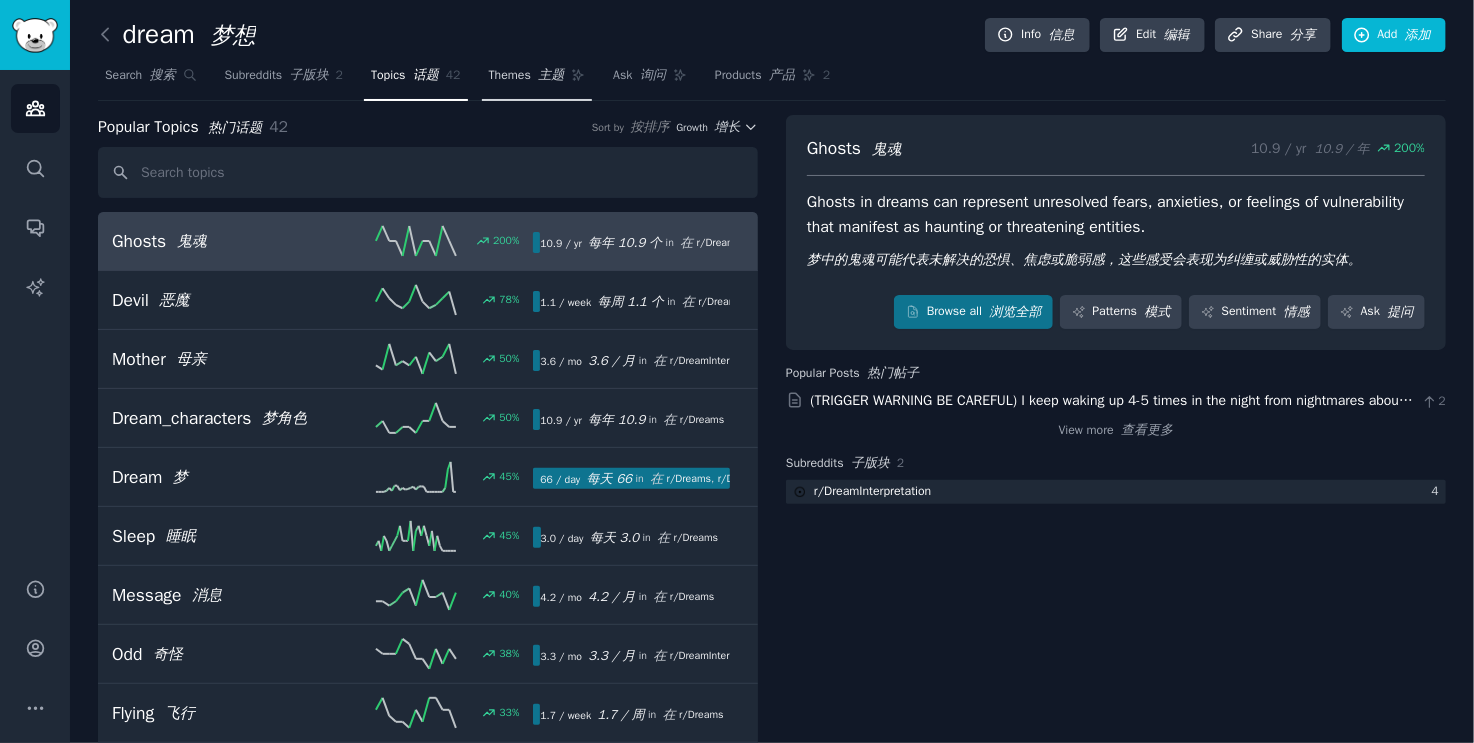 click on "Themes    主题" at bounding box center [537, 80] 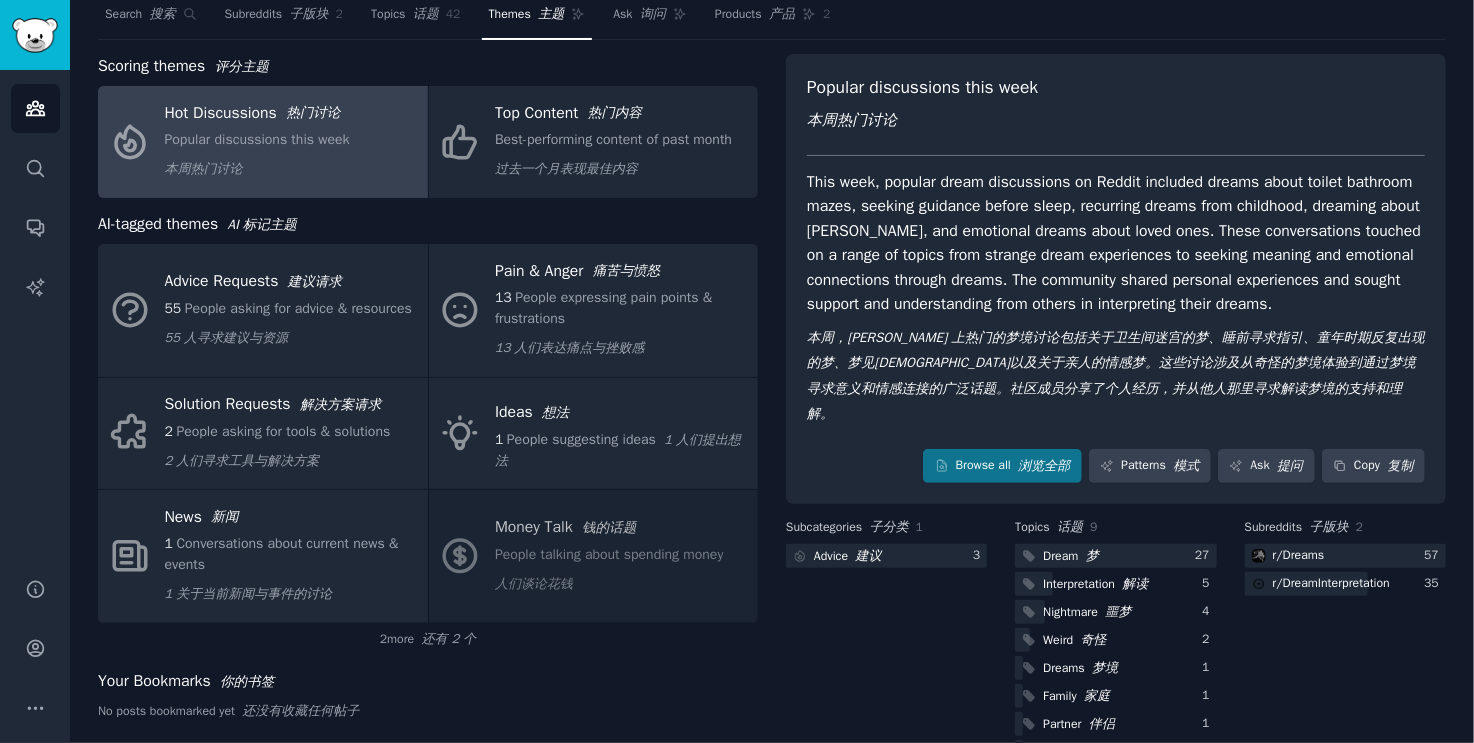 scroll, scrollTop: 0, scrollLeft: 0, axis: both 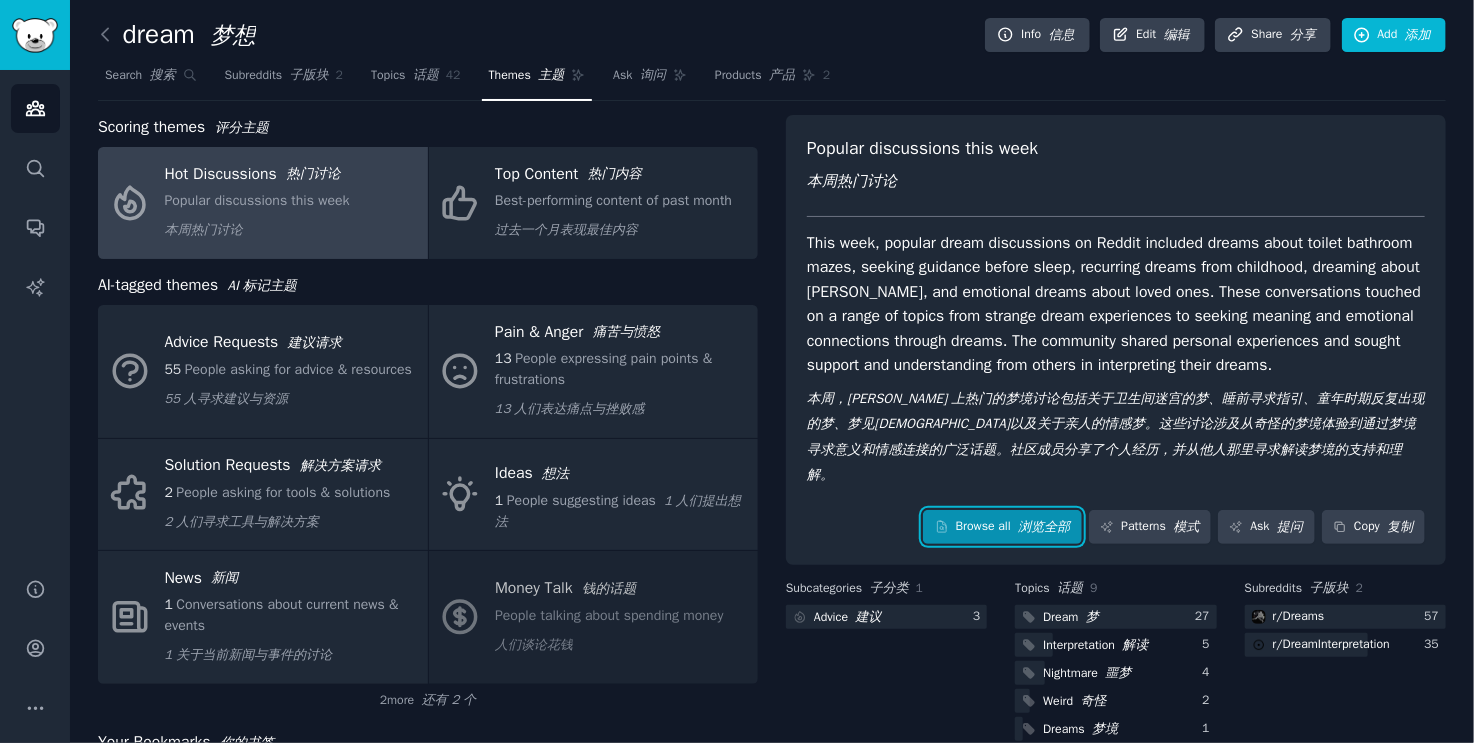 click on "浏览全部" at bounding box center [1044, 526] 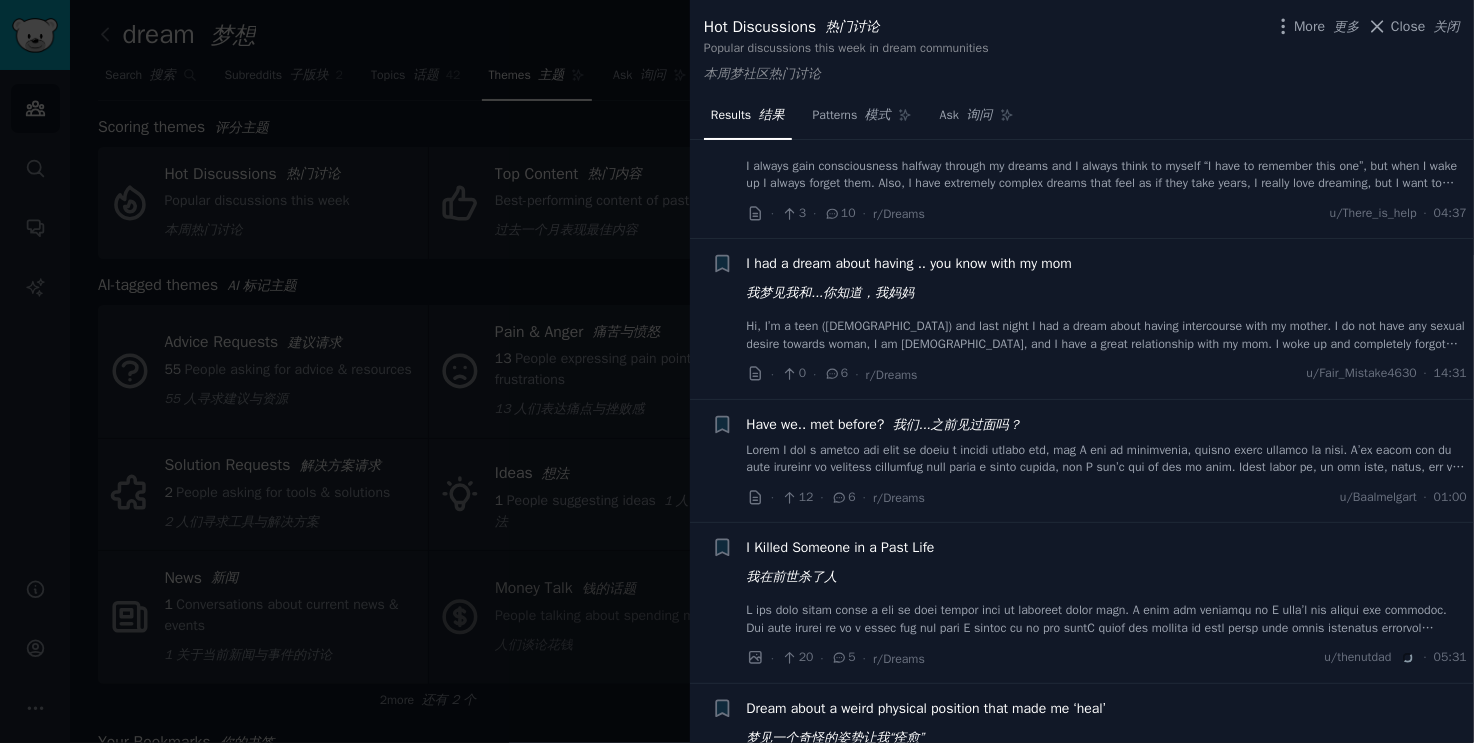scroll, scrollTop: 1238, scrollLeft: 0, axis: vertical 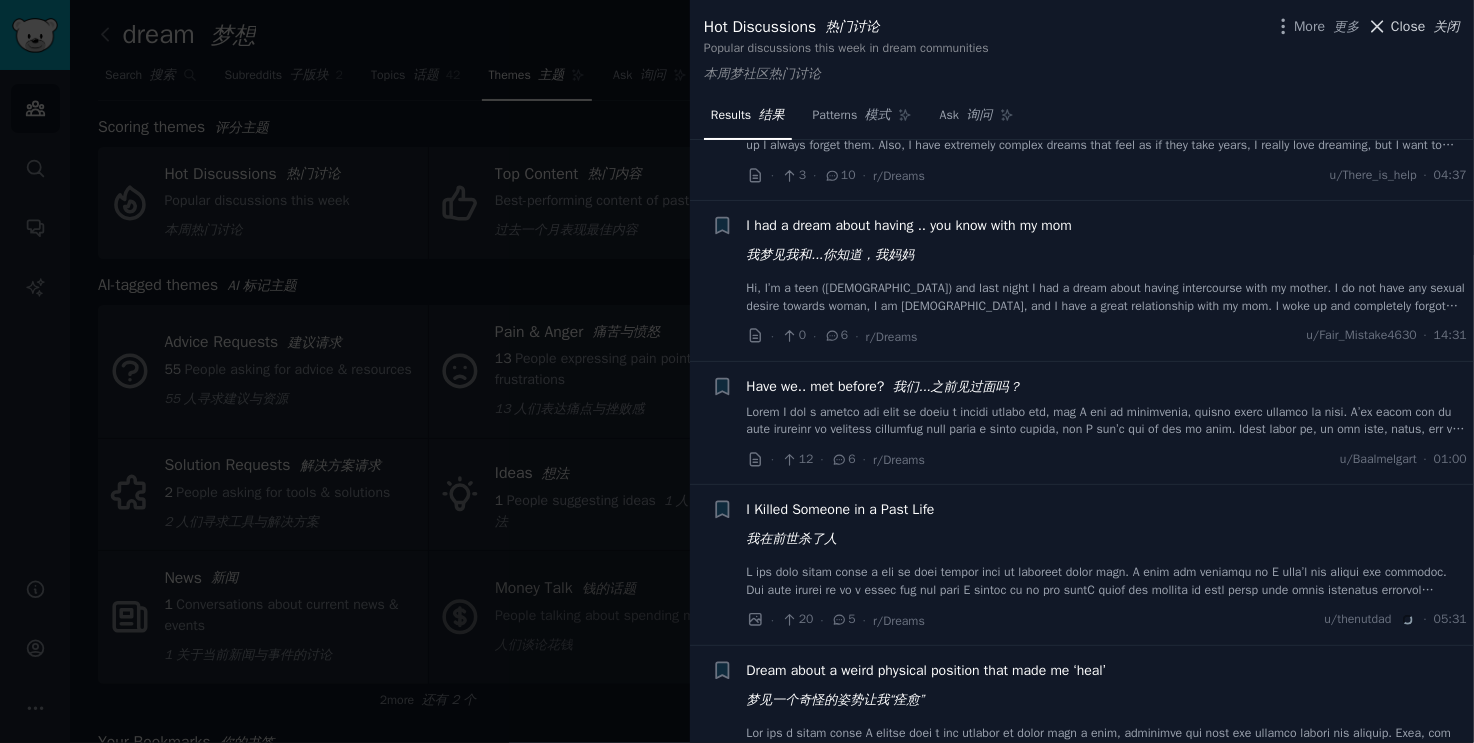 click on "Close    关闭" at bounding box center (1425, 26) 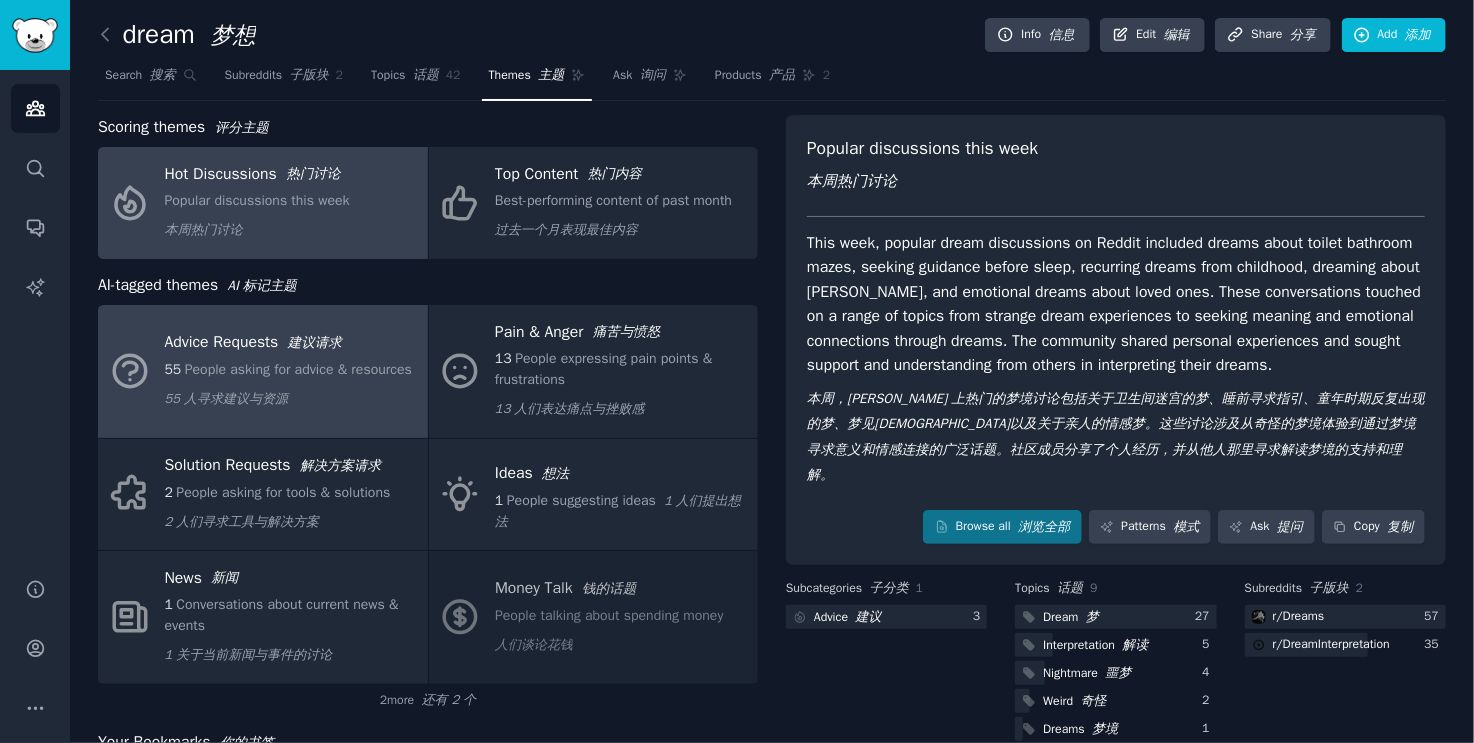 click on "55 People asking for advice & resources 55 人寻求建议与资源" at bounding box center [288, 388] 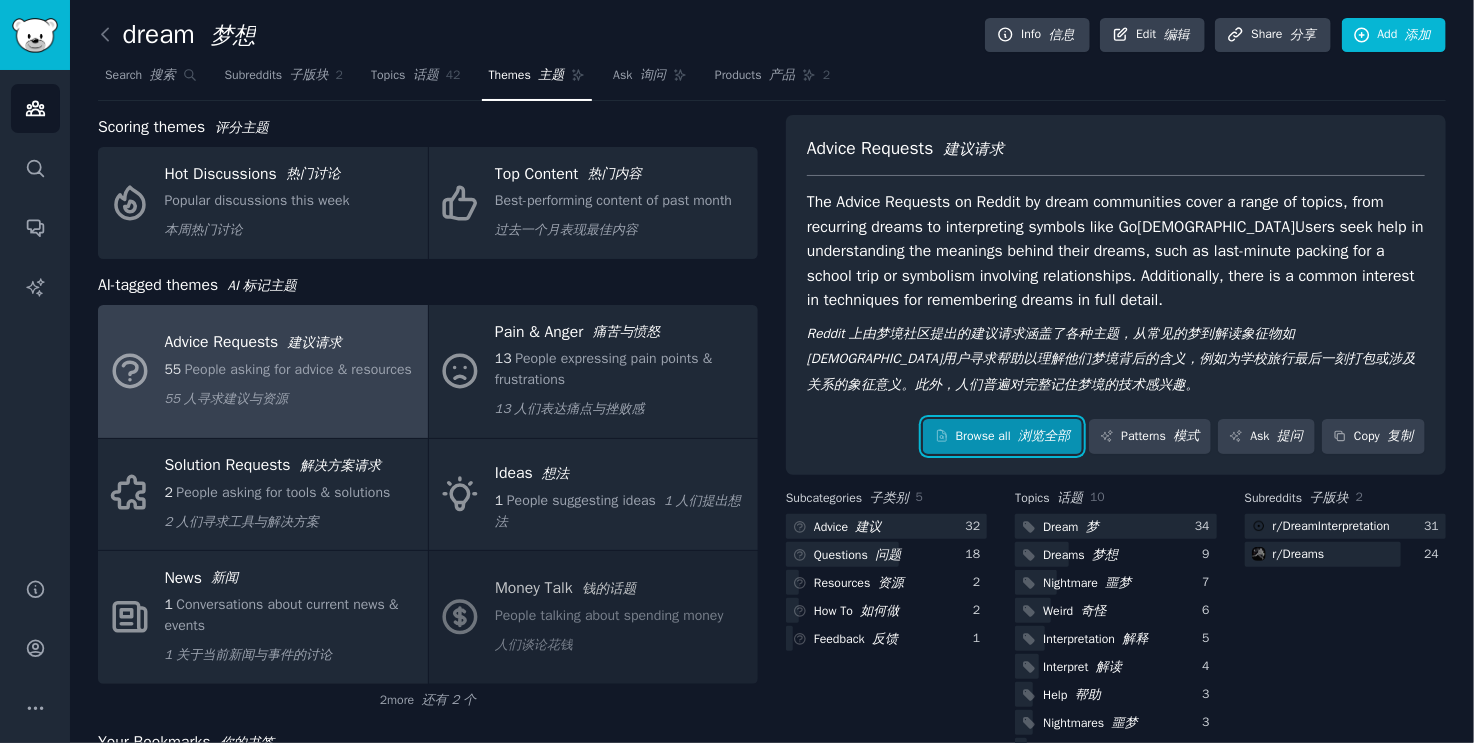click on "Browse all    浏览全部" at bounding box center [1002, 436] 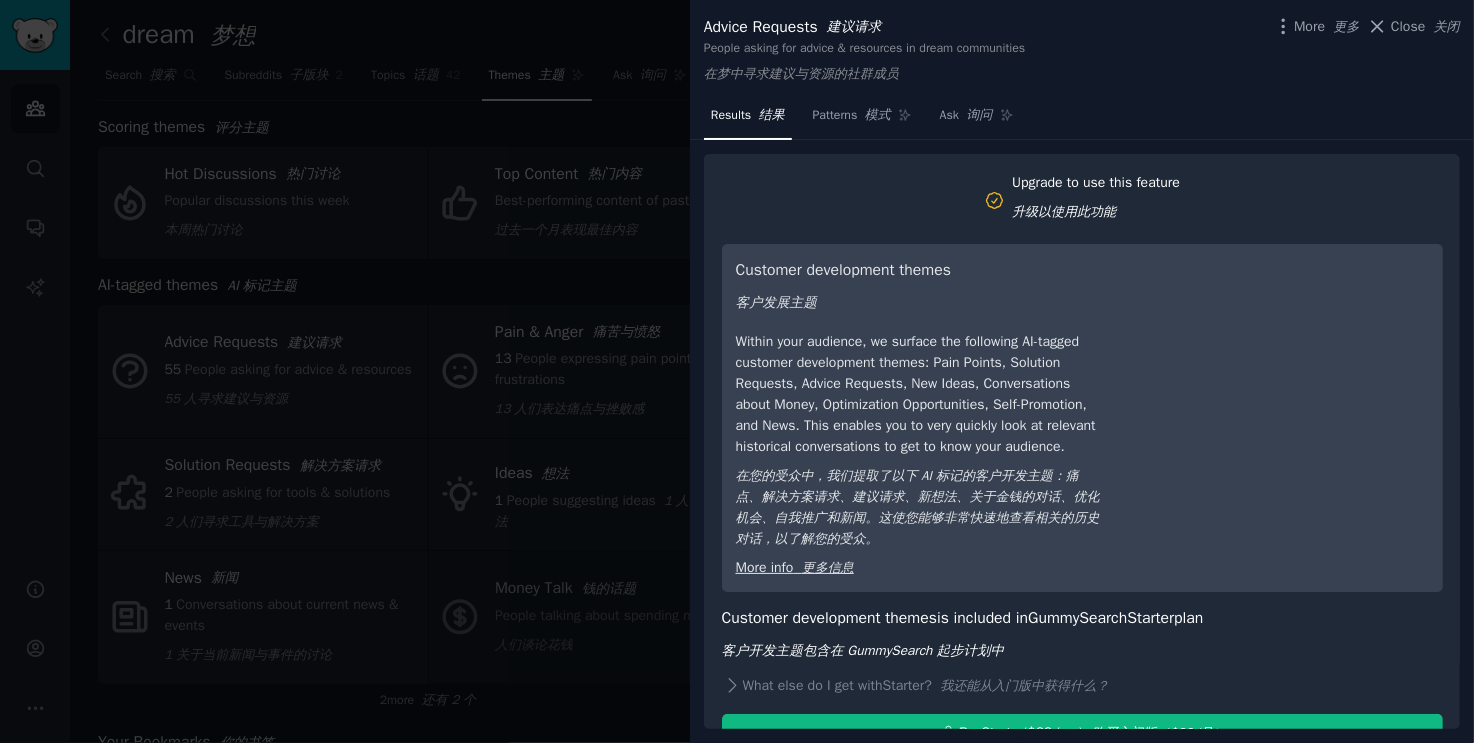 scroll, scrollTop: 124, scrollLeft: 0, axis: vertical 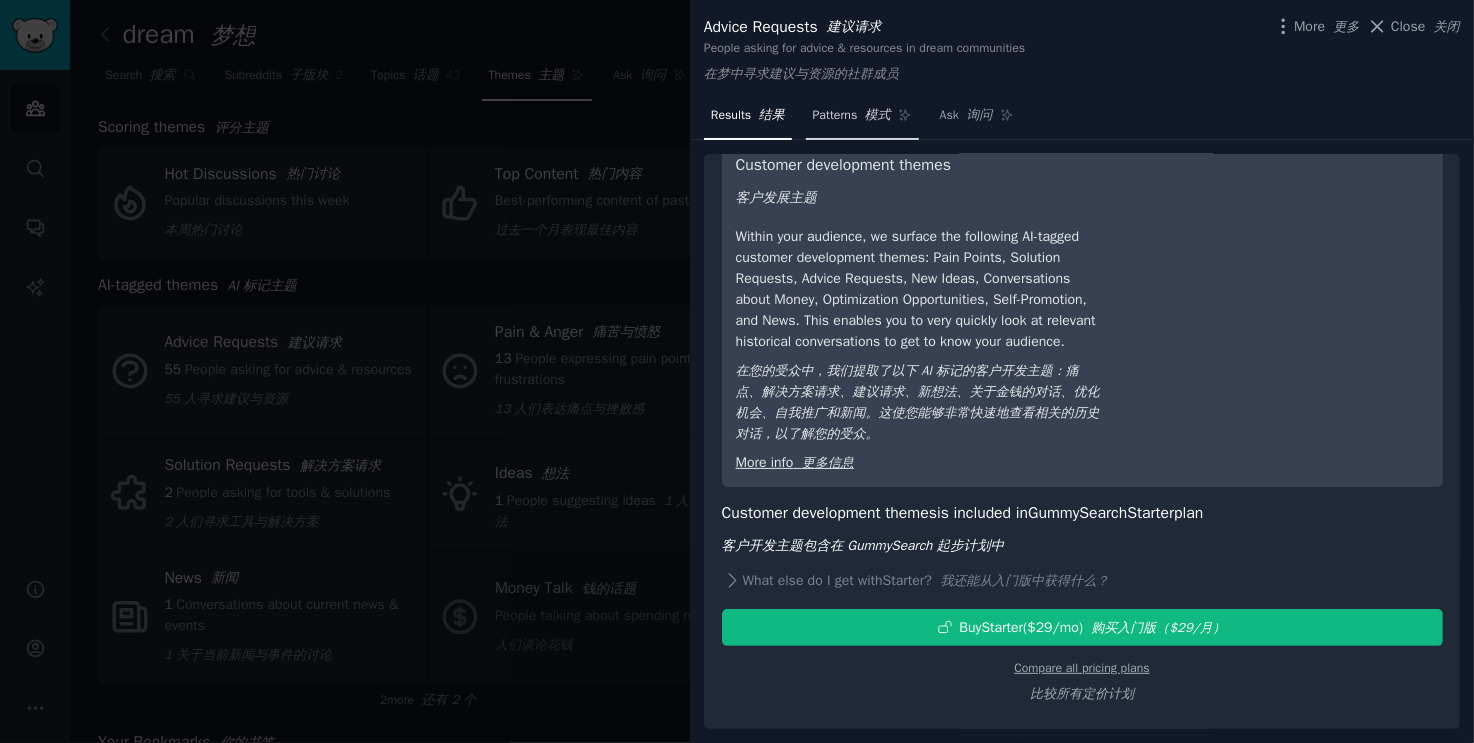 click on "模式" at bounding box center (878, 114) 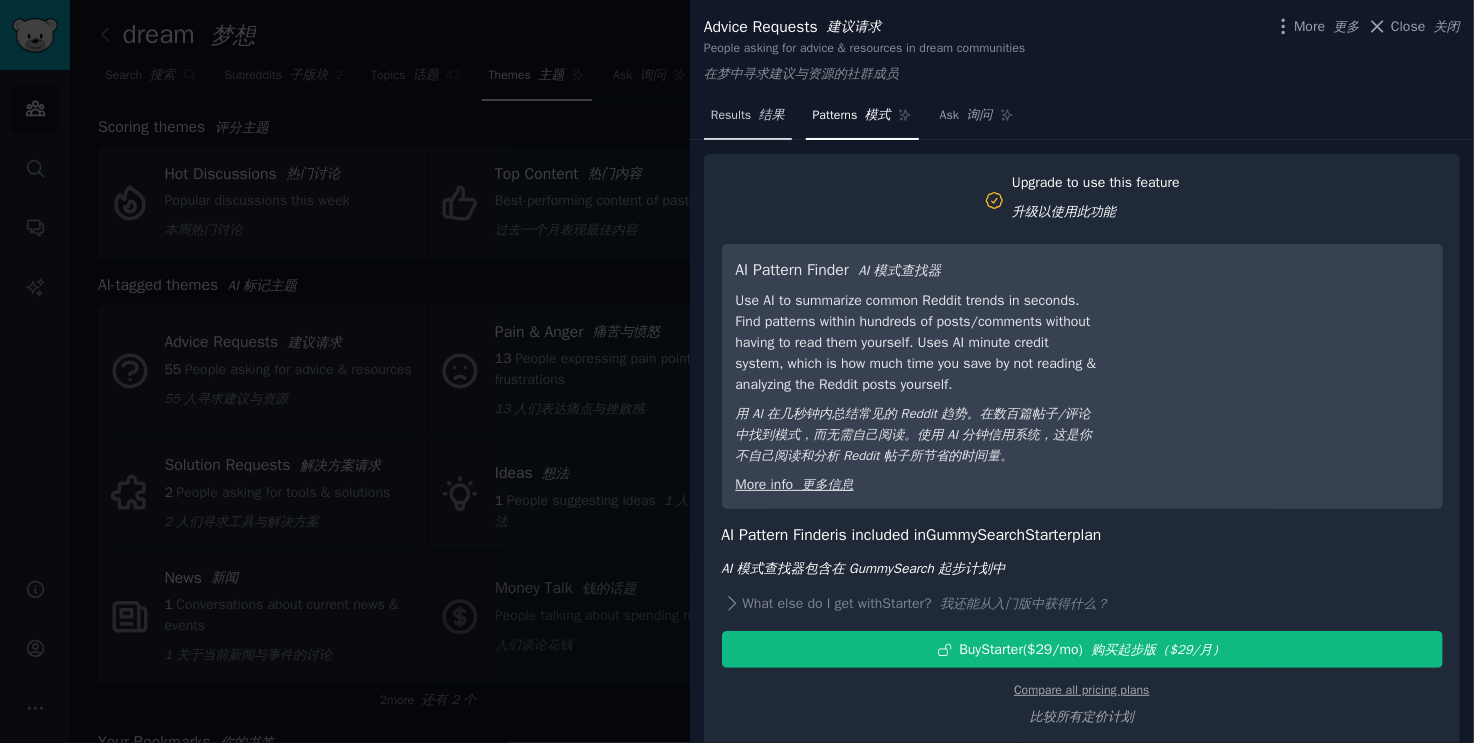 click on "Results    结果" at bounding box center [748, 115] 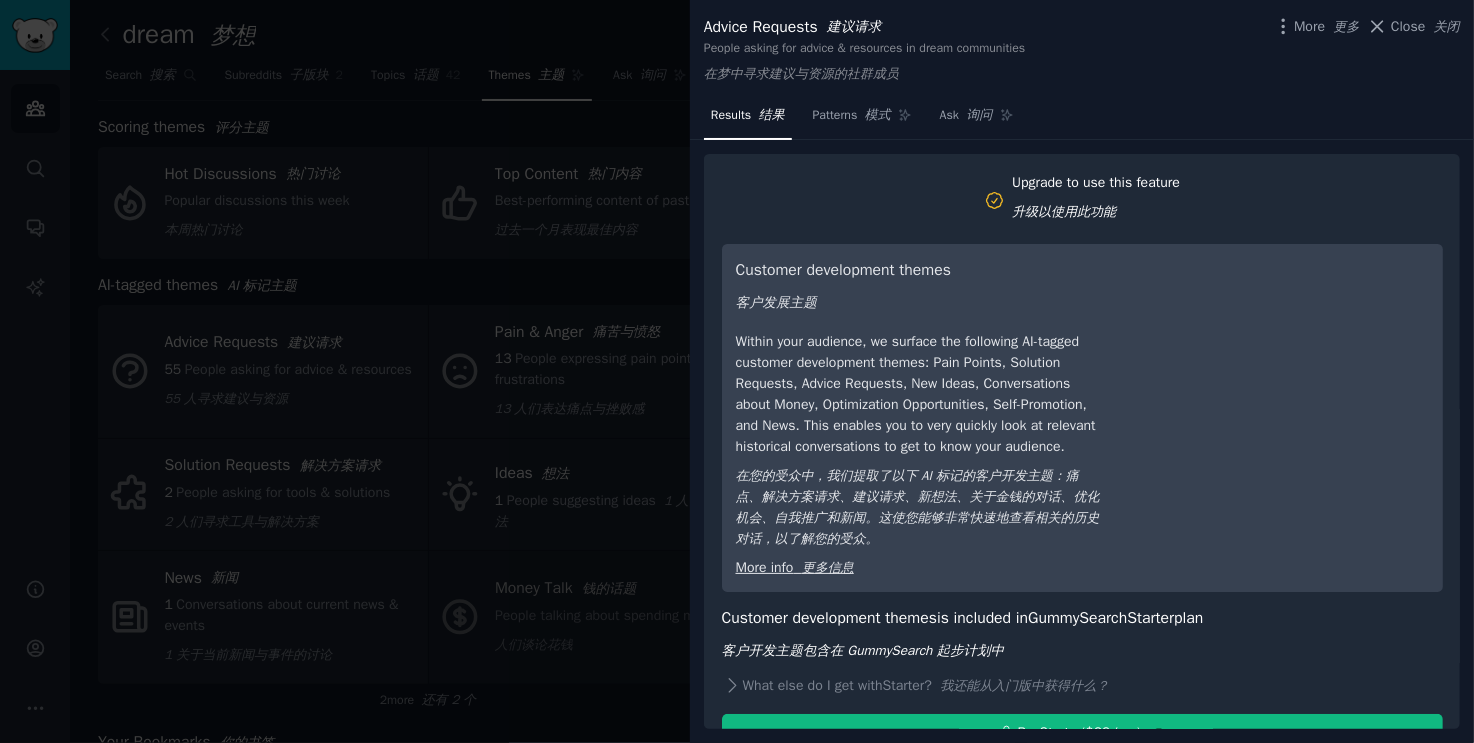 click at bounding box center (737, 371) 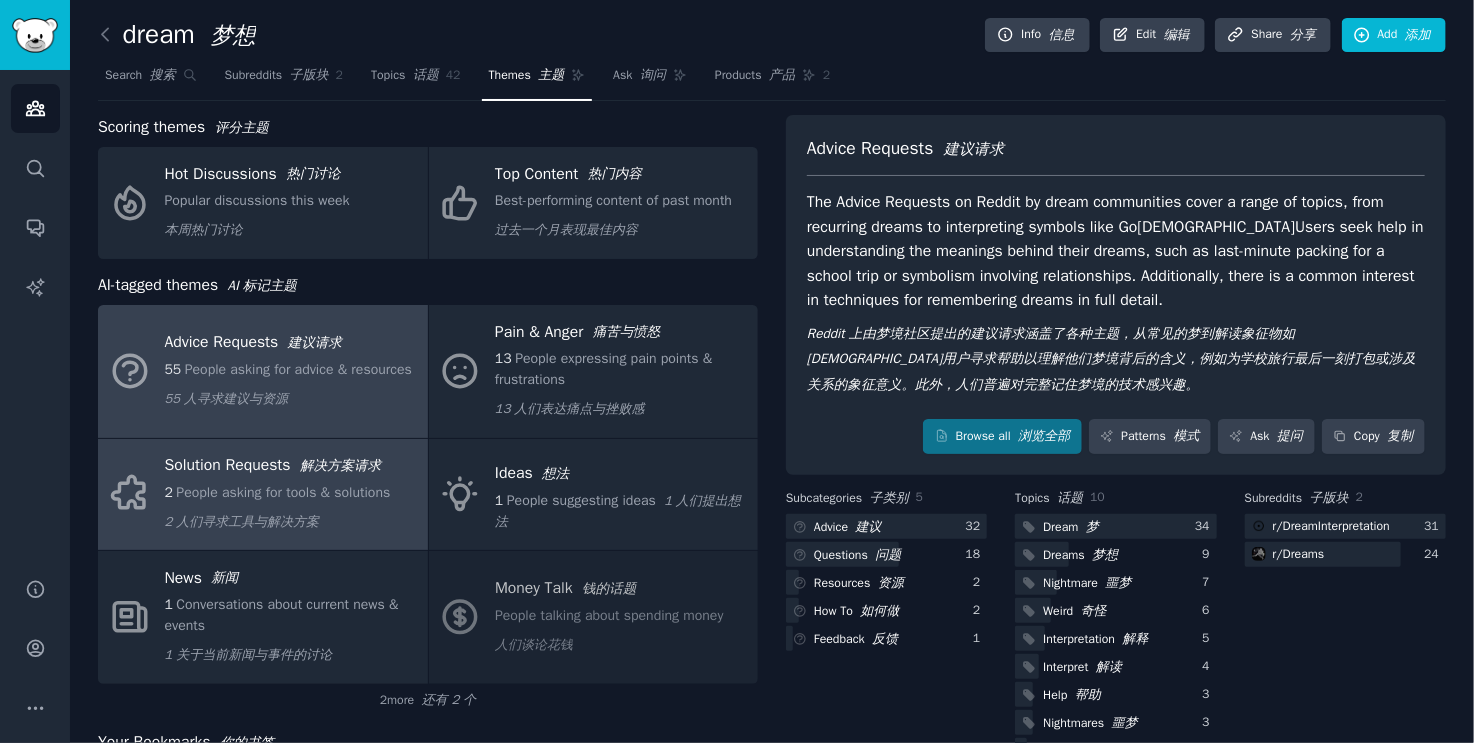click on "Solution Requests    解决方案请求" at bounding box center [278, 465] 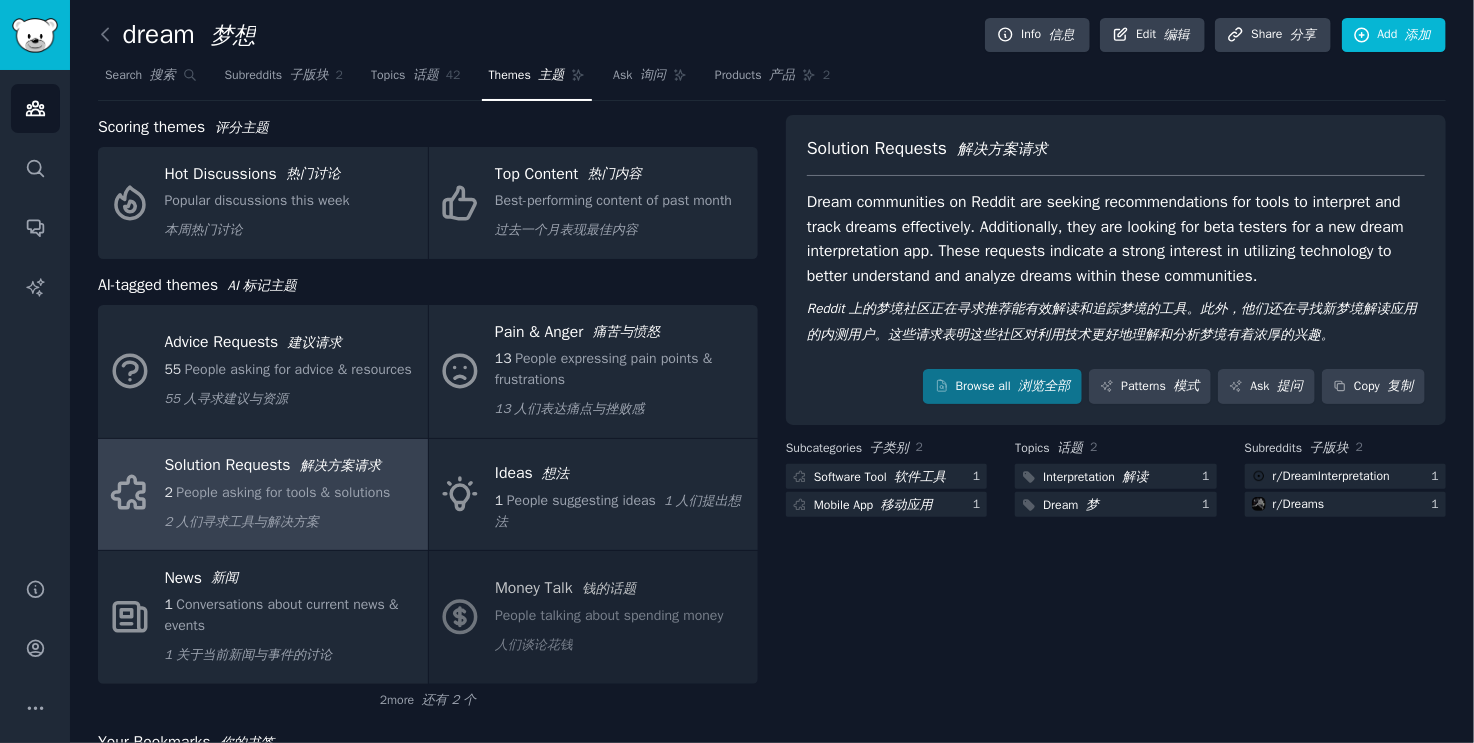 drag, startPoint x: 421, startPoint y: 291, endPoint x: 444, endPoint y: 281, distance: 25.079872 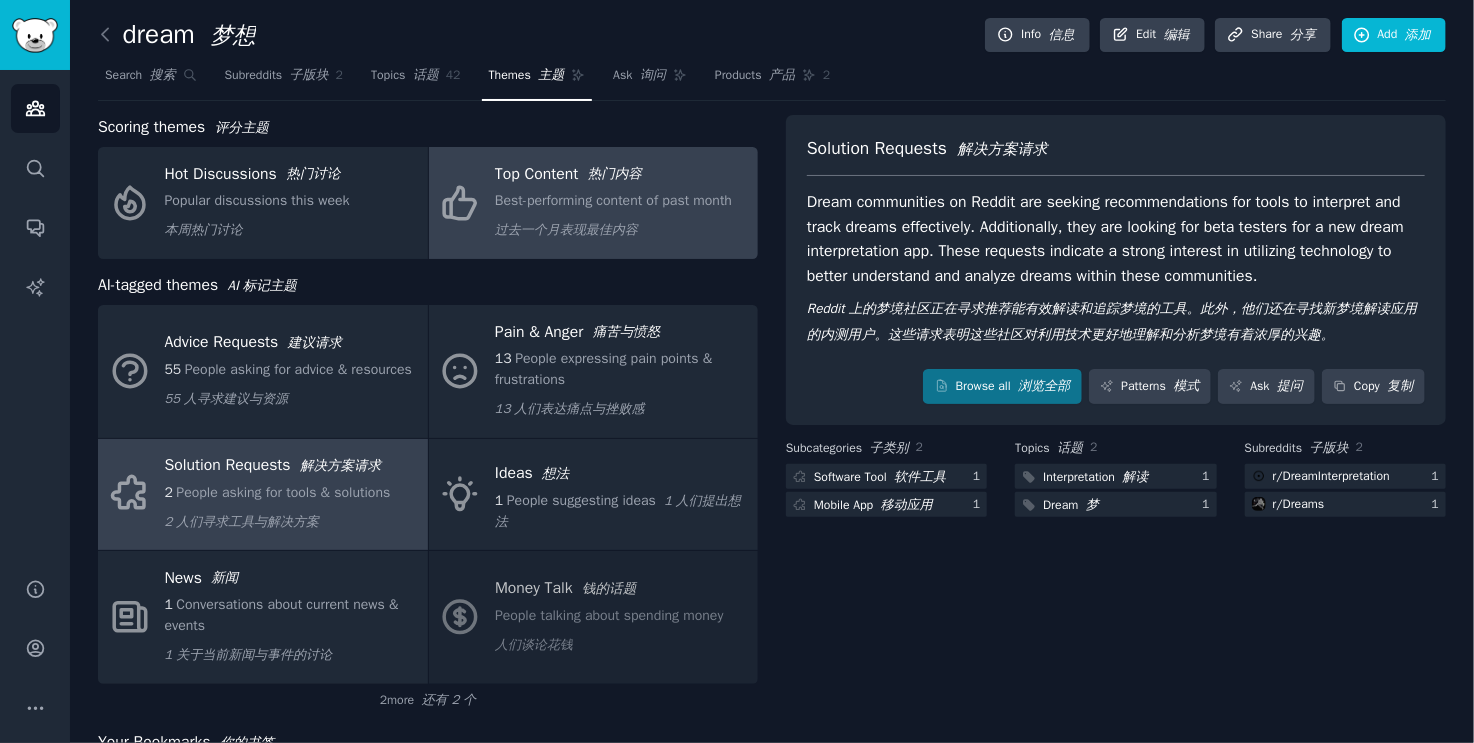 click on "热门内容" at bounding box center [615, 173] 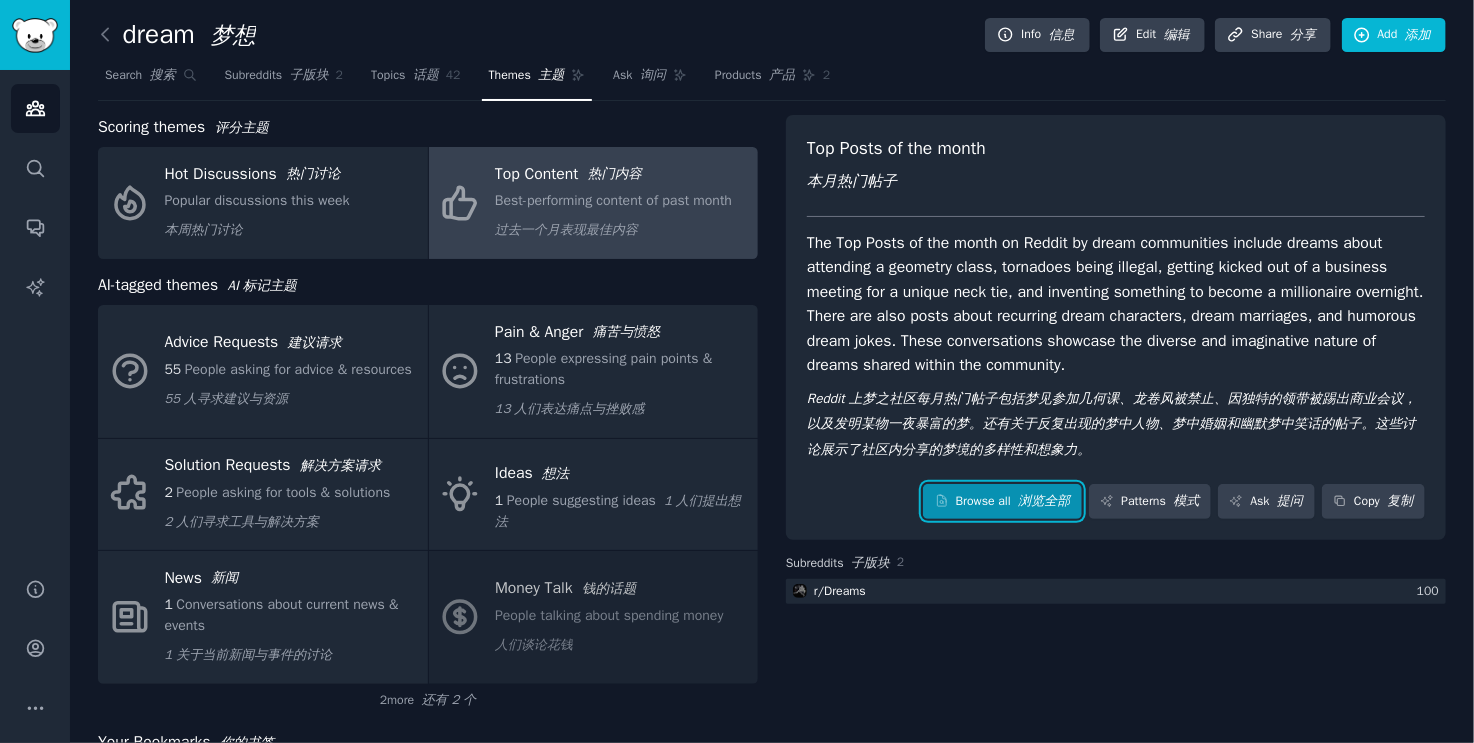 click on "Browse all    浏览全部" at bounding box center (1002, 501) 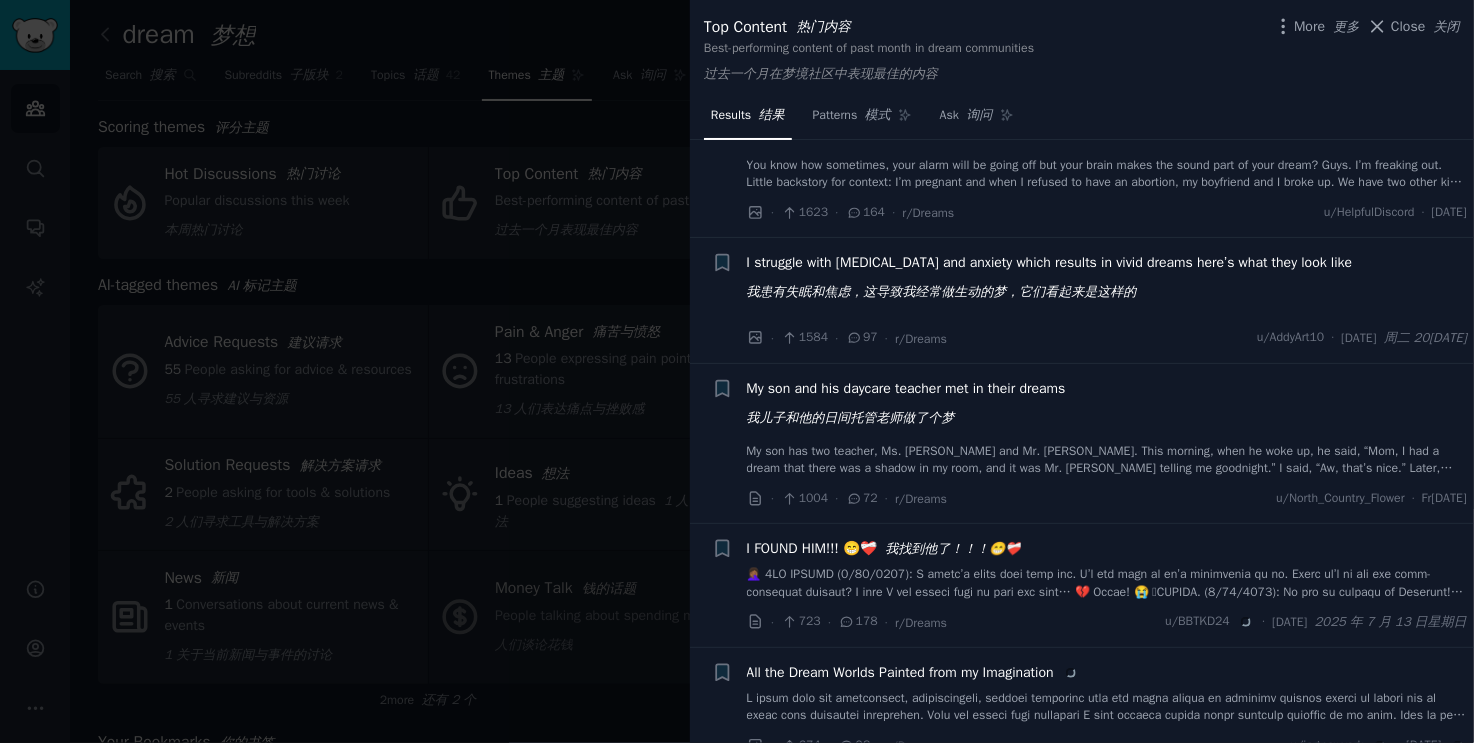 scroll, scrollTop: 0, scrollLeft: 0, axis: both 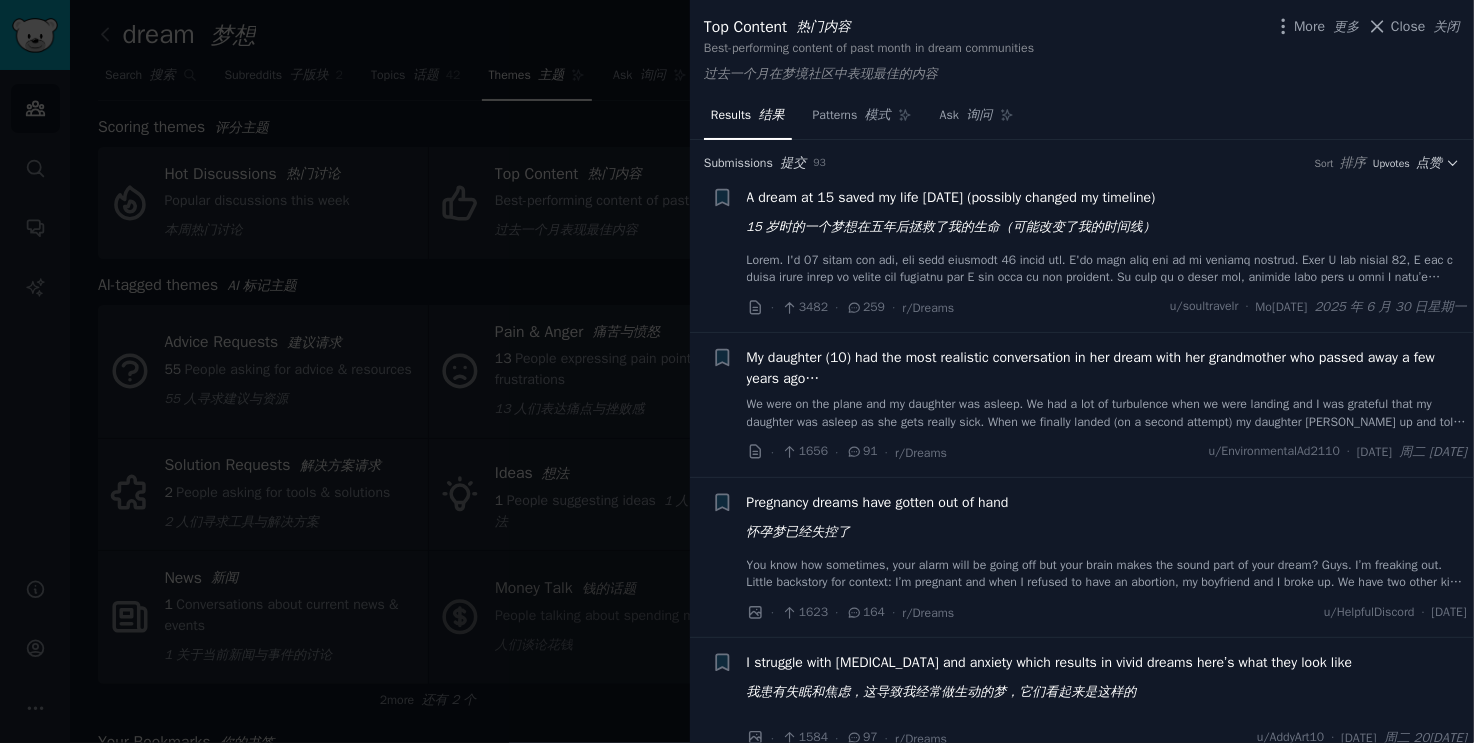 drag, startPoint x: 1060, startPoint y: 395, endPoint x: 1007, endPoint y: 370, distance: 58.60034 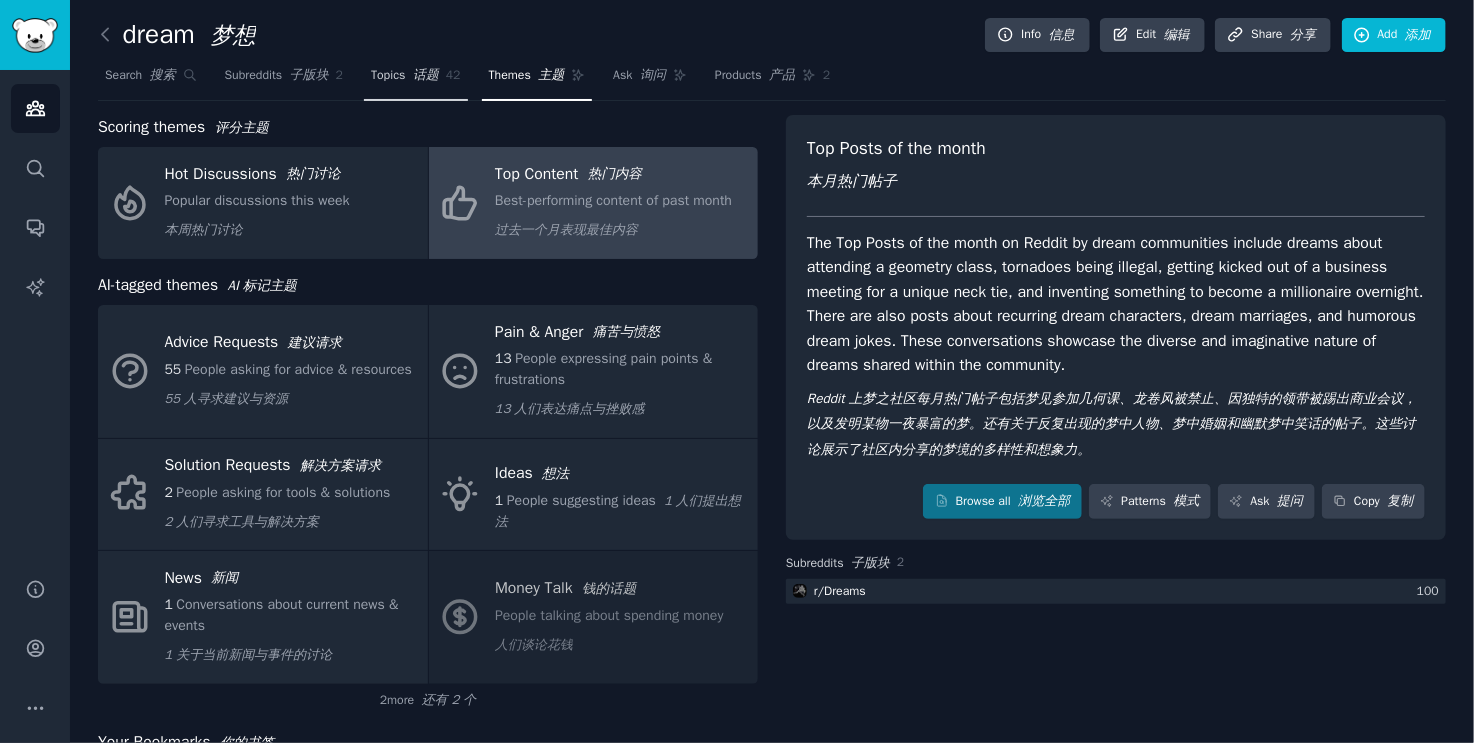 click on "Topics    话题" at bounding box center [405, 75] 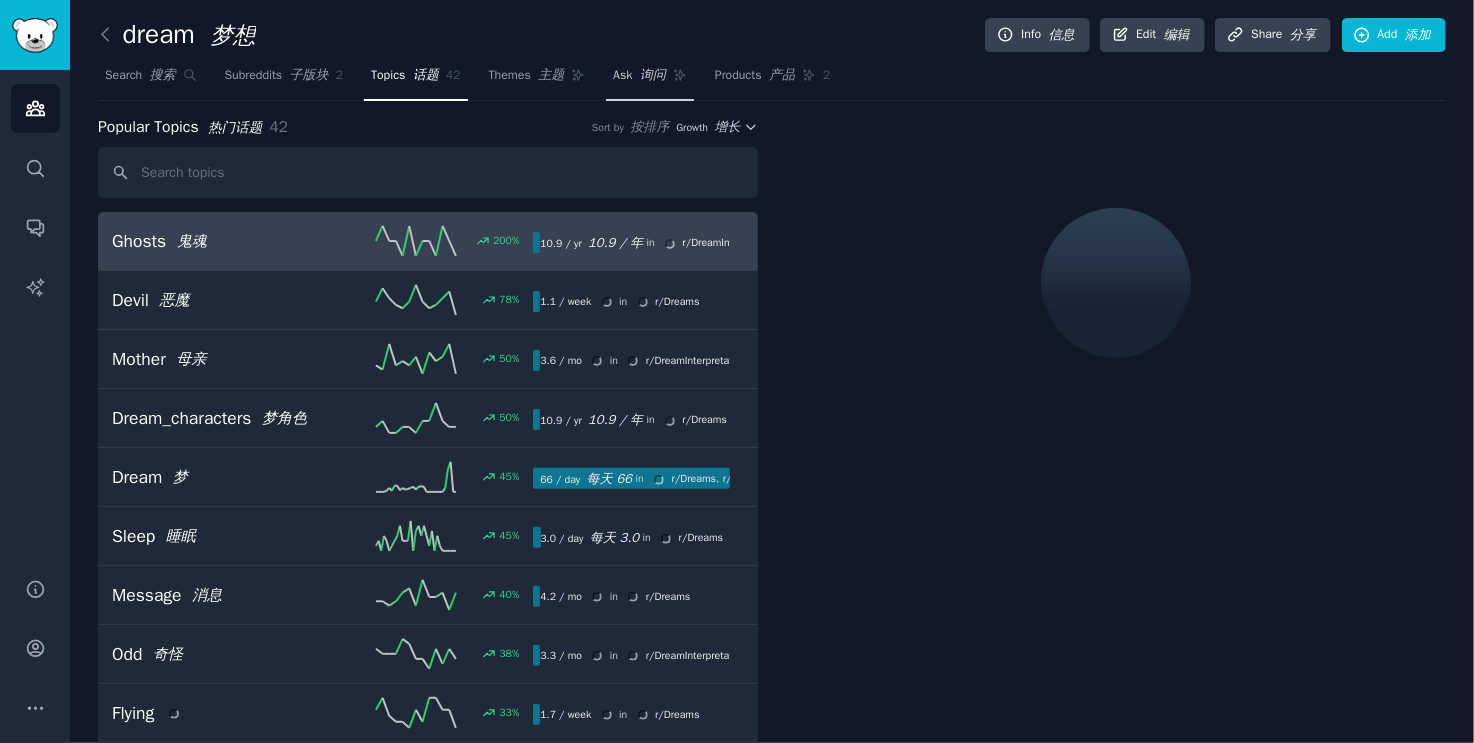 click on "Ask    询问" at bounding box center [639, 75] 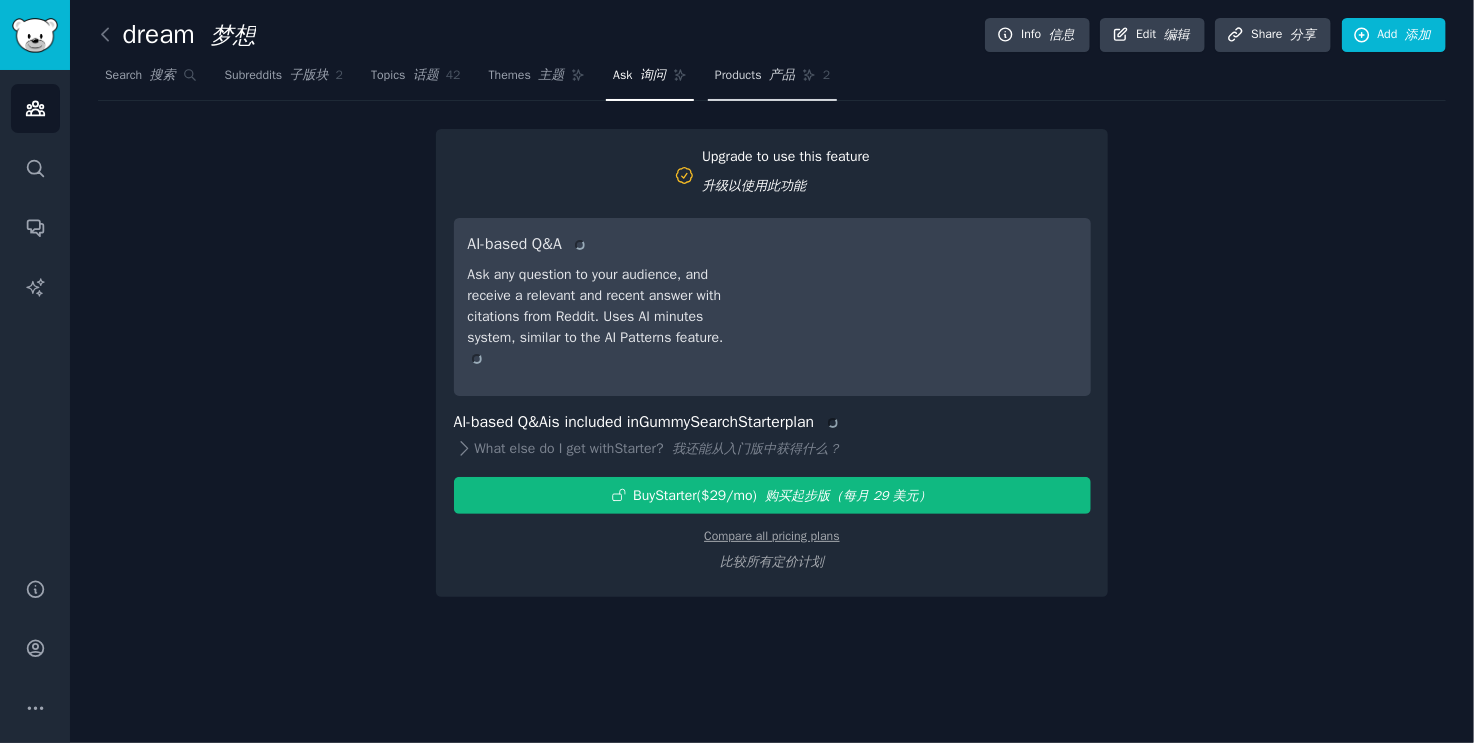 click on "Products    产品" at bounding box center [755, 75] 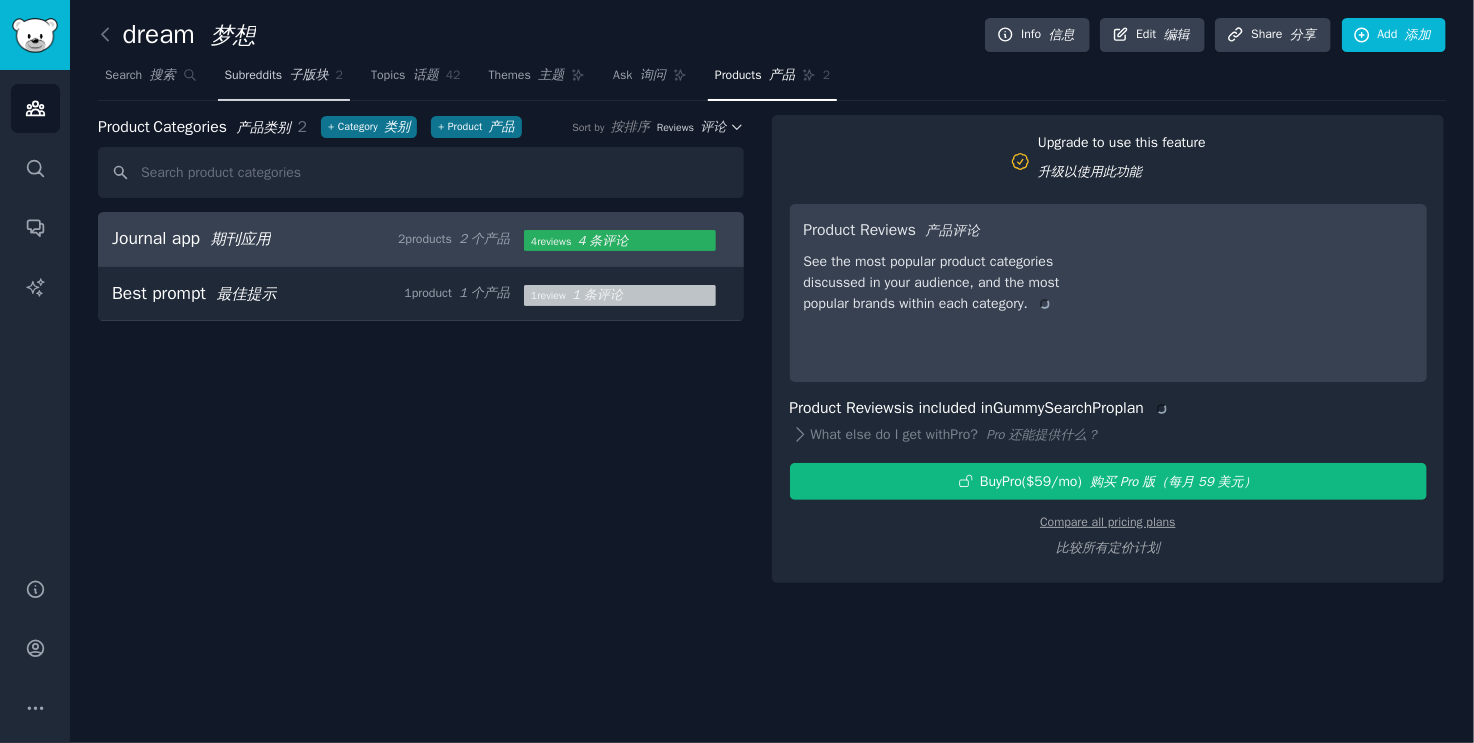 click on "Subreddits    子版块 2" at bounding box center [284, 80] 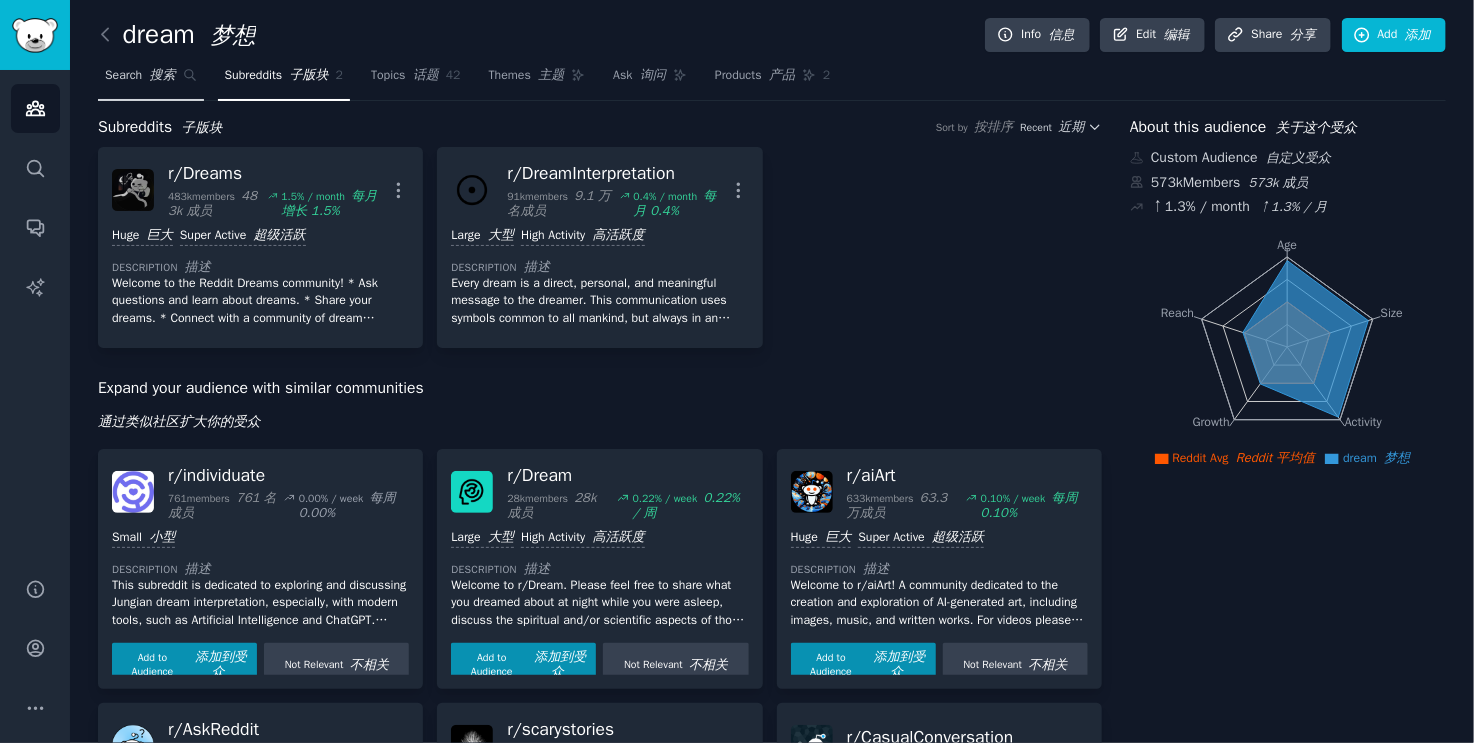 click on "Search    搜索" at bounding box center (151, 80) 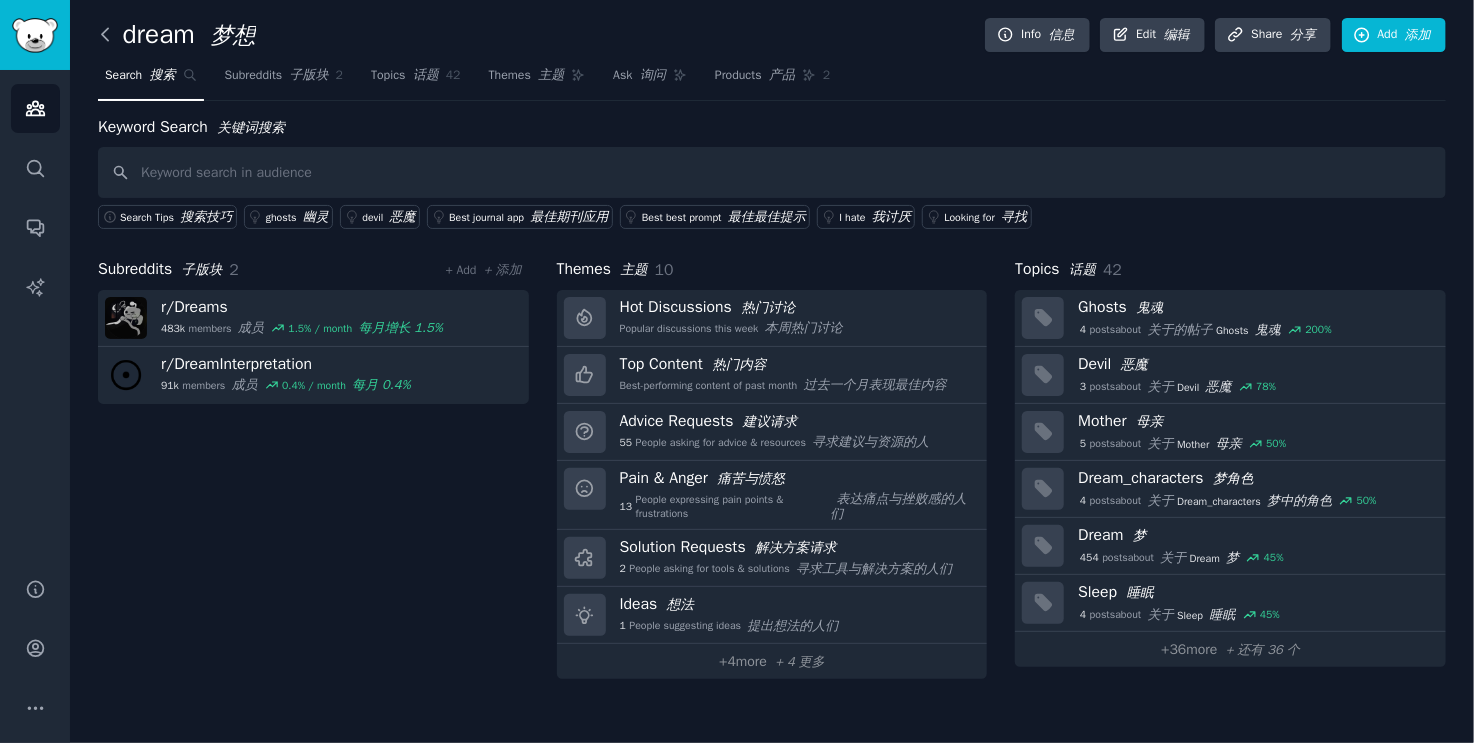 click 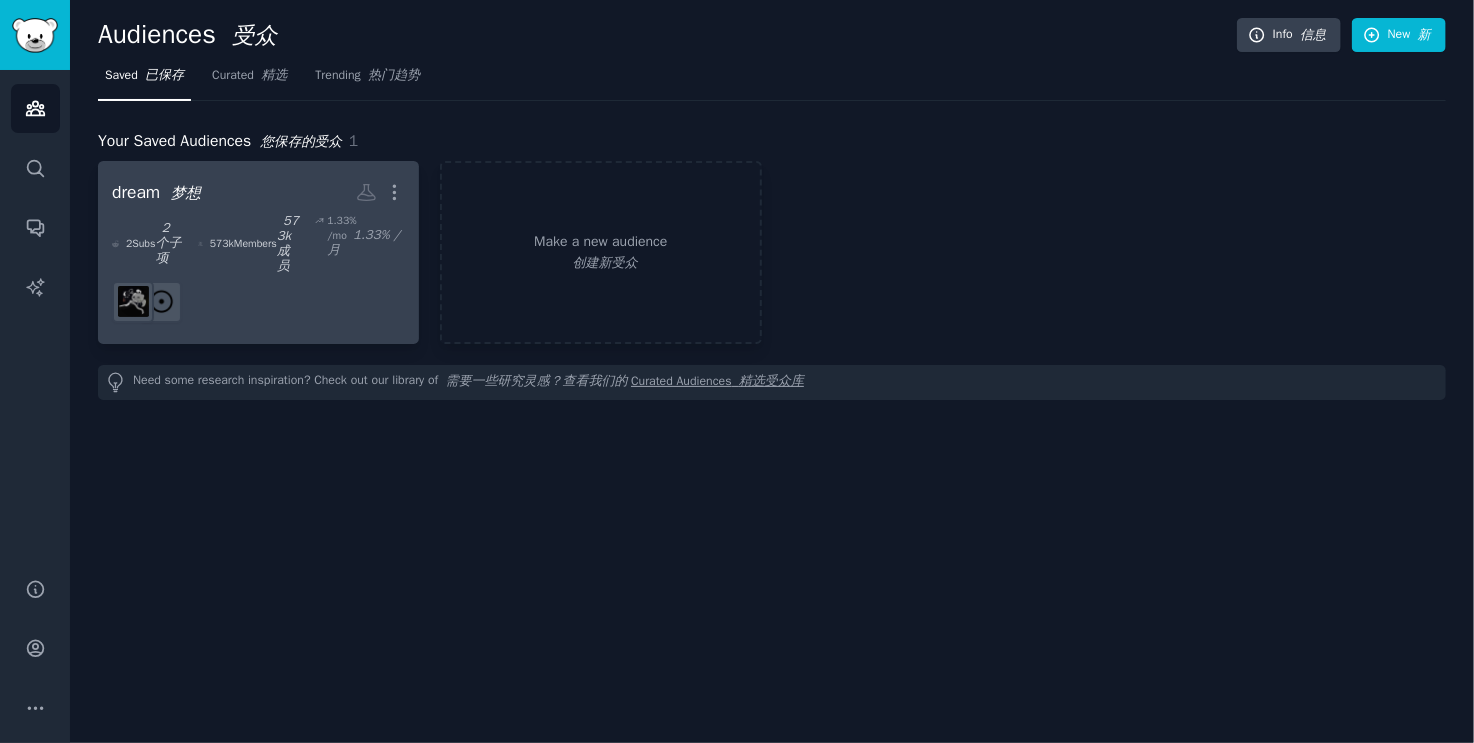 click on "573k  Members    573k 成员" at bounding box center (249, 244) 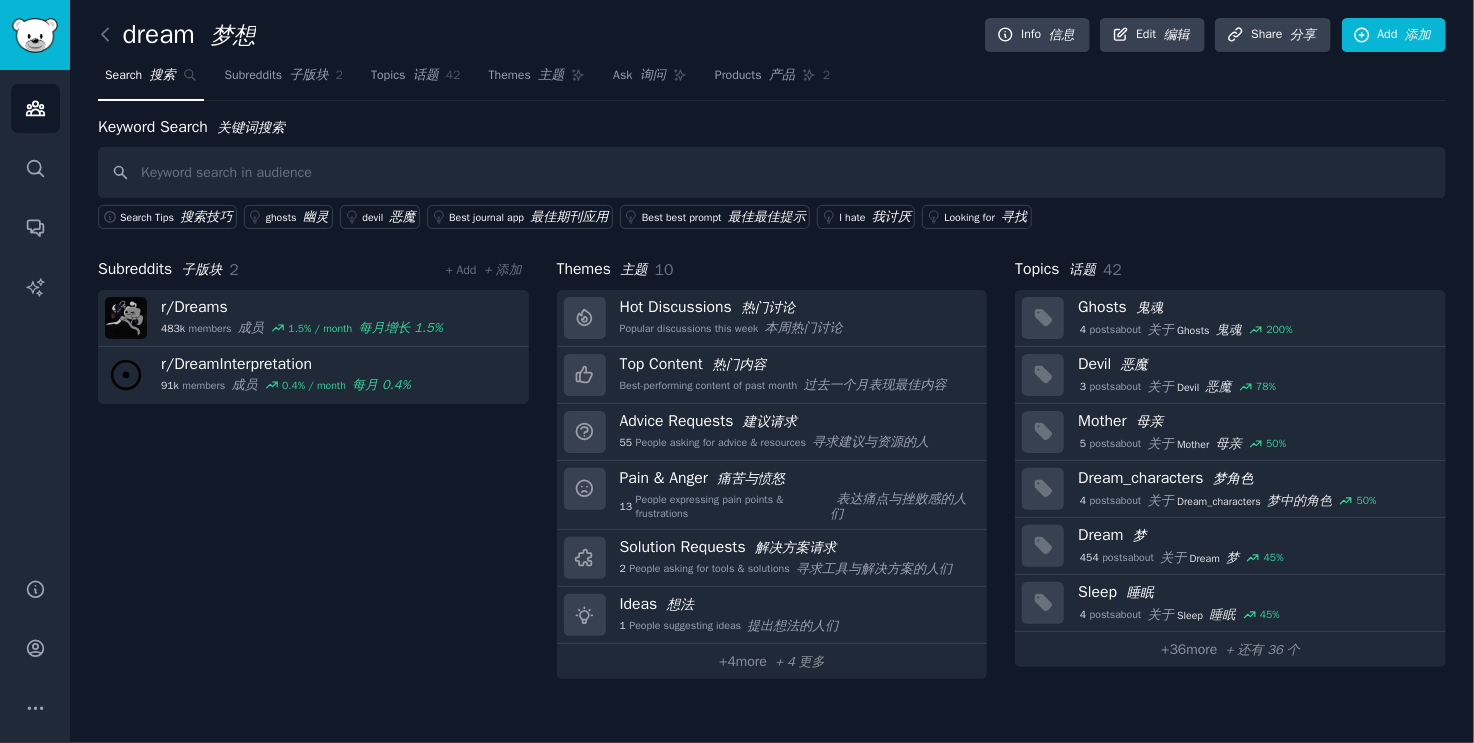 click at bounding box center (772, 172) 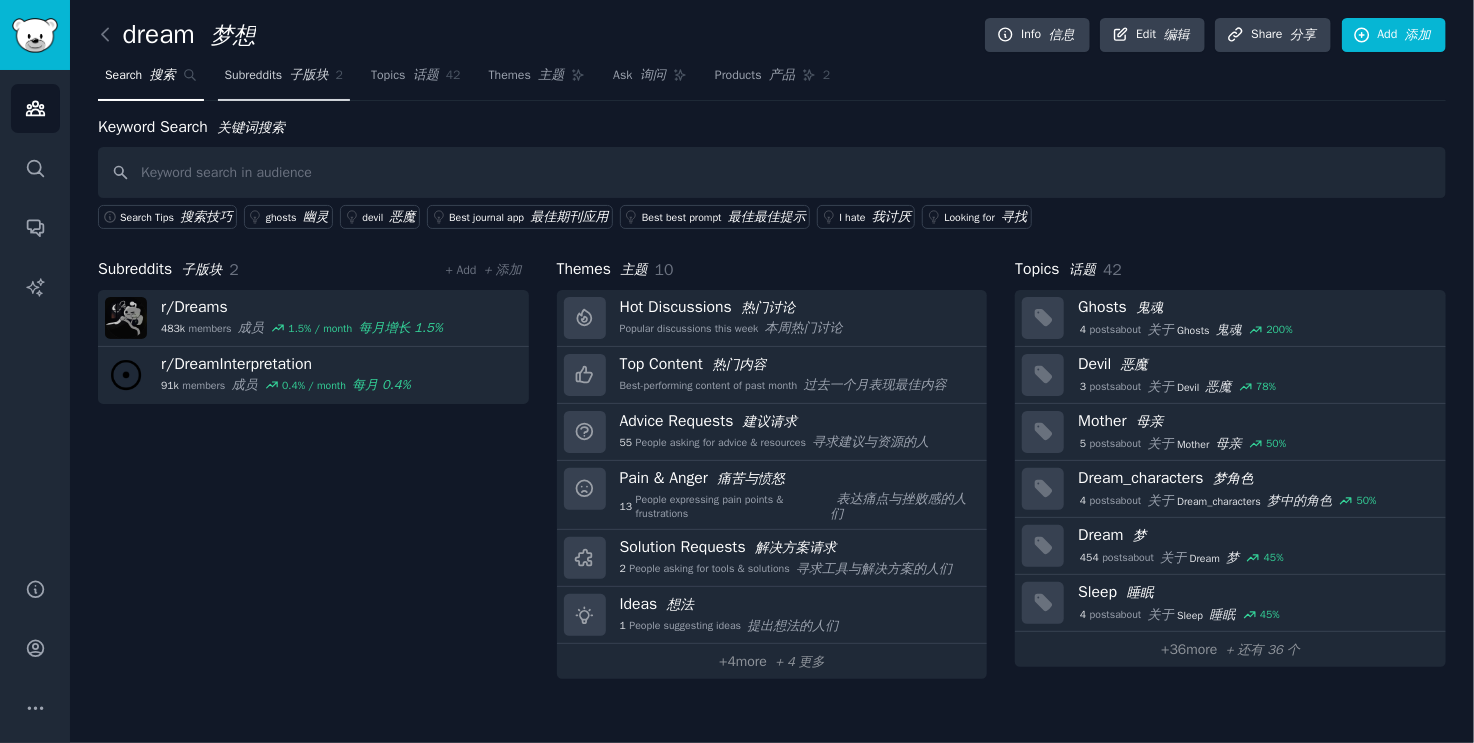click on "子版块" at bounding box center (309, 74) 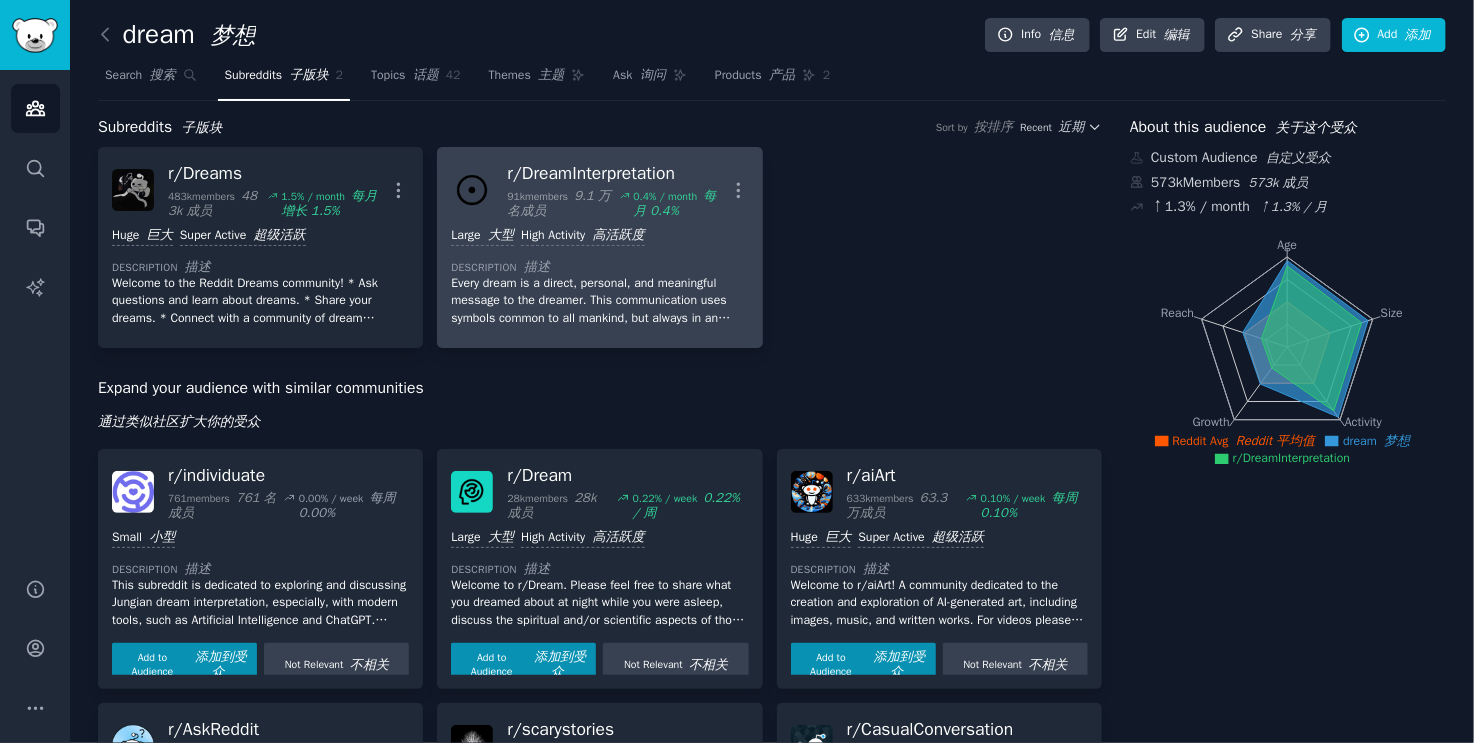 click on "Large    大型 High Activity    高活跃度 Description    描述 Every dream is a direct, personal, and meaningful message to the dreamer.  This communication uses symbols common to all mankind, but always in an individual way. By identifying what a symbol means to us, we can start to identify the message a dream brings.
Dream Interpretation is a place to post your dreams with the aim of having others discuss and interpret possible meanings of your dream or its constituent parts. . . .
YOU CAN HELP . . . by responding supportively to others' dream posts!" at bounding box center (599, 276) 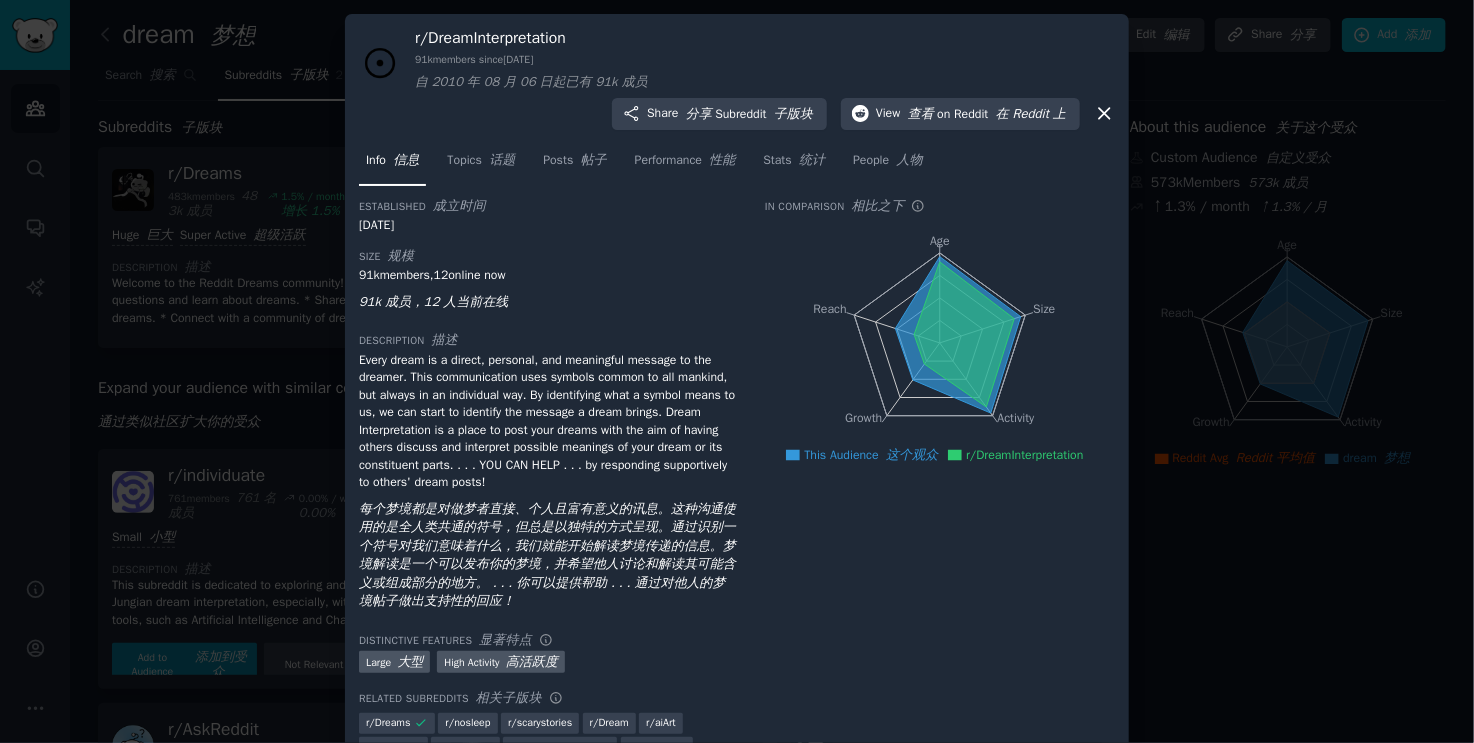 click at bounding box center [737, 371] 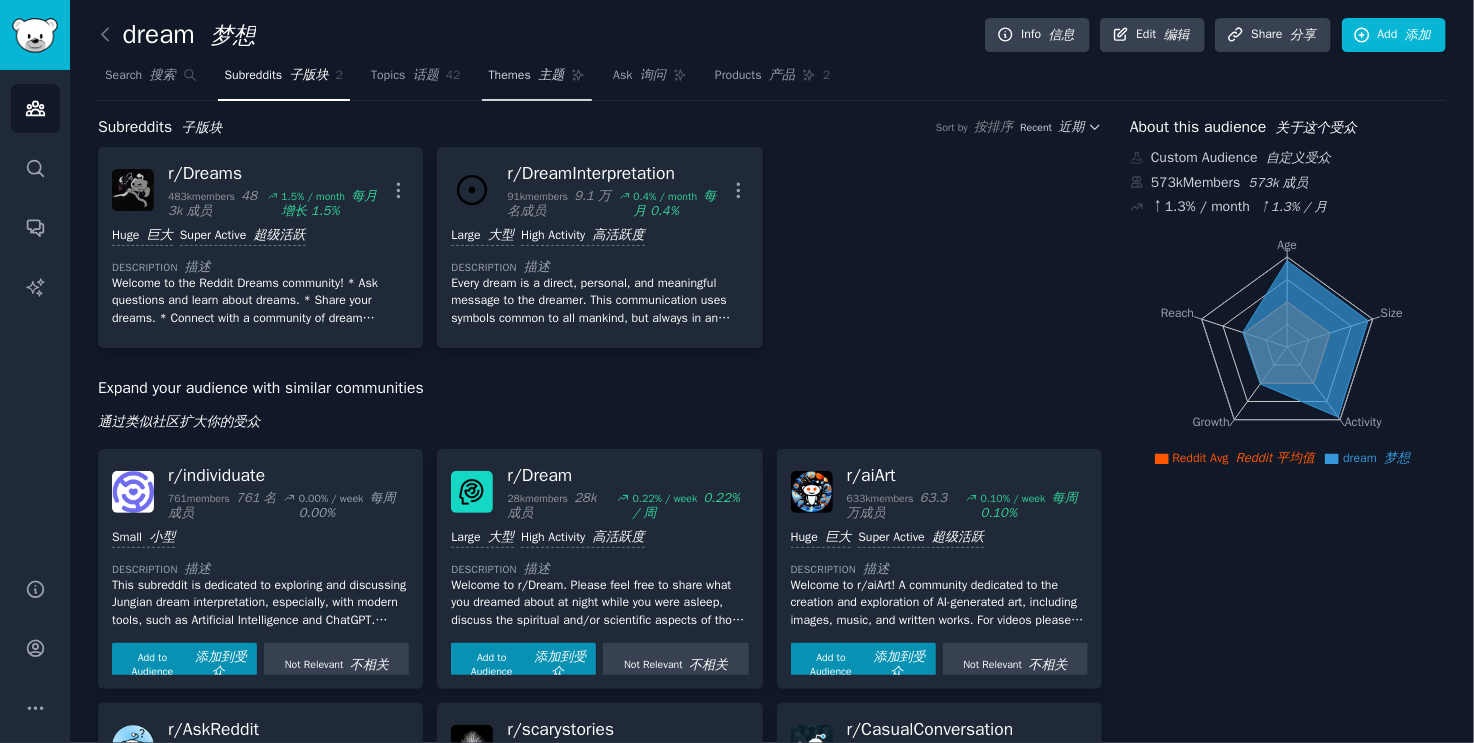 click at bounding box center (534, 75) 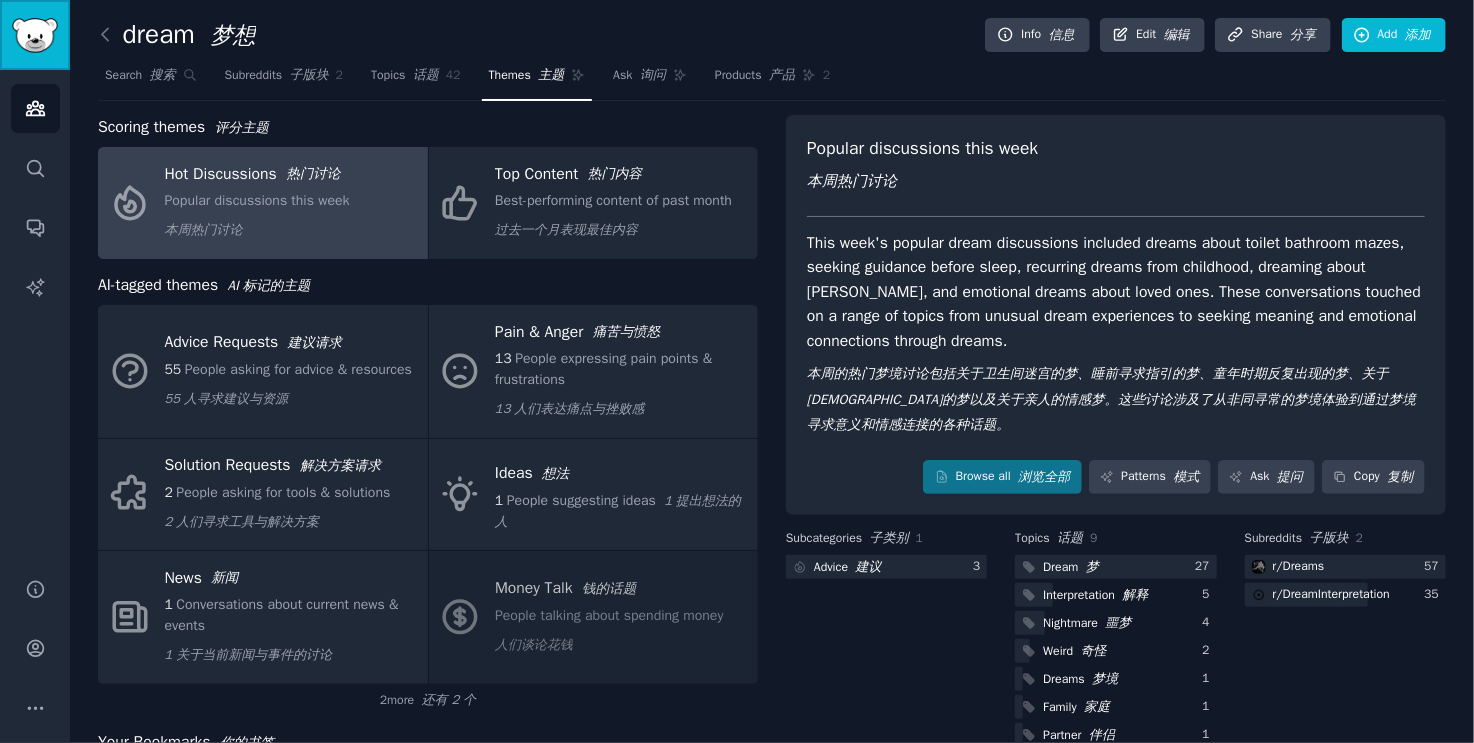 click at bounding box center (35, 35) 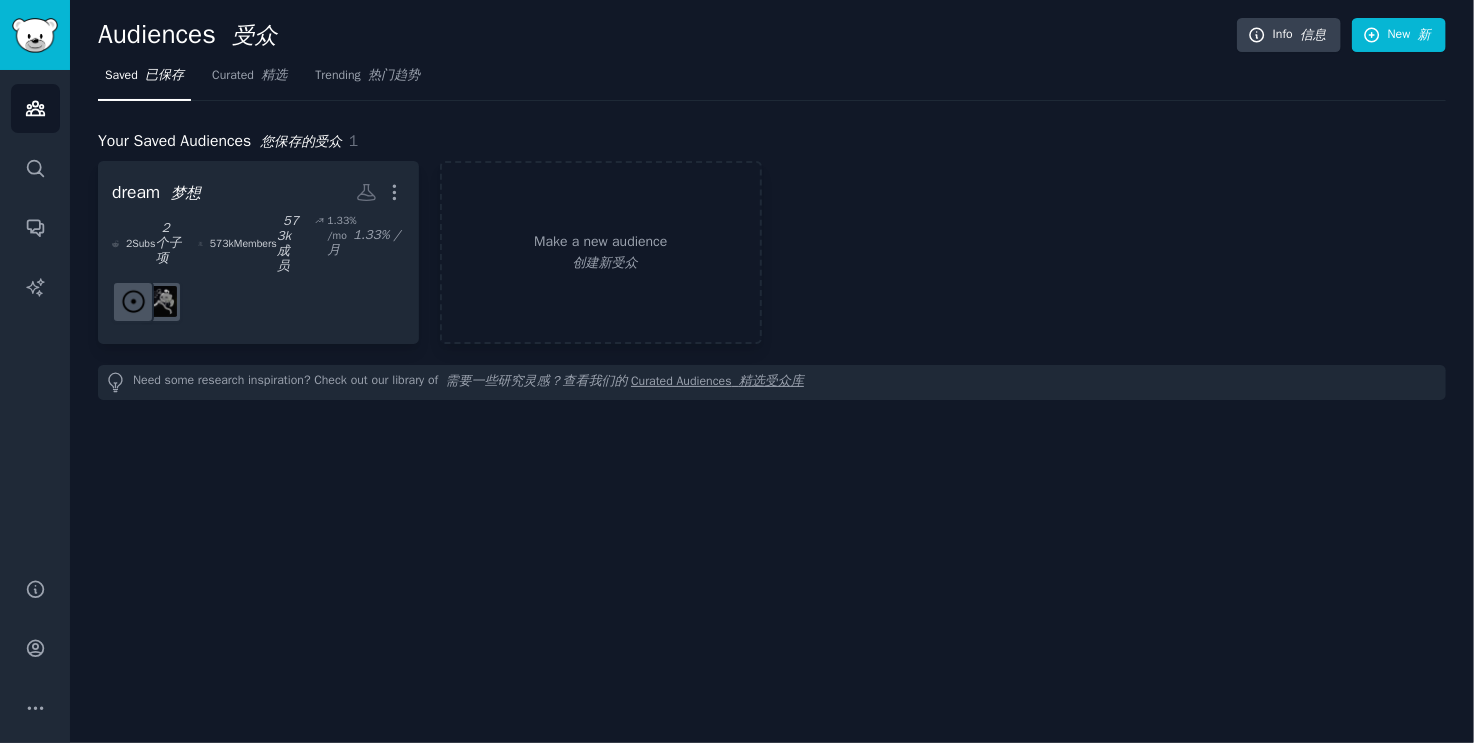 click on "dream    梦想  More 2  Sub s    2 个子项 573k  Members    573k 成员 1.33 % /mo    1.33% /月 Make a new audience    创建新受众" at bounding box center [772, 252] 